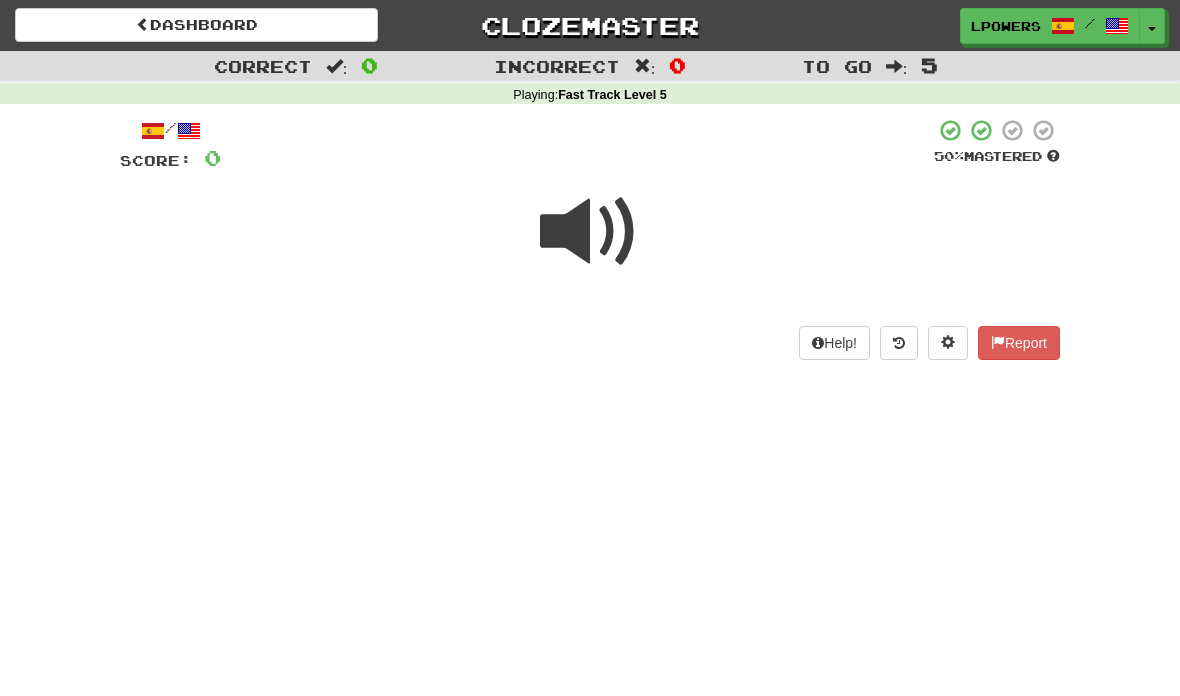 scroll, scrollTop: 340, scrollLeft: 0, axis: vertical 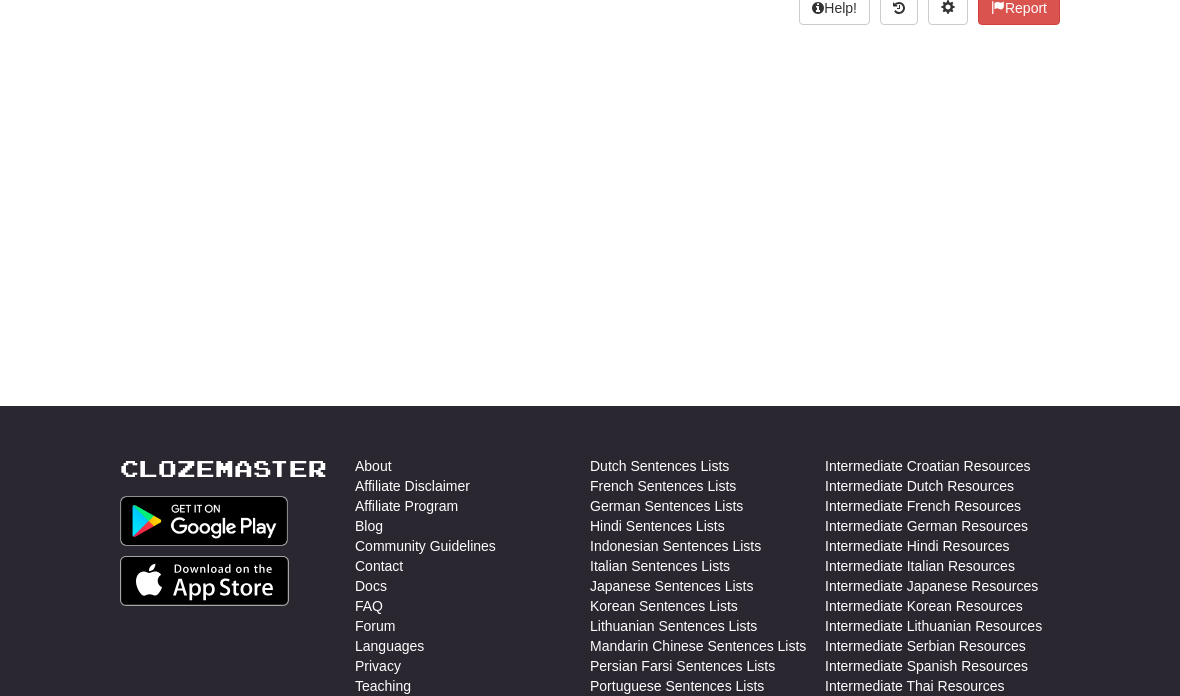 click on "Dashboard
Clozemaster
lpowers
/
Toggle Dropdown
Dashboard
Leaderboard
Activity Feed
Notifications
Profile
Discussions
Deutsch
/
English
Streak:
0
Review:
906
Points Today: 0
Español
/
English
Streak:
2
Review:
1,971
Daily Goal:  56 /50
Languages
Account
Logout
lpowers
/
Toggle Dropdown
Dashboard
Leaderboard
Activity Feed
Notifications
Profile
Discussions
Deutsch
/
English
Streak:
0
Review:
906
Points Today: 0
Español
/
English
Streak:
2
Review:
1,971
Daily Goal:  56 /50
Languages
Account
Logout
clozemaster
Correct   :   0" at bounding box center [590, 8] 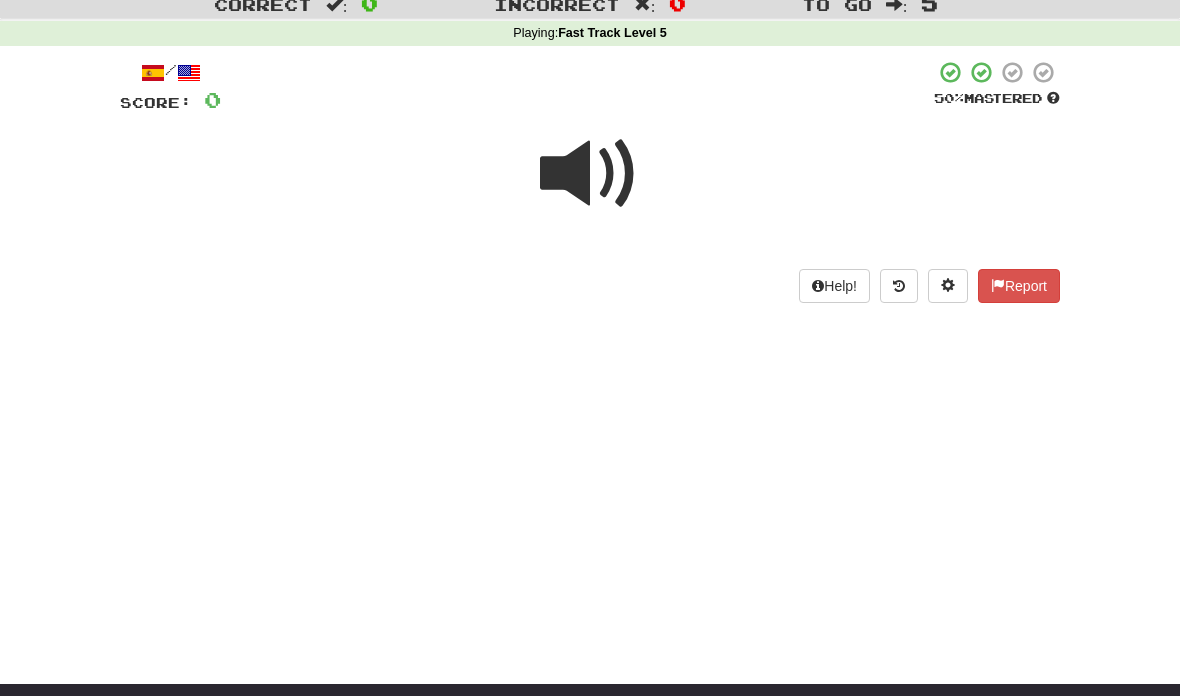 scroll, scrollTop: 0, scrollLeft: 0, axis: both 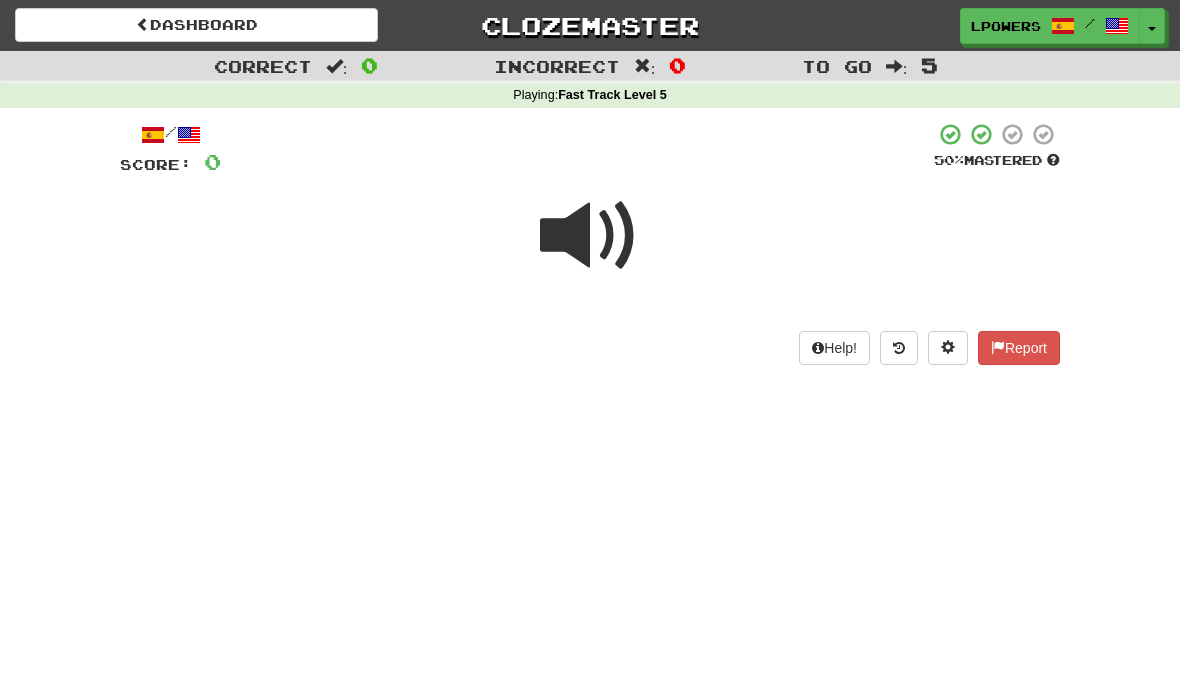 click at bounding box center [590, 236] 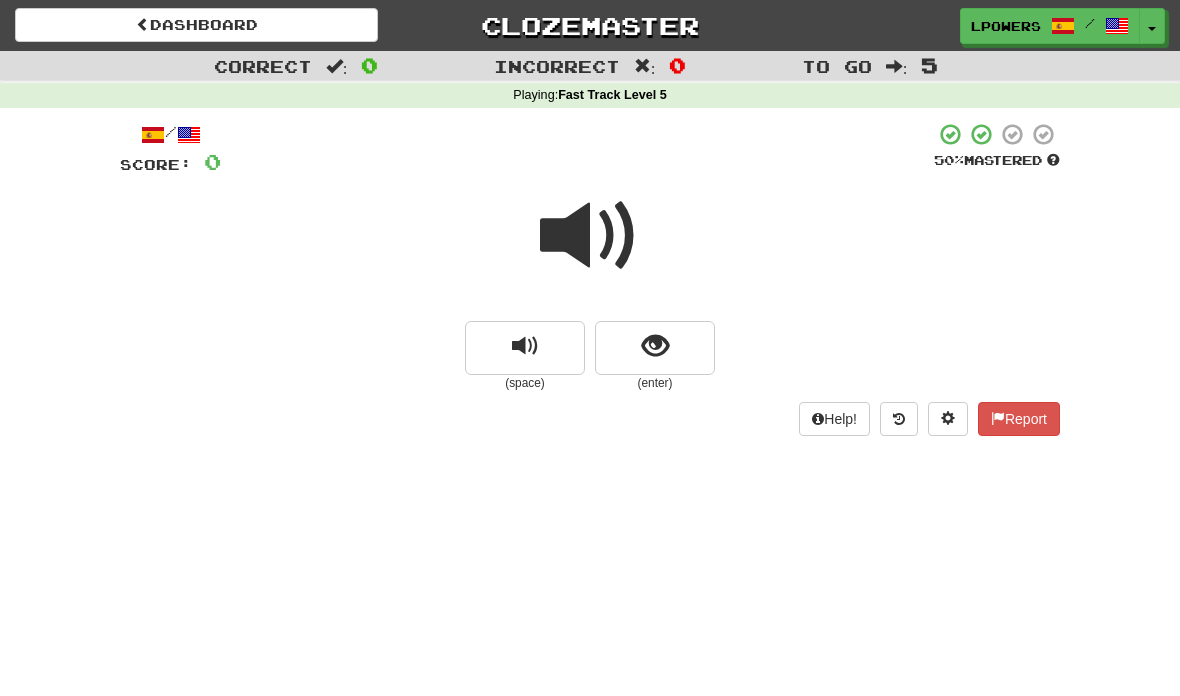click at bounding box center [655, 346] 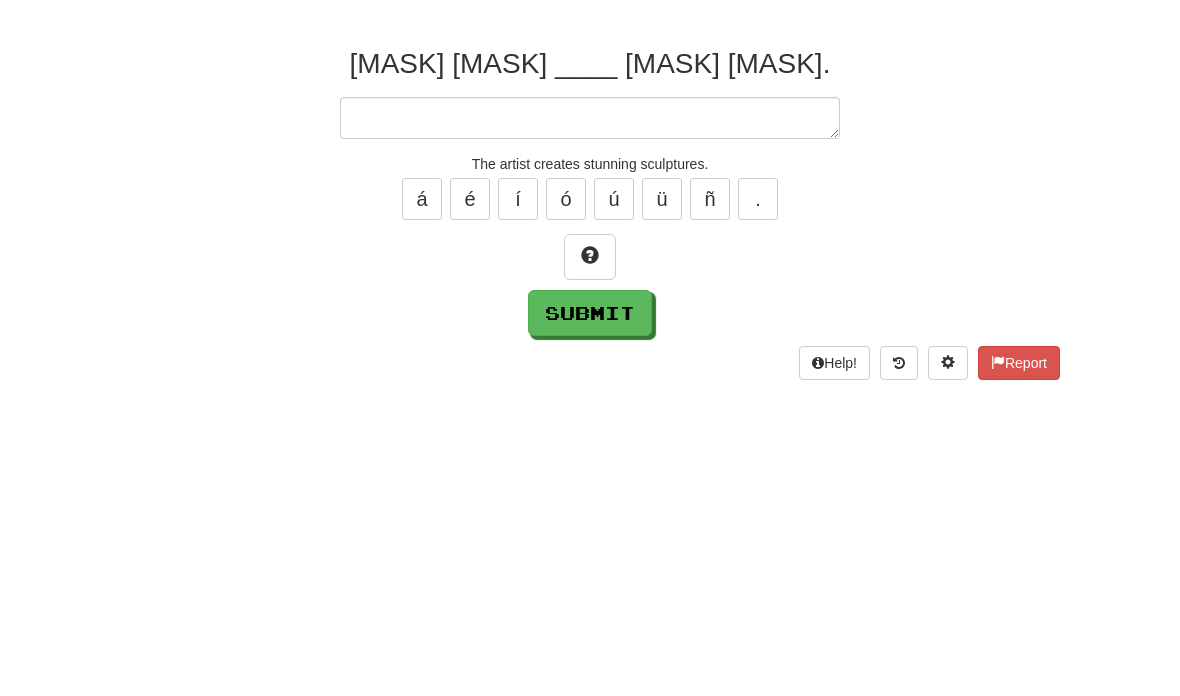 type on "*" 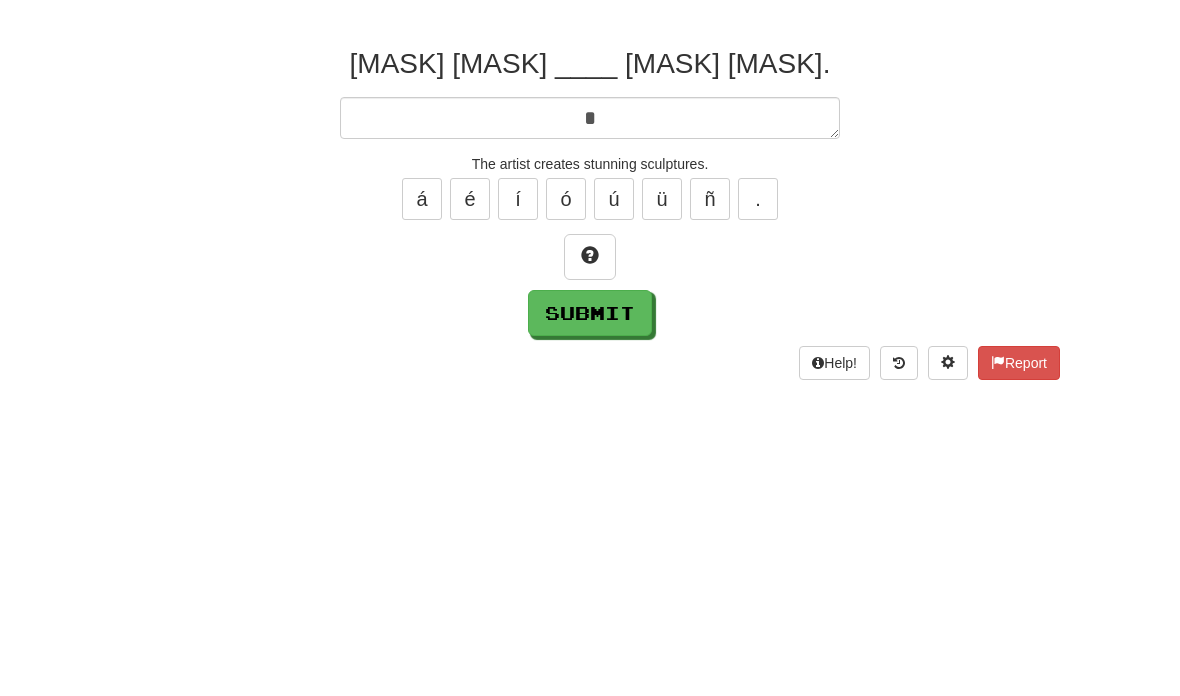 type on "*" 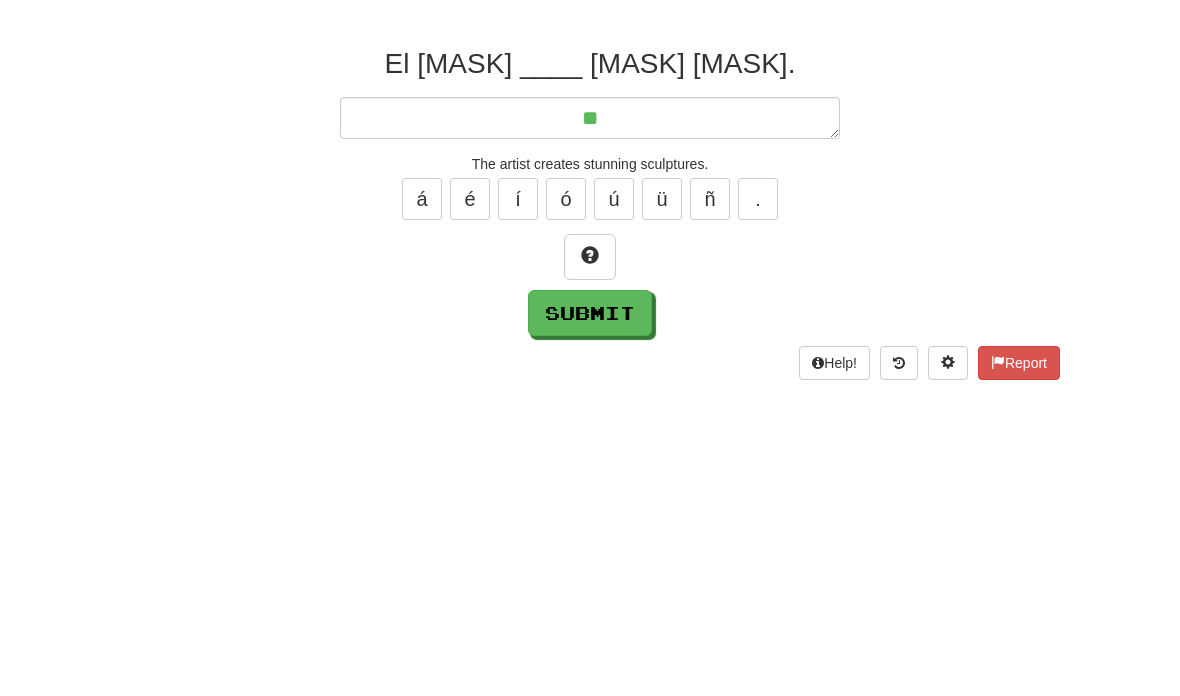 type on "*" 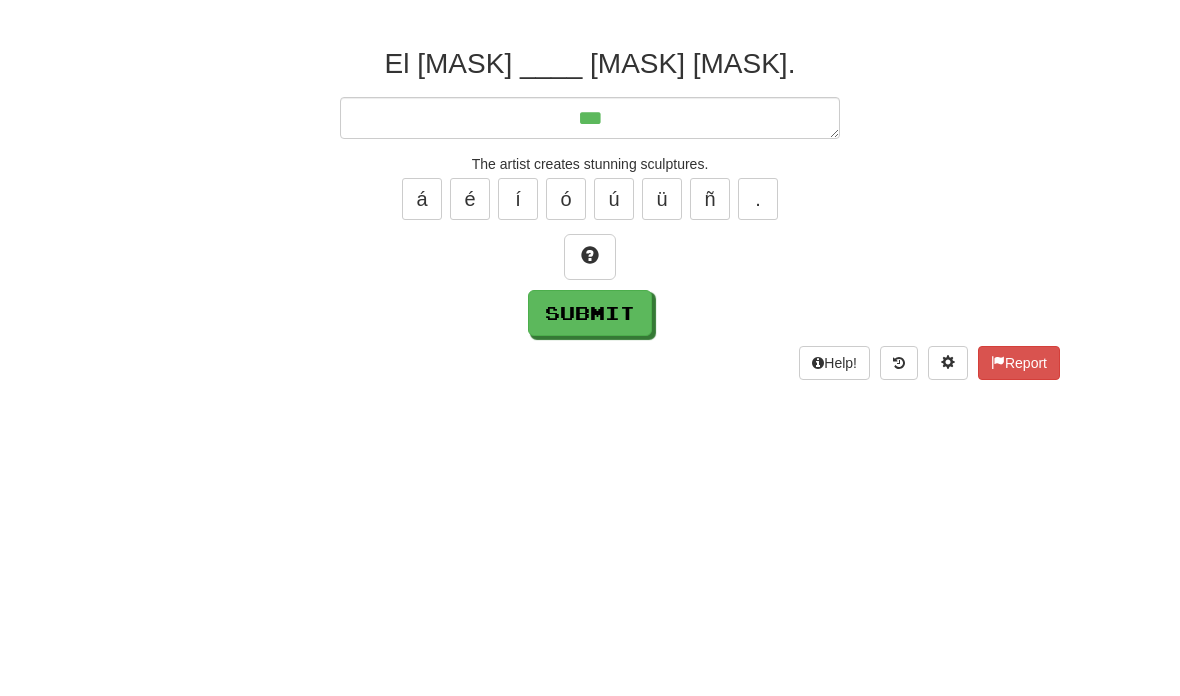 type on "*" 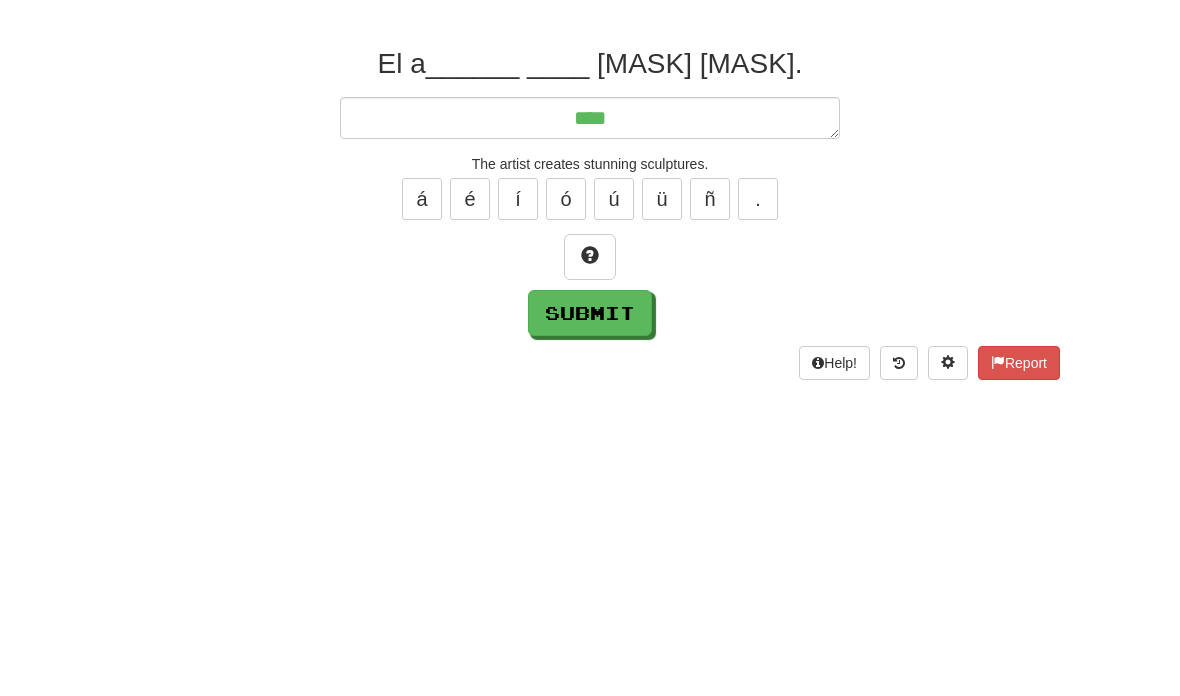 type on "*" 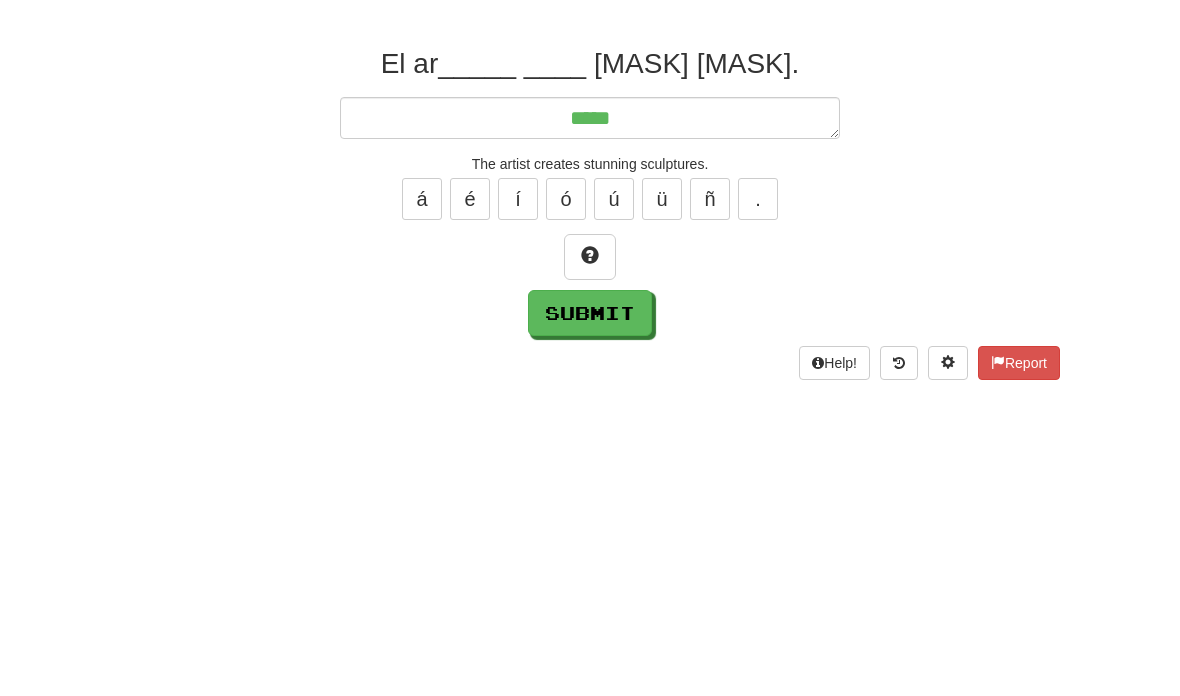 type on "*" 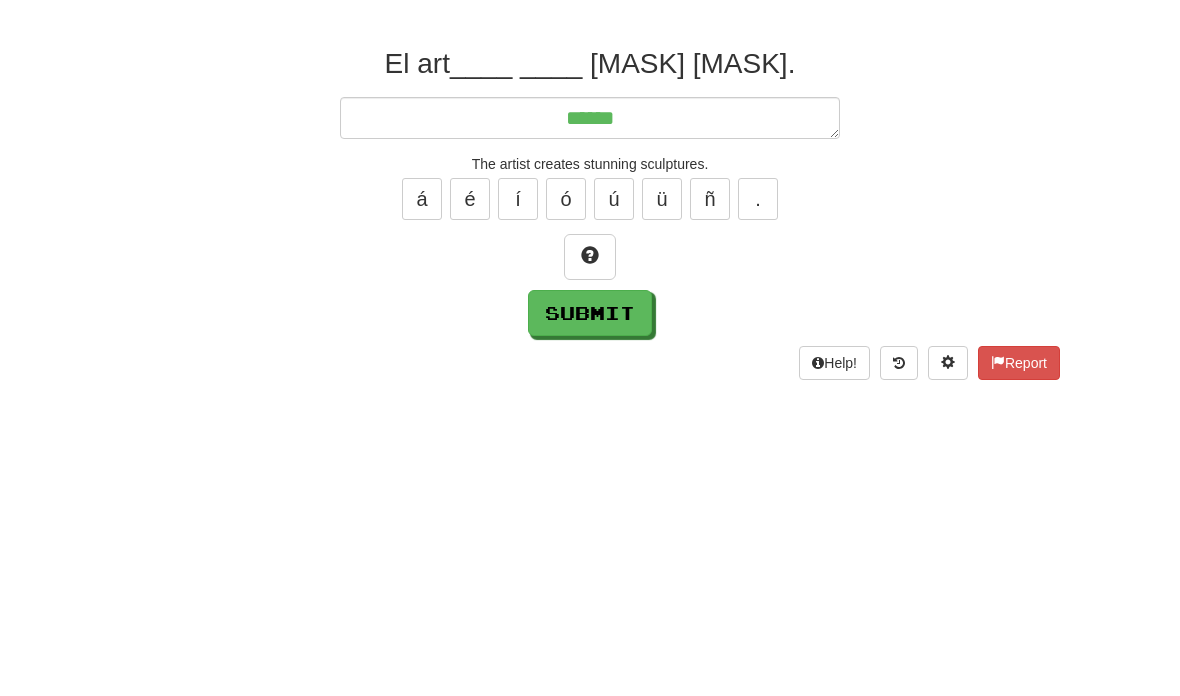 type on "*" 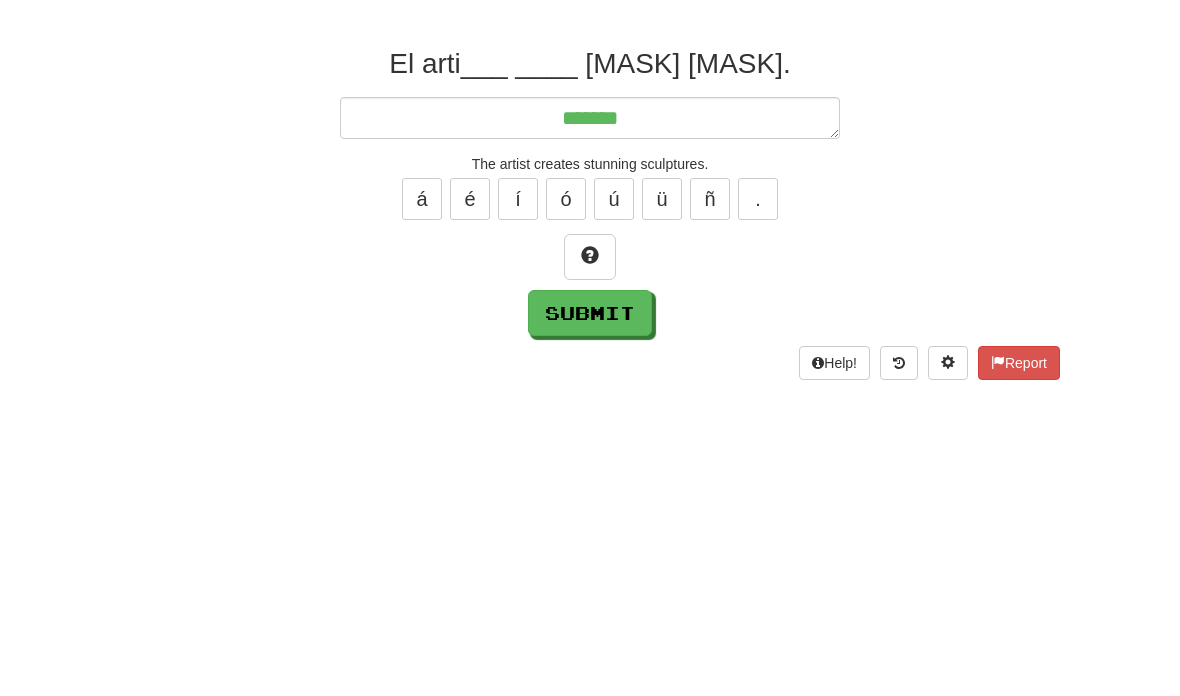type on "*" 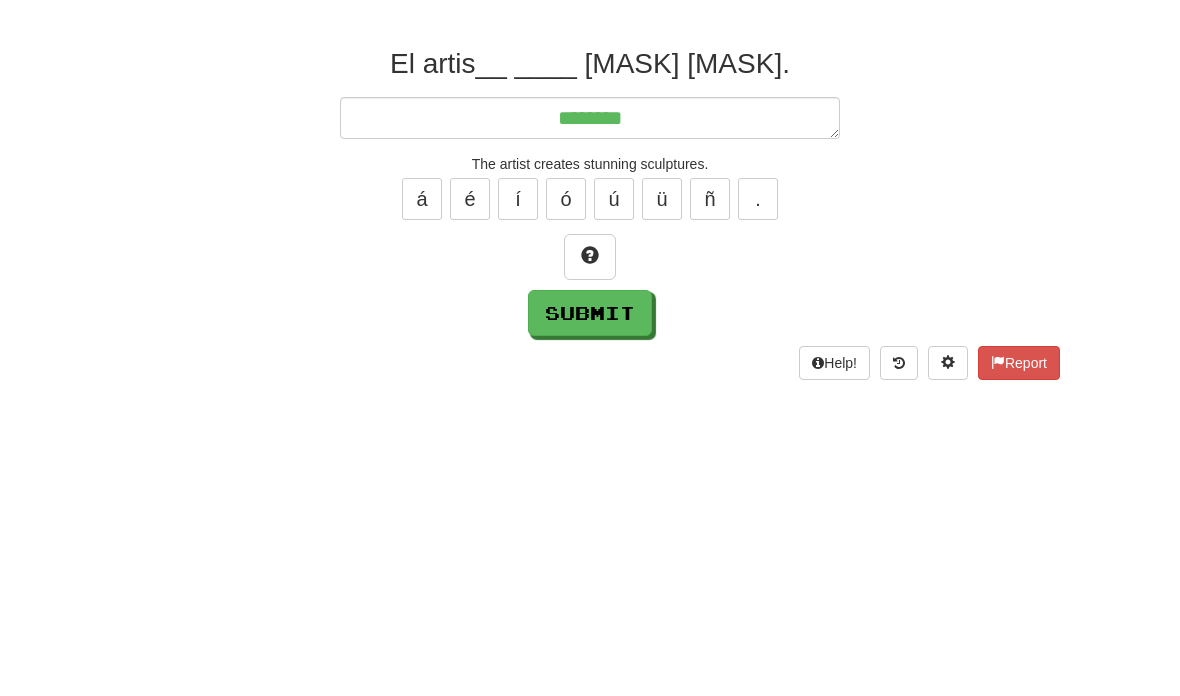 type on "*" 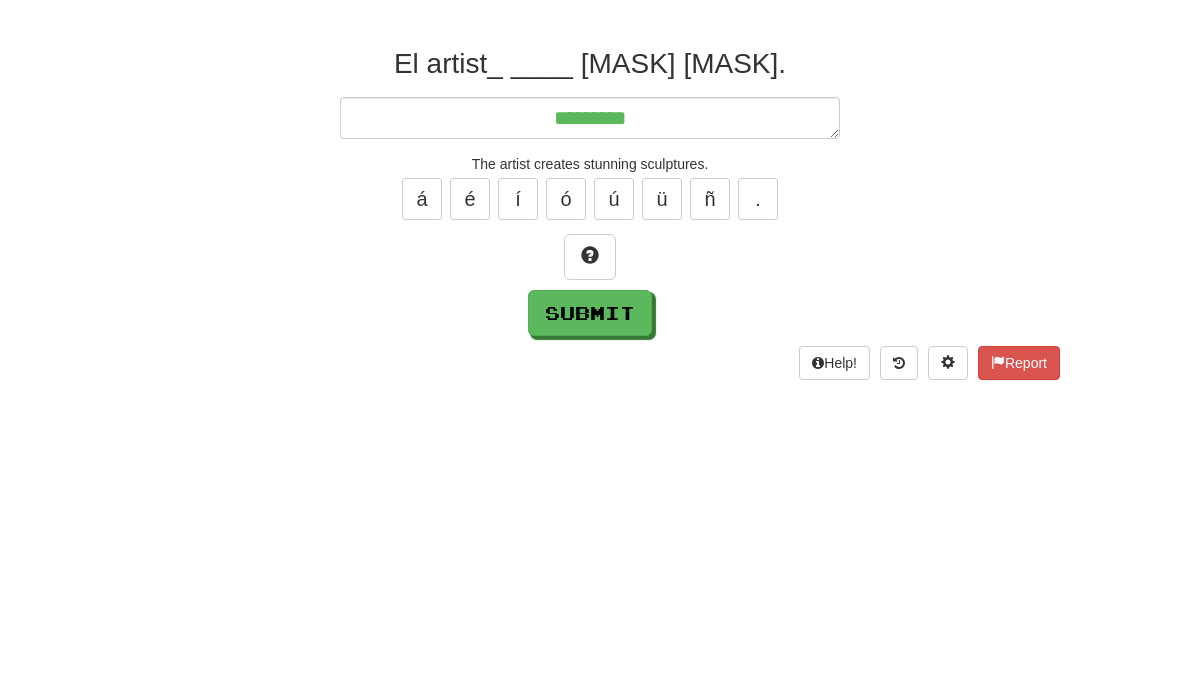 type on "*" 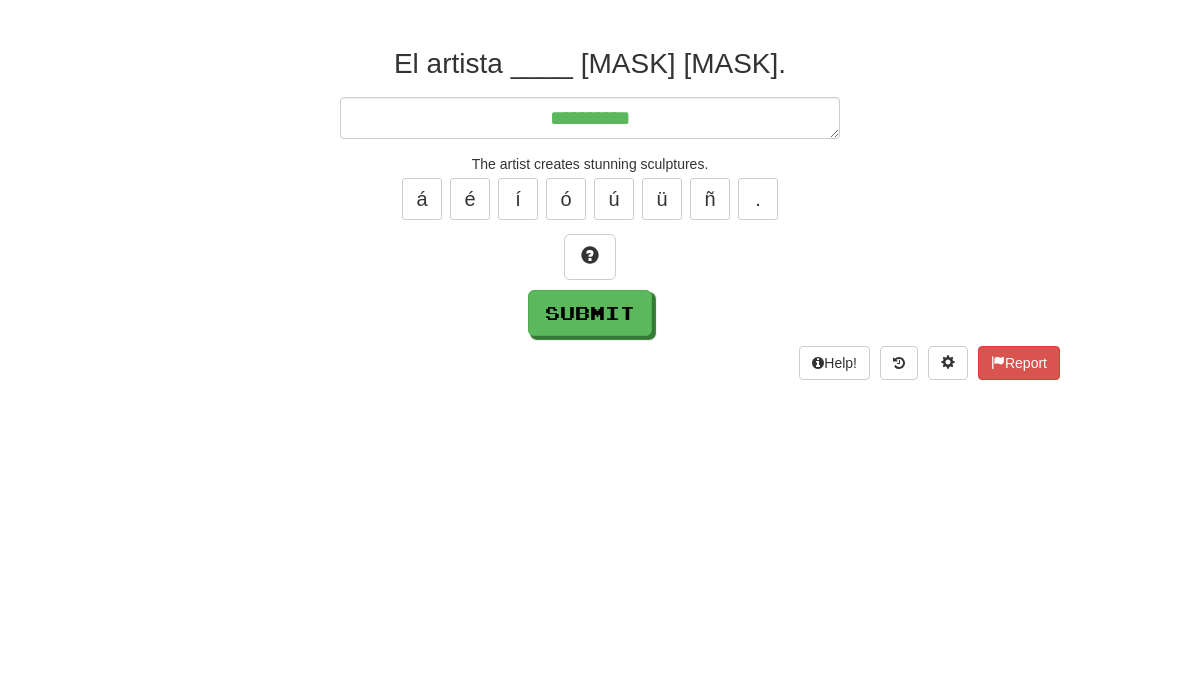 type on "*" 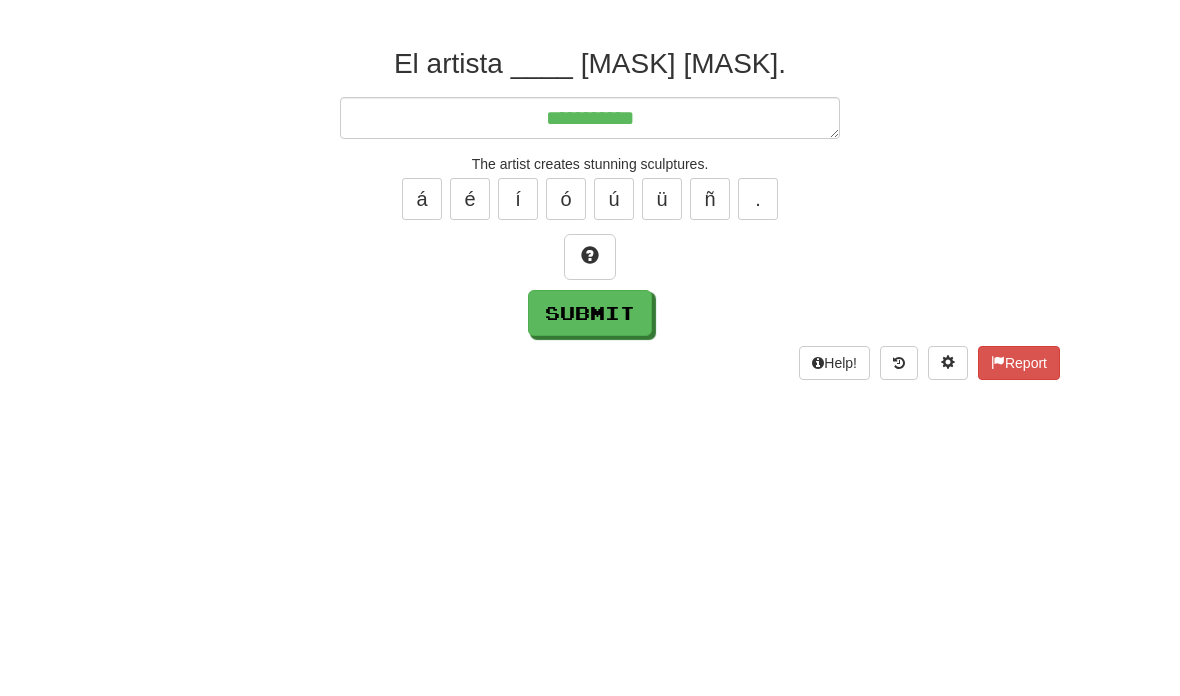 type on "**********" 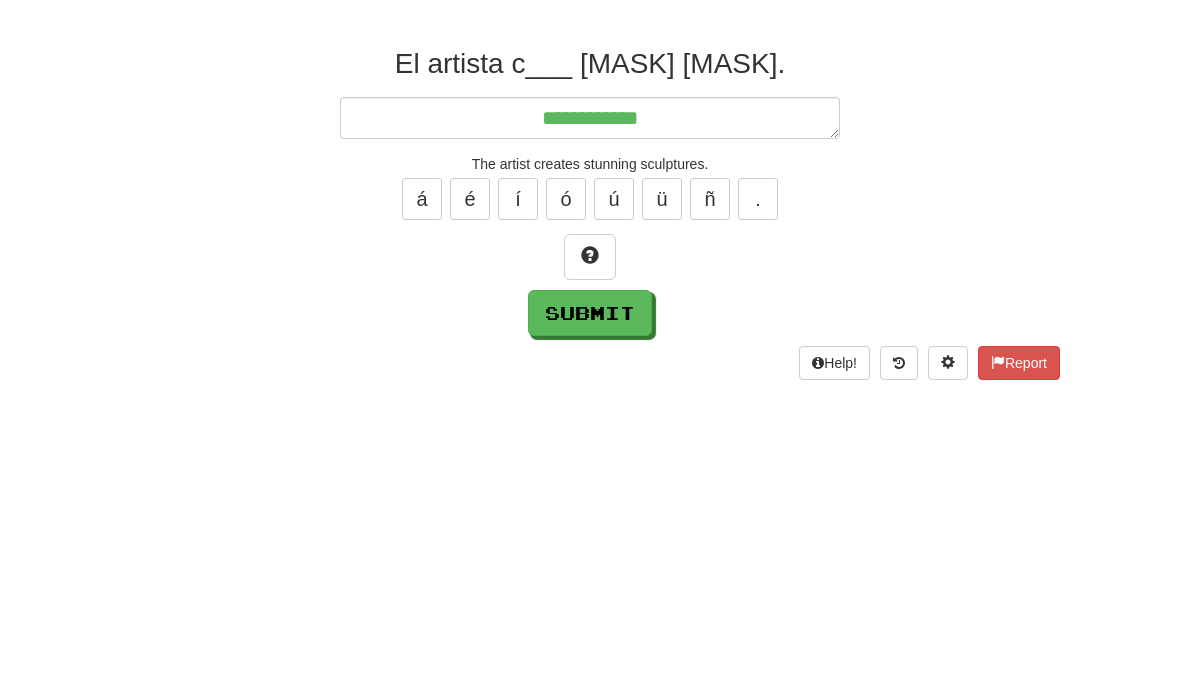 type on "*" 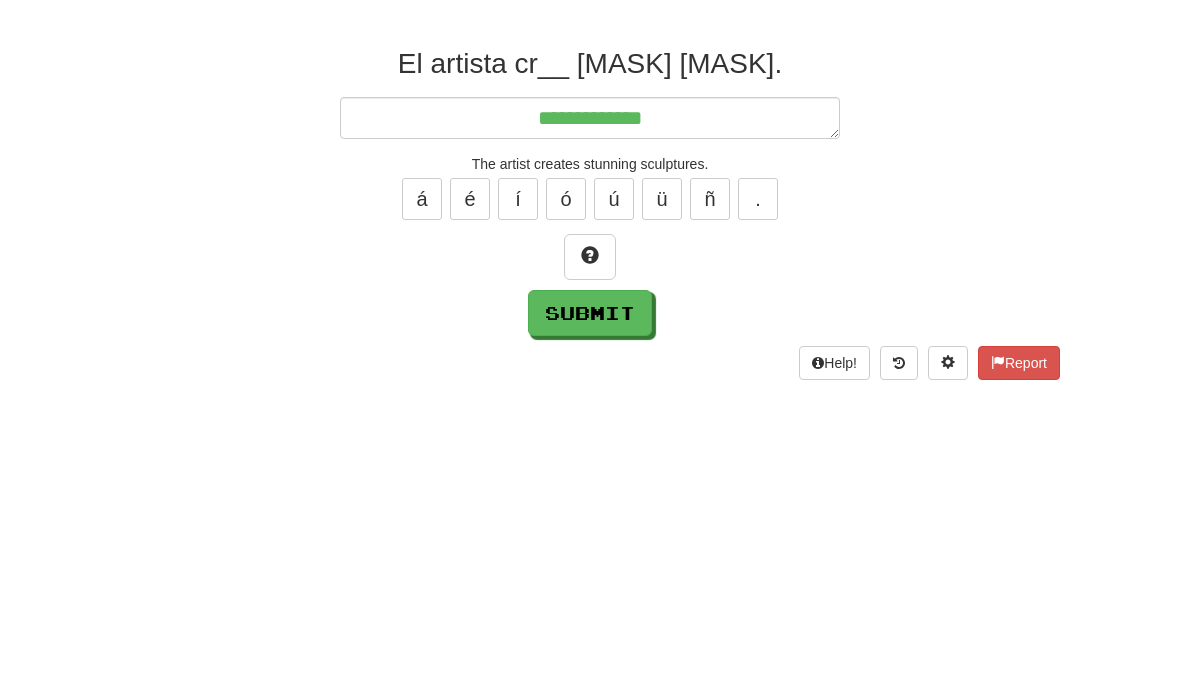 type on "*" 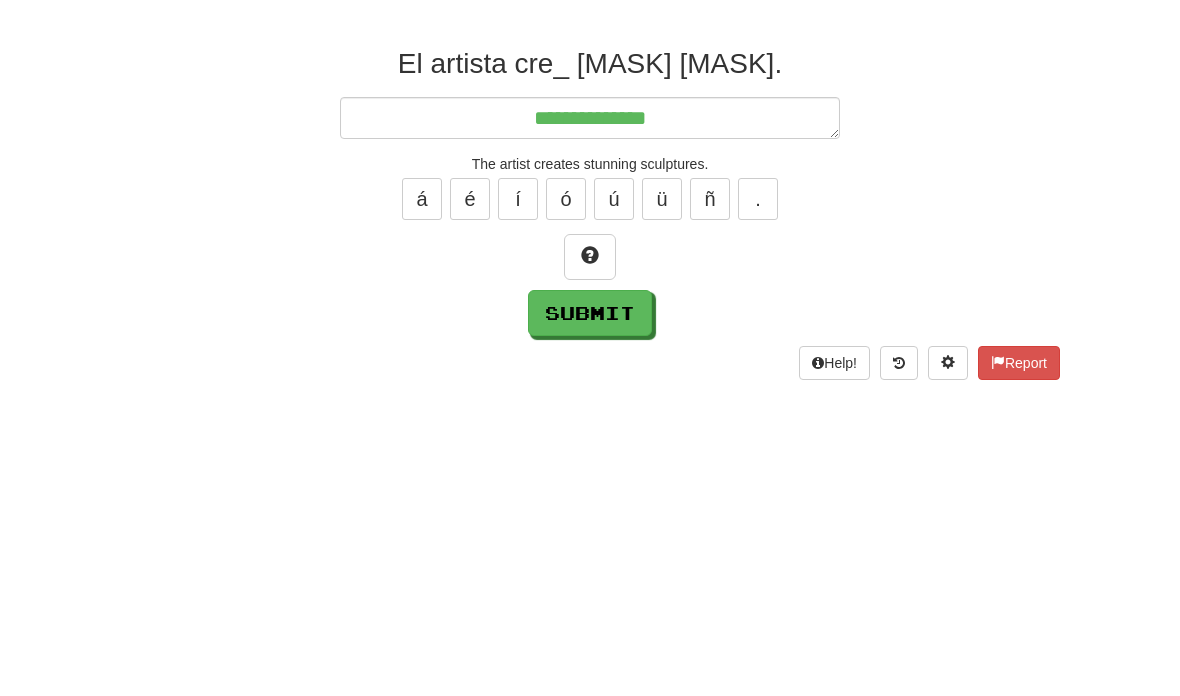 type on "*" 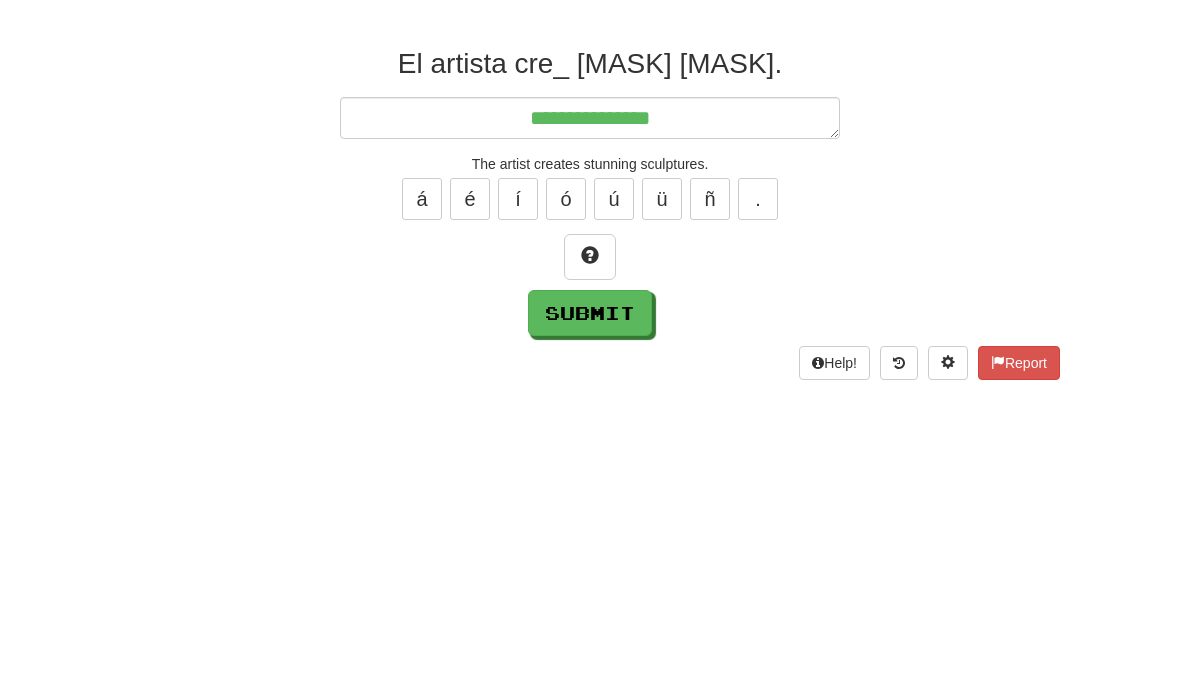 type on "**********" 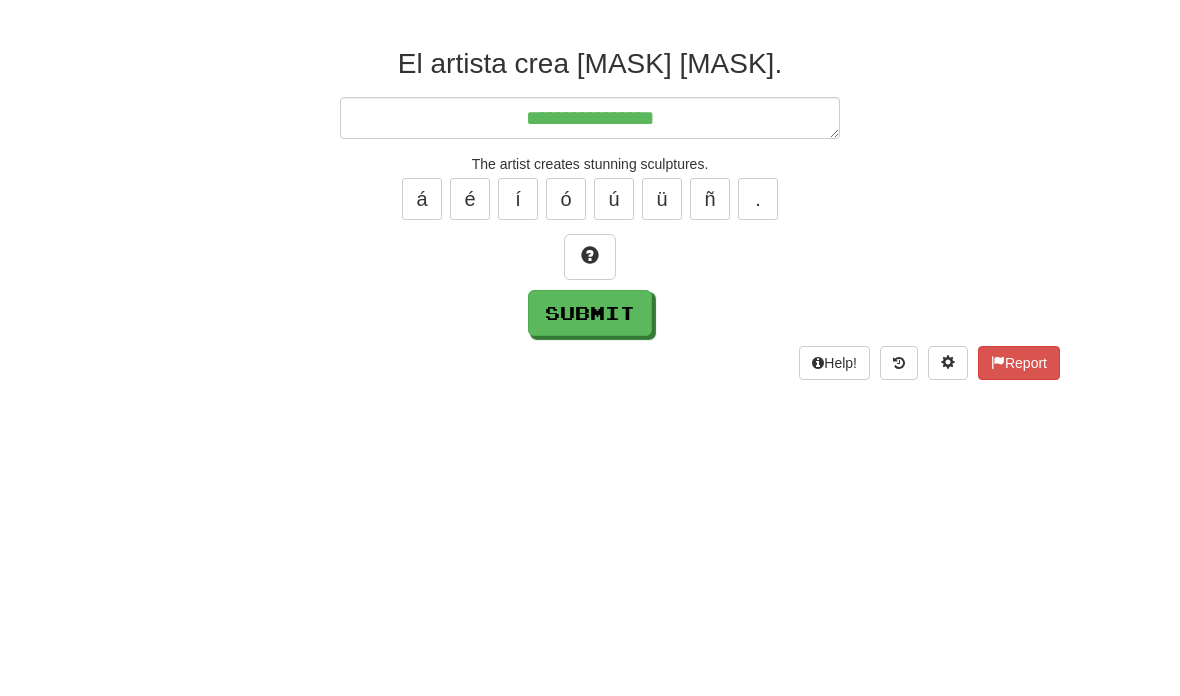 type on "*" 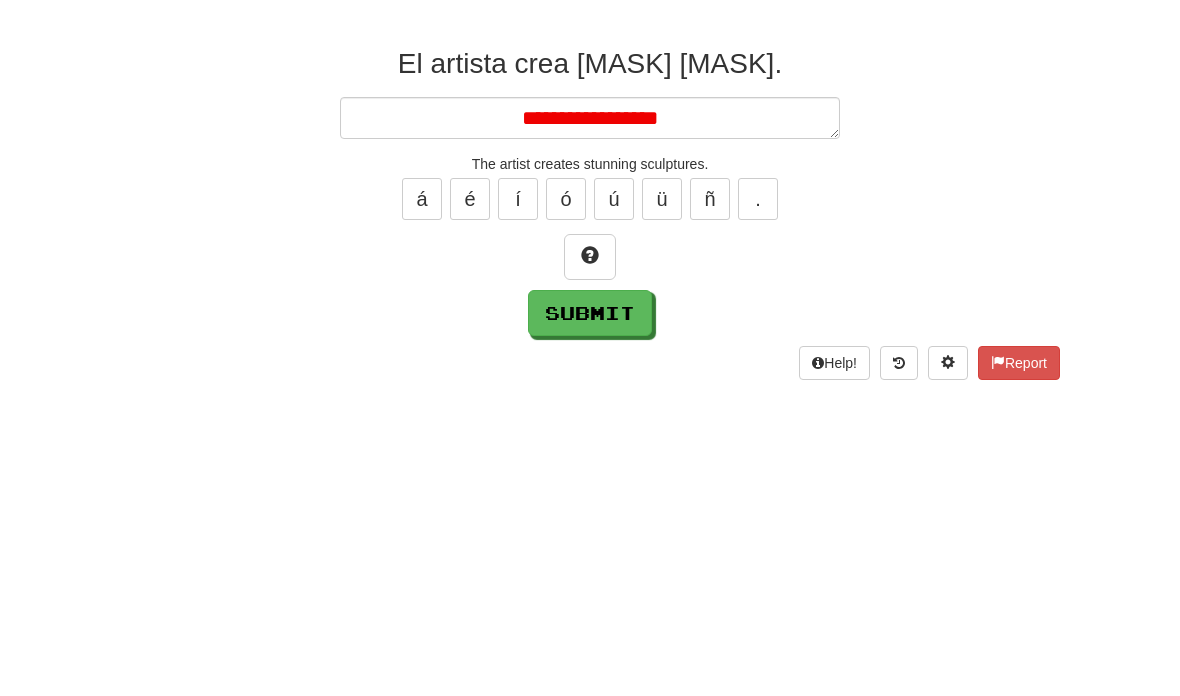 type on "**********" 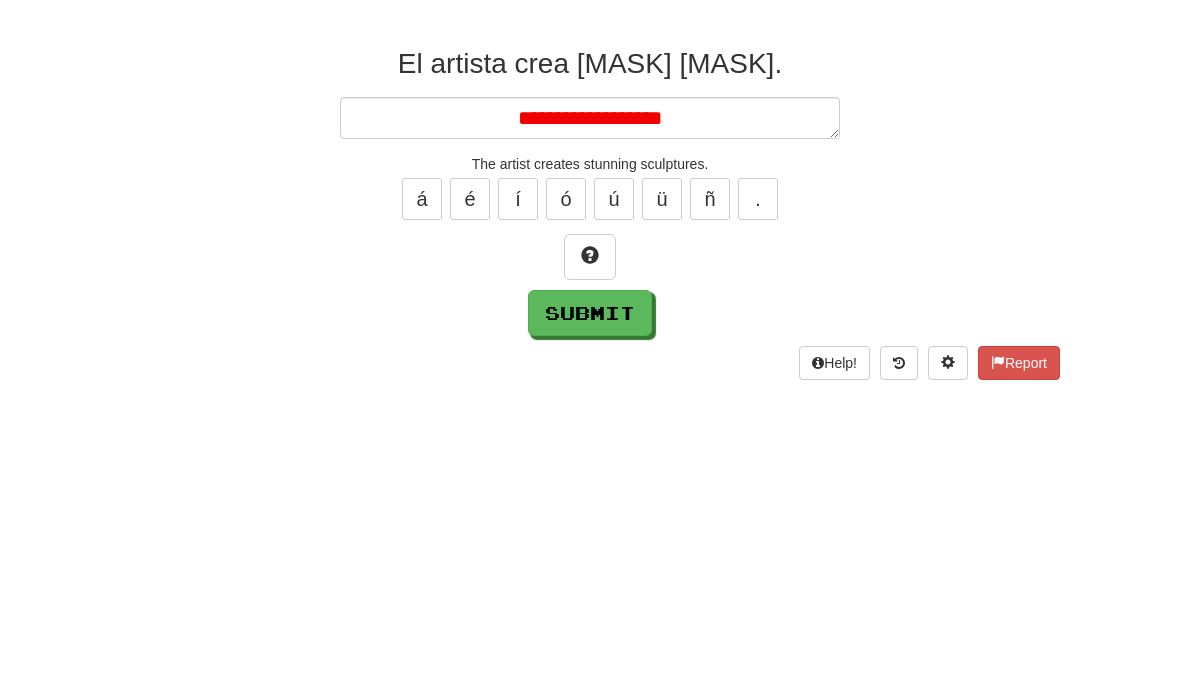 type on "*" 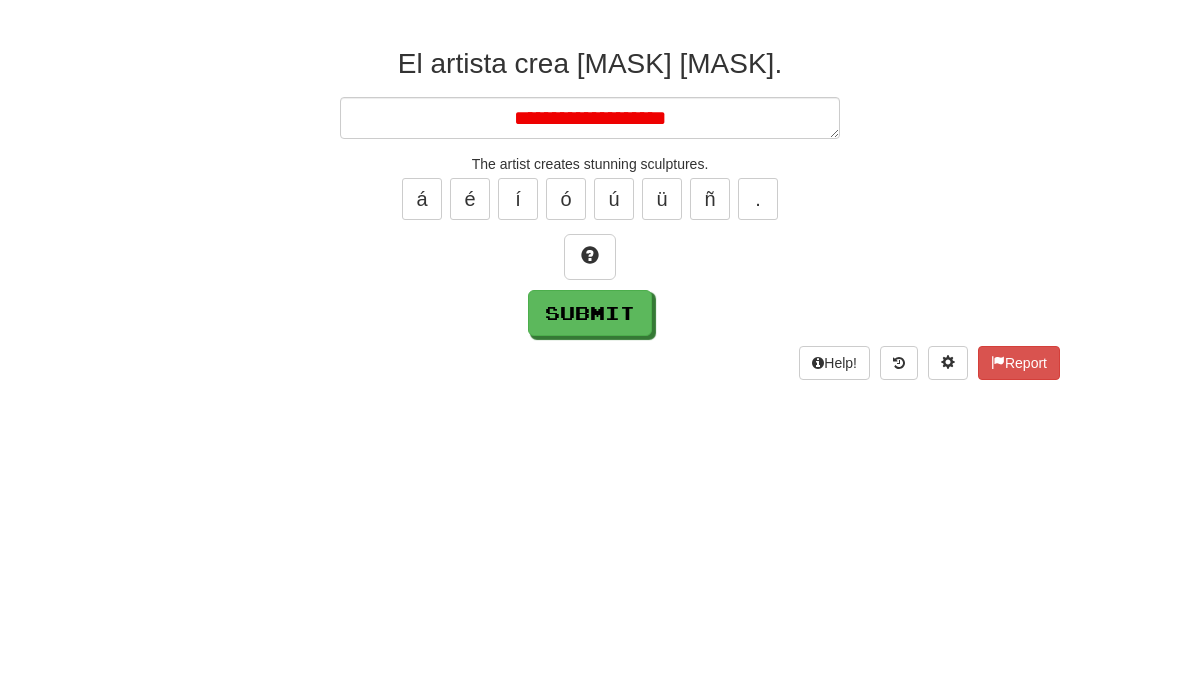 type on "**********" 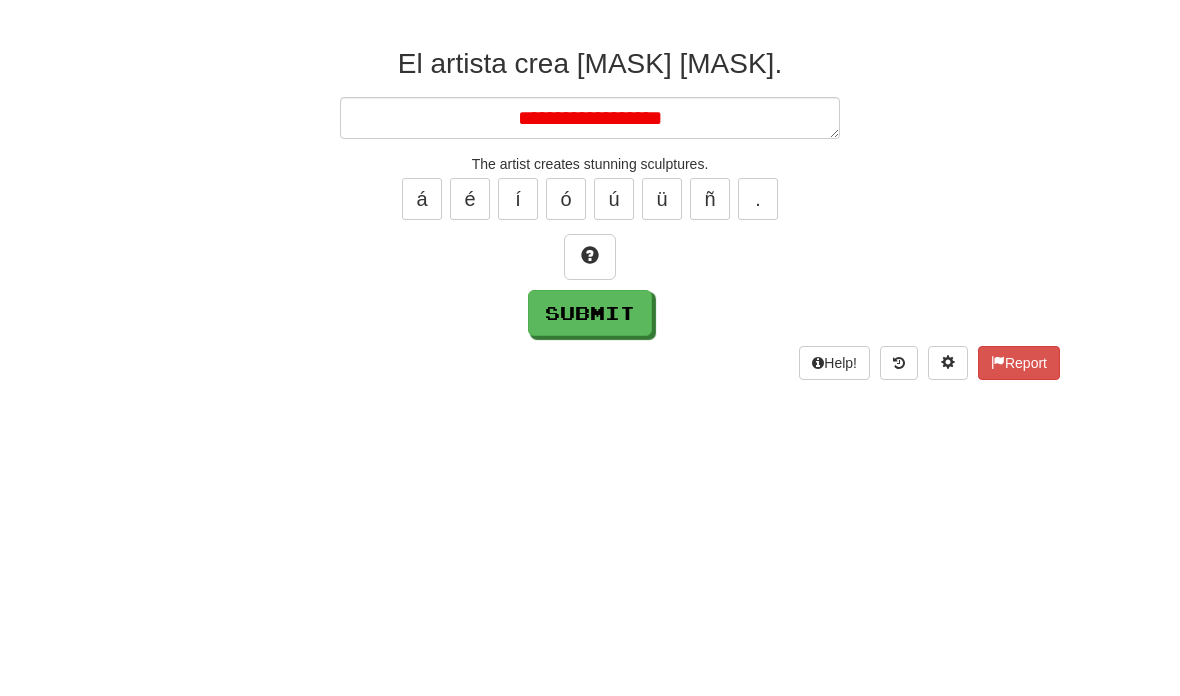 type on "*" 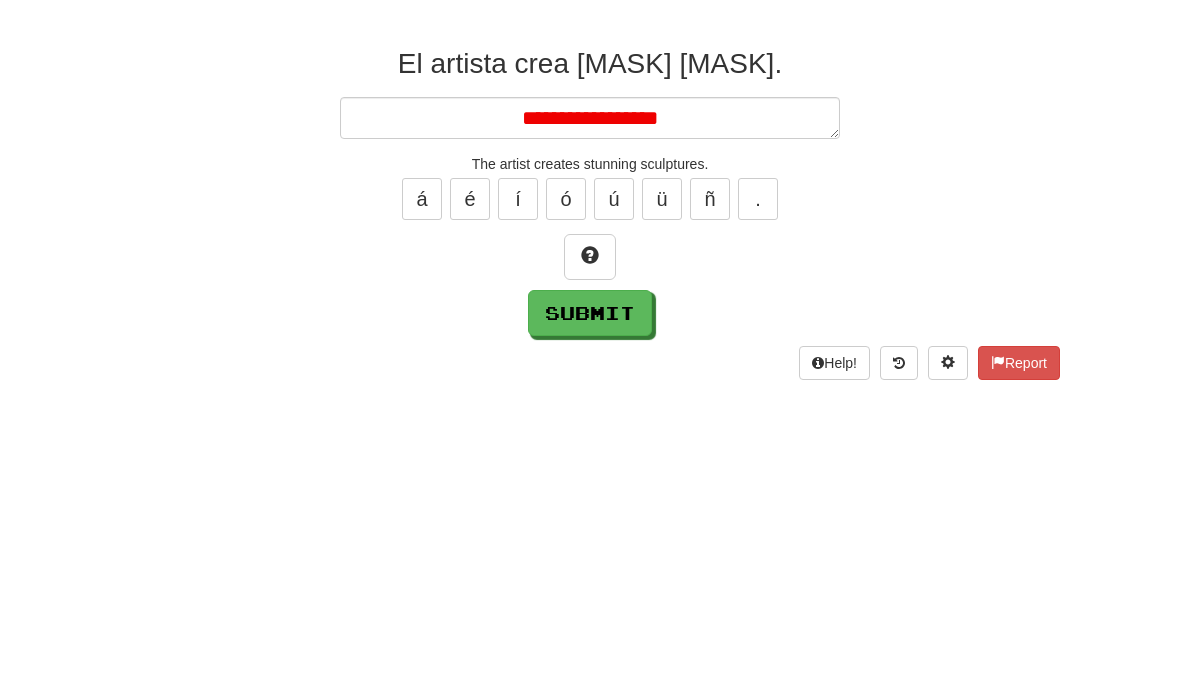 type on "*" 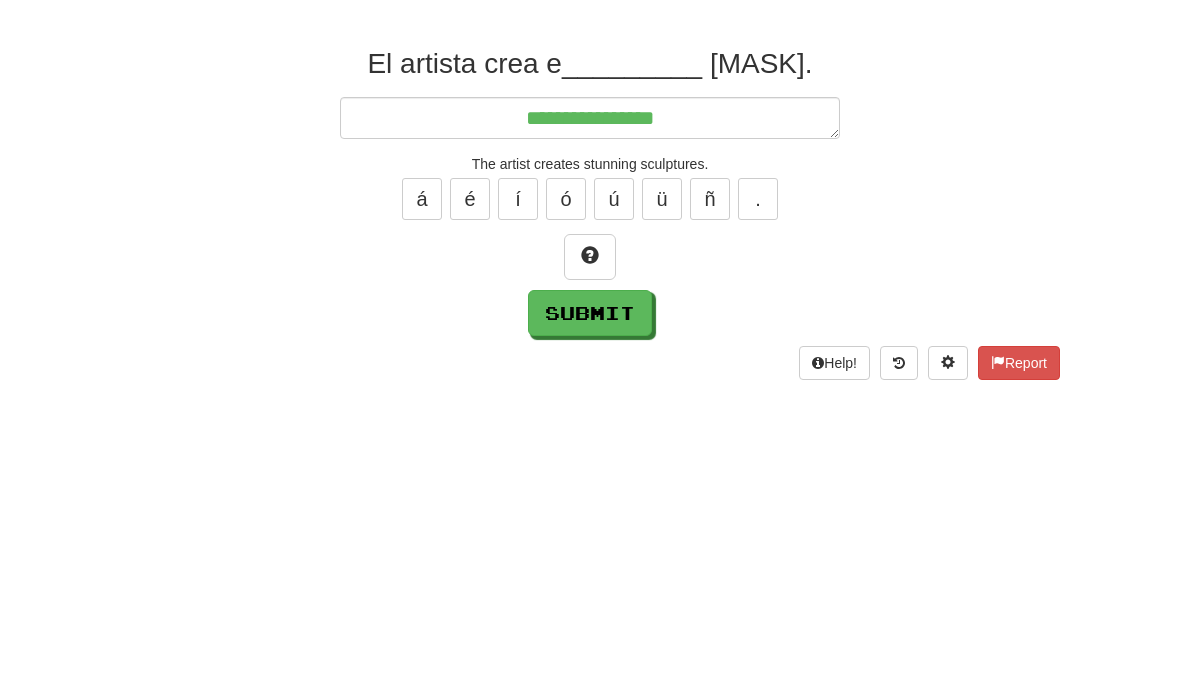 type on "*" 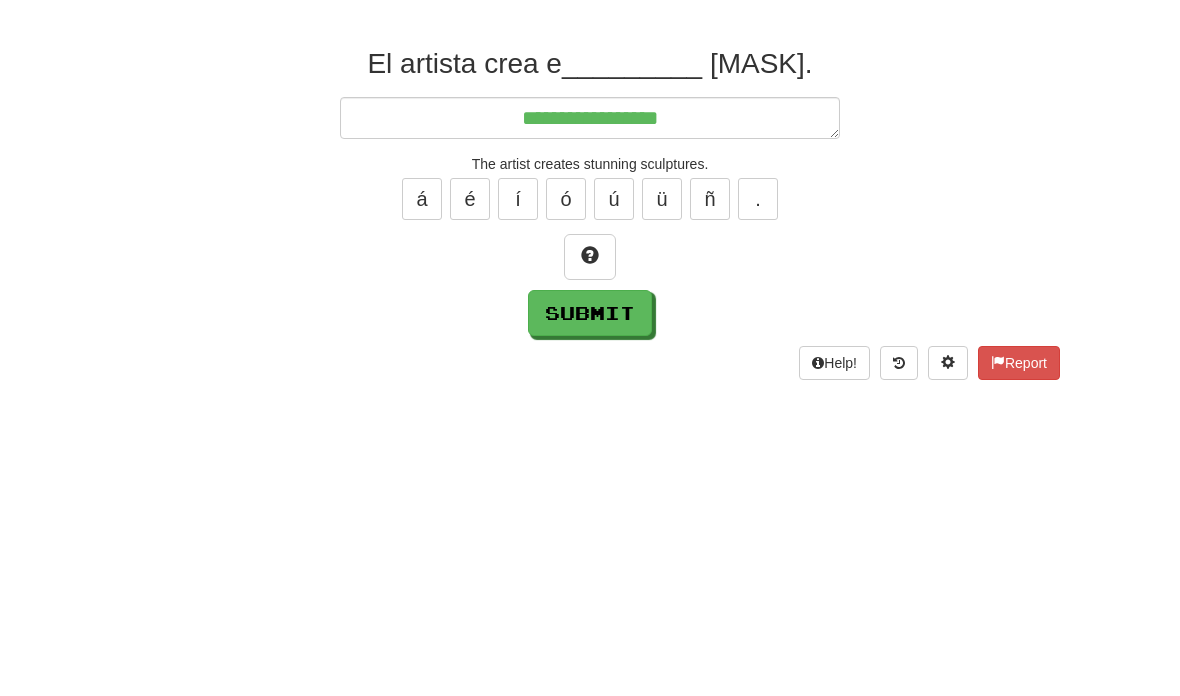 type on "*" 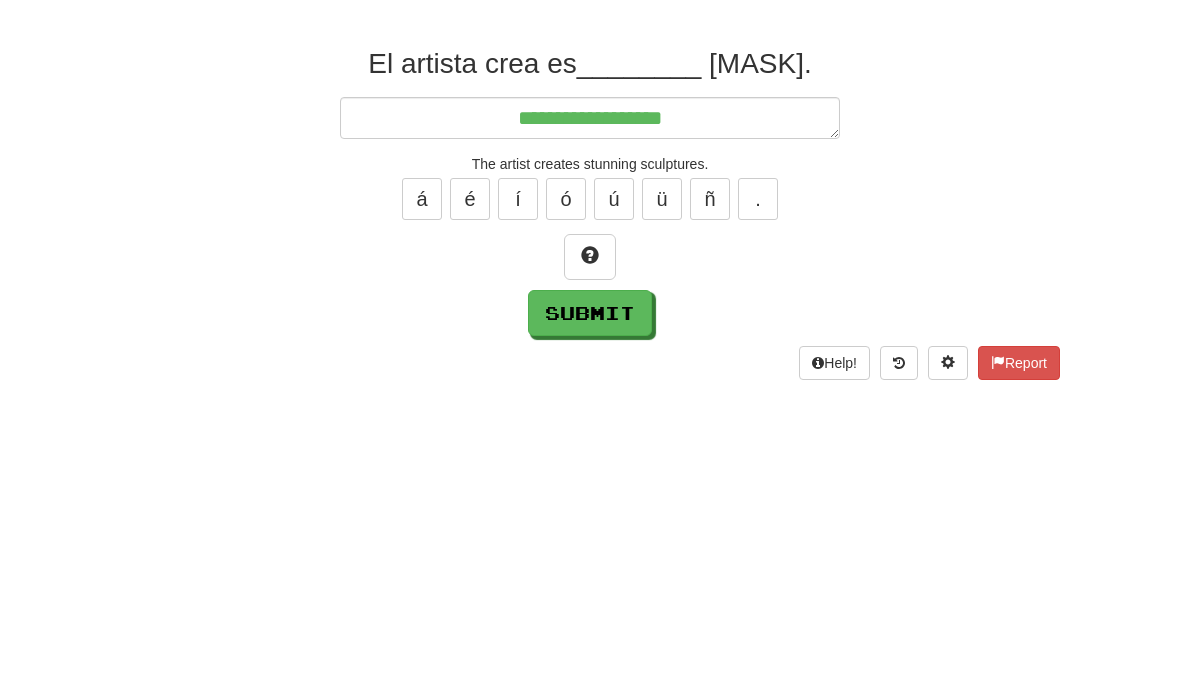 type on "*" 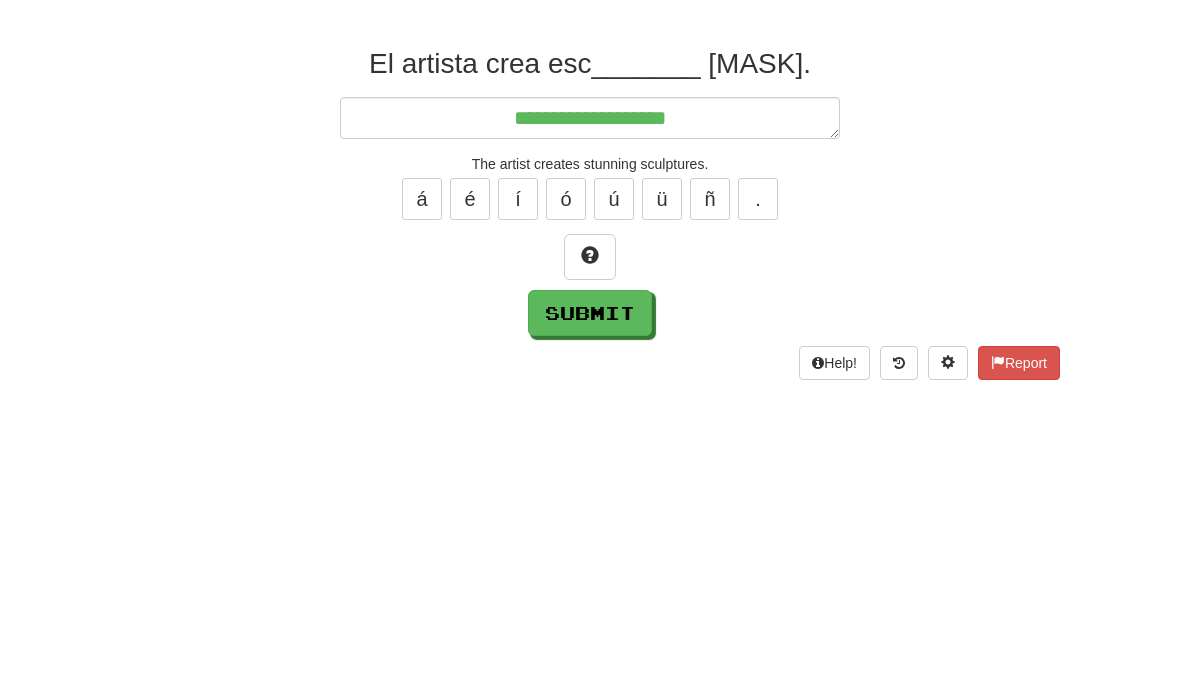 type on "*" 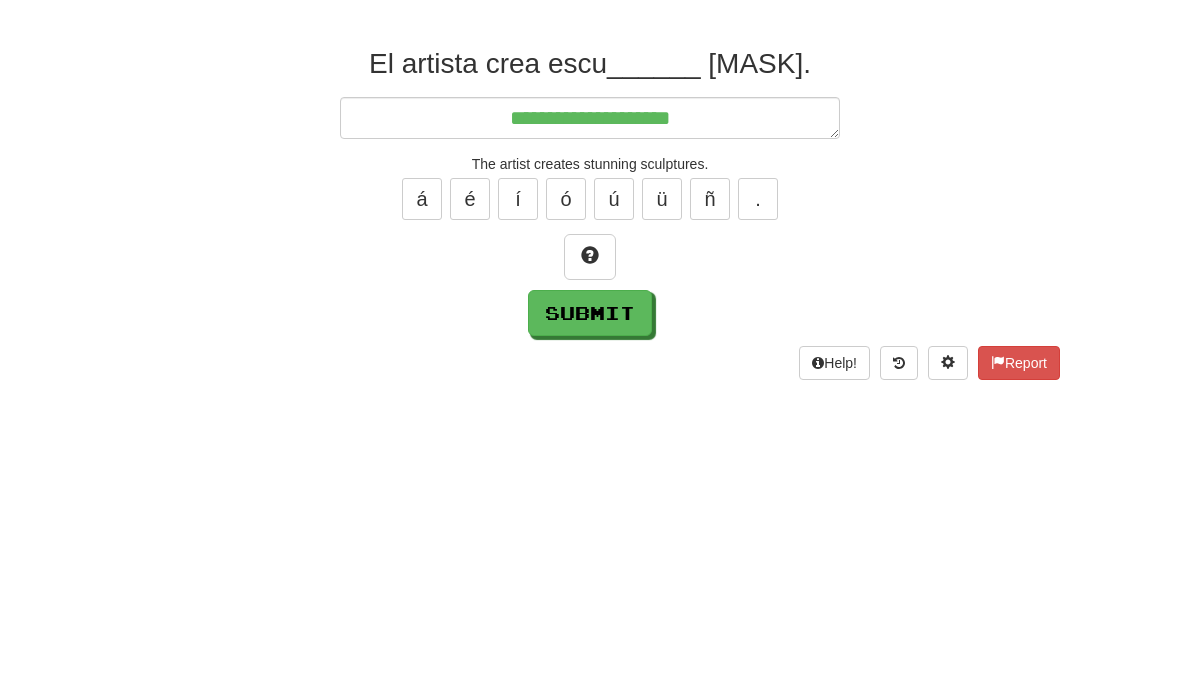 type on "*" 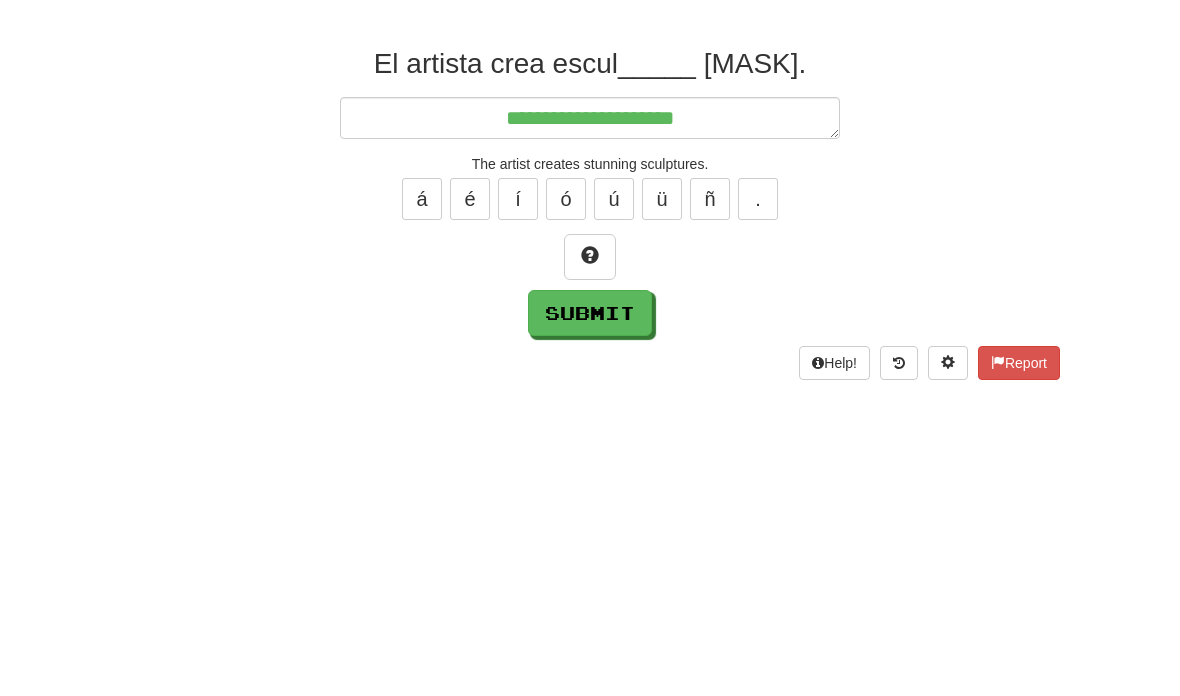 type on "*" 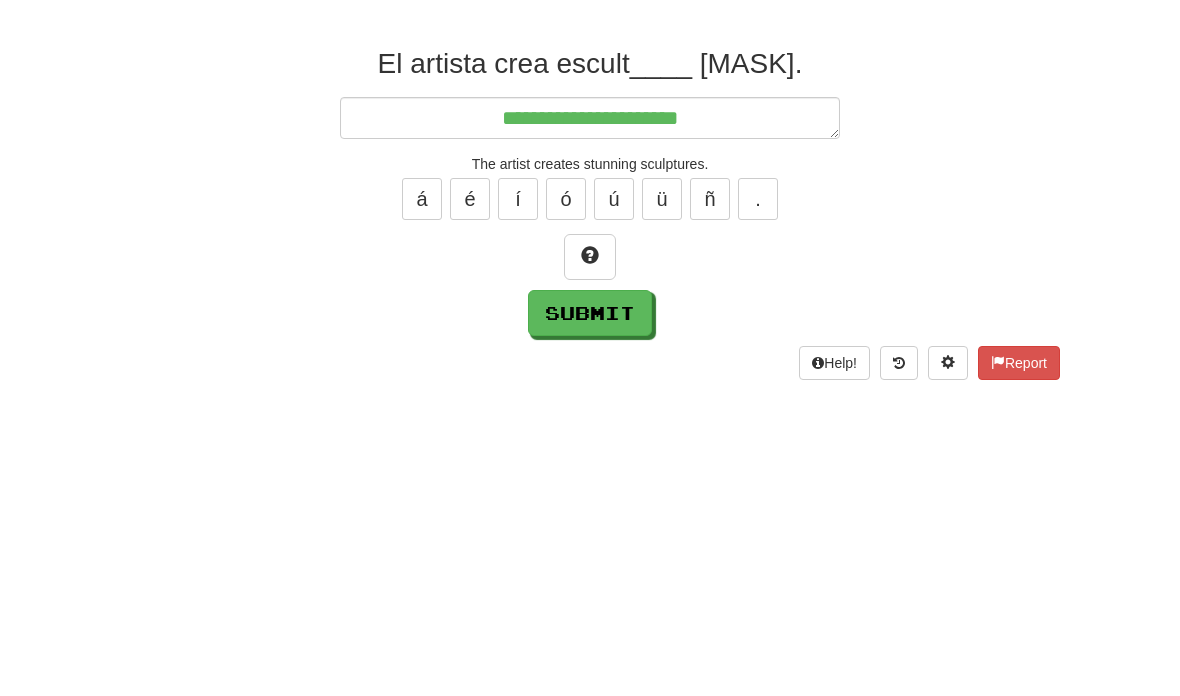 type on "*" 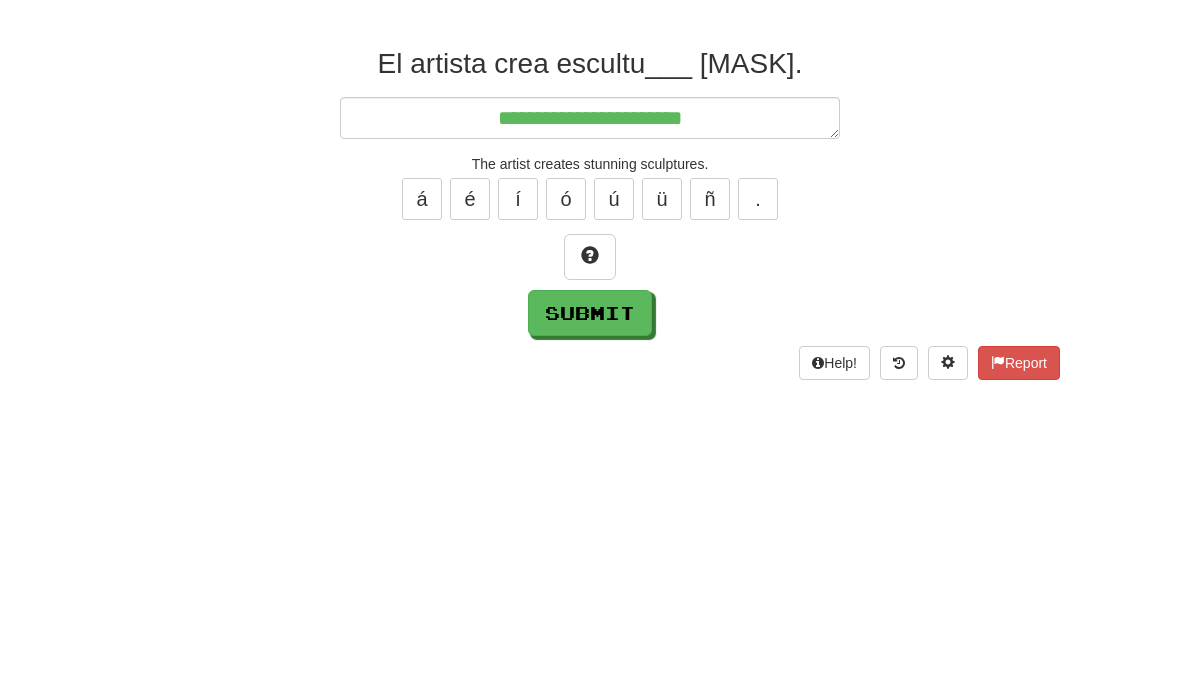 type on "*" 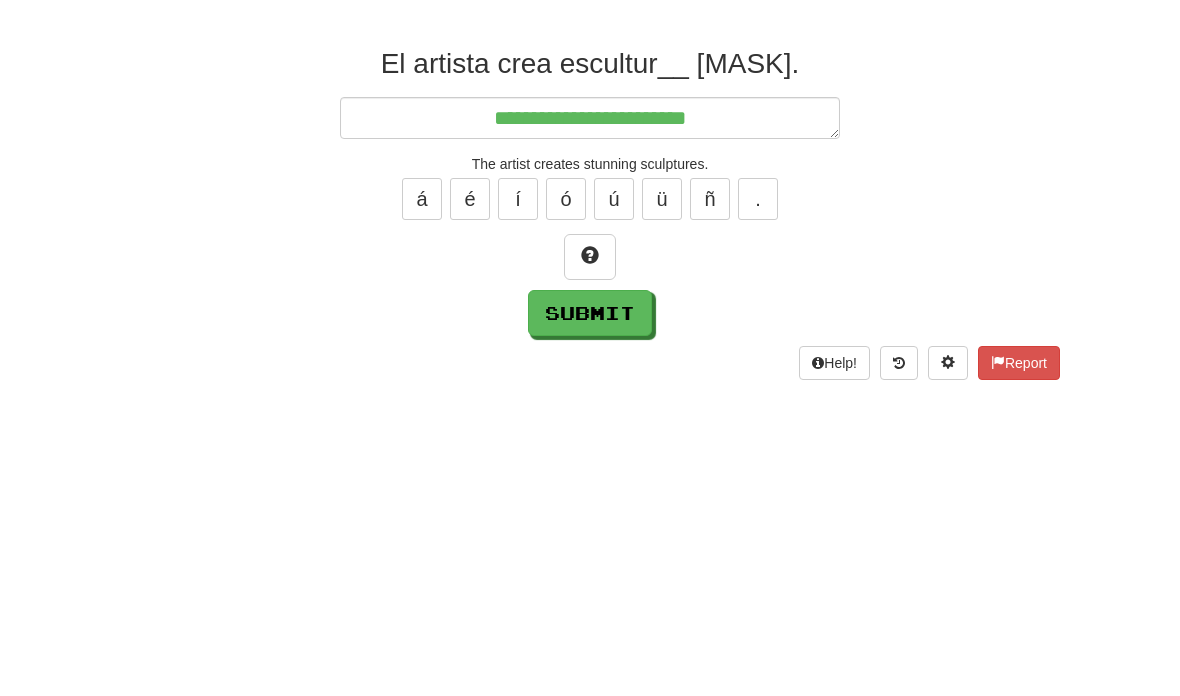 type on "*" 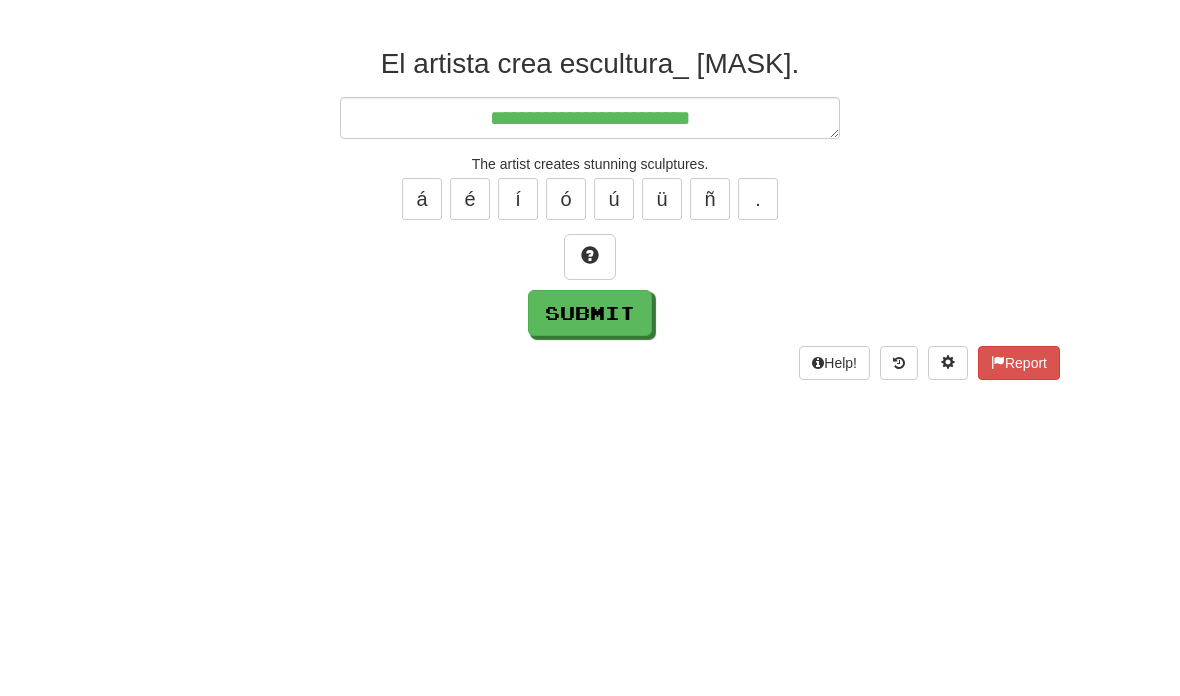 type on "*" 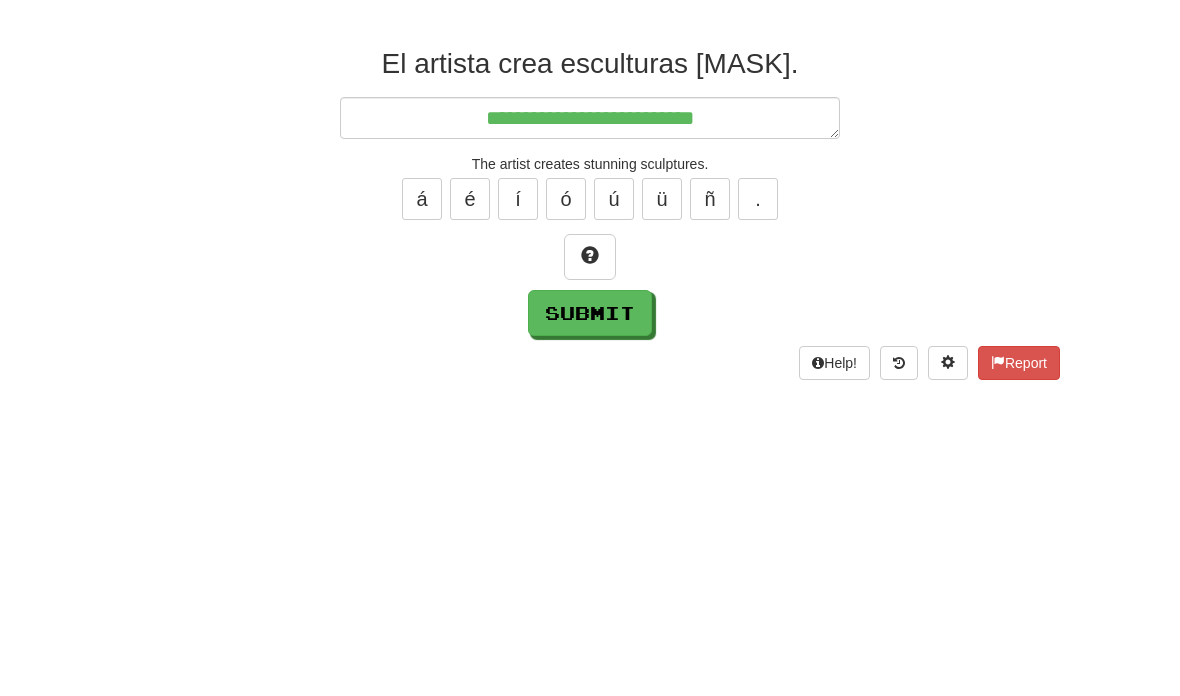 type on "*" 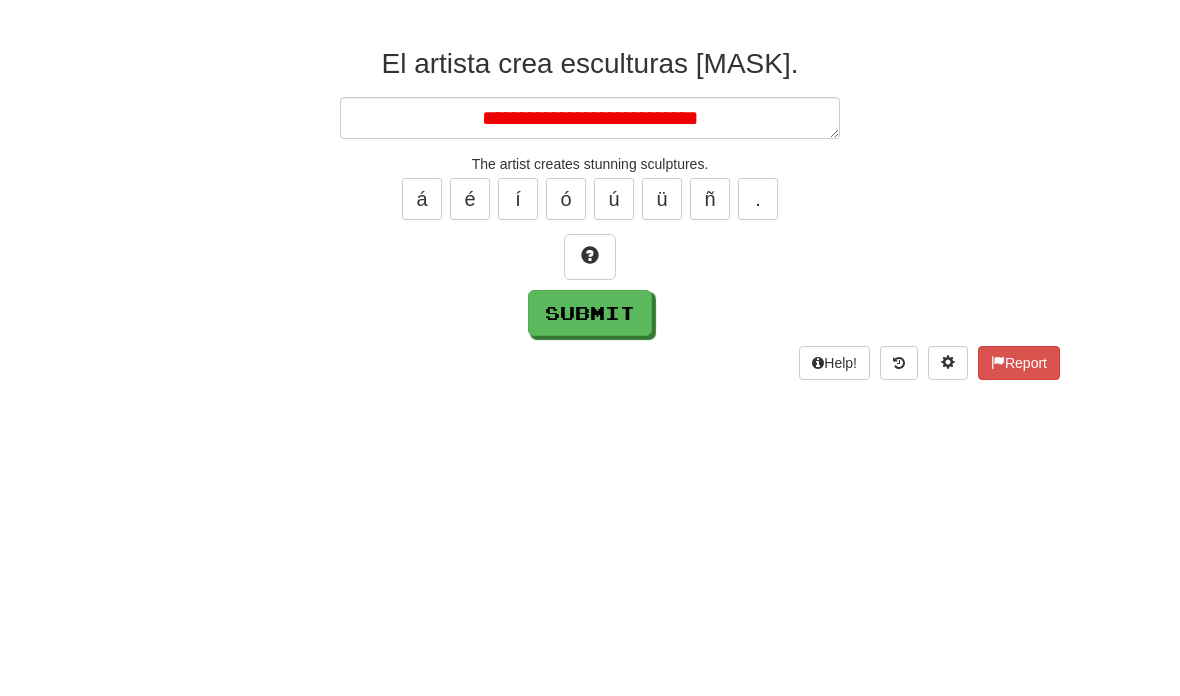 type on "*" 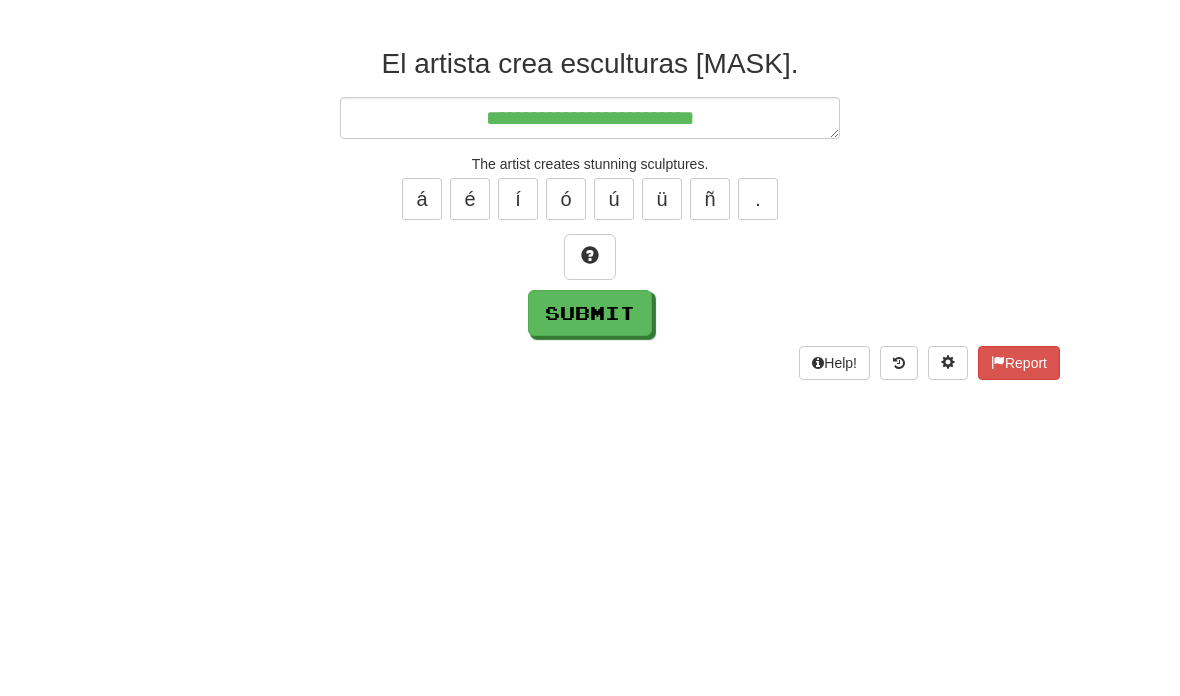 type on "*" 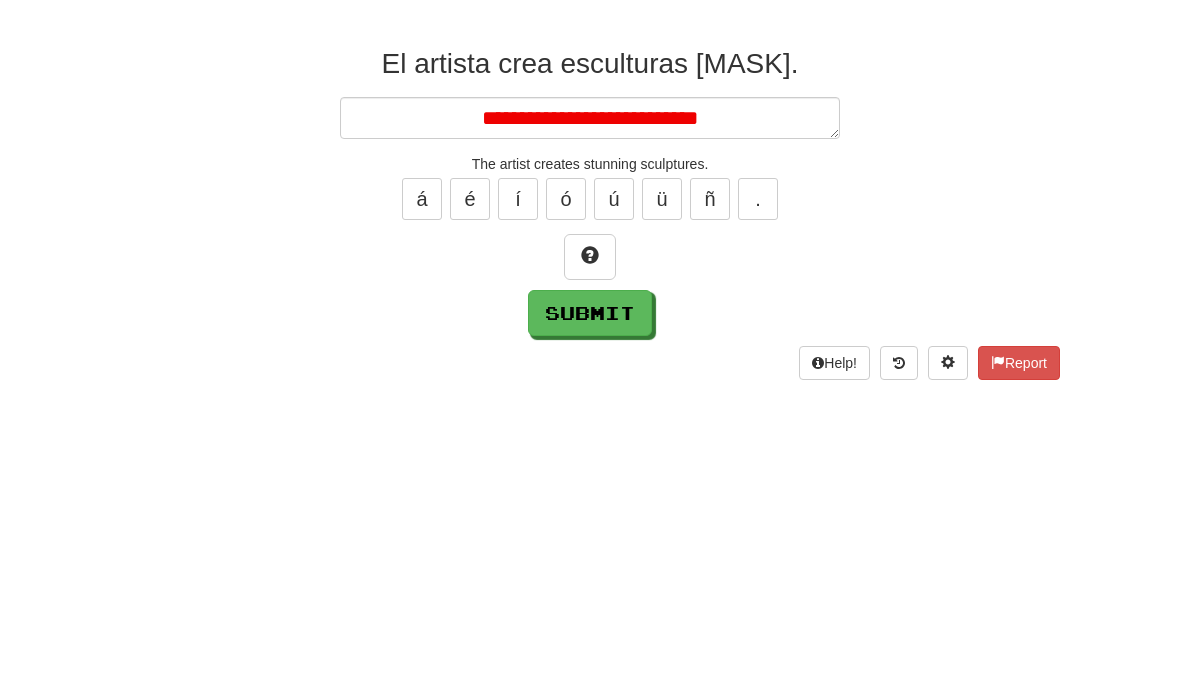 type on "*" 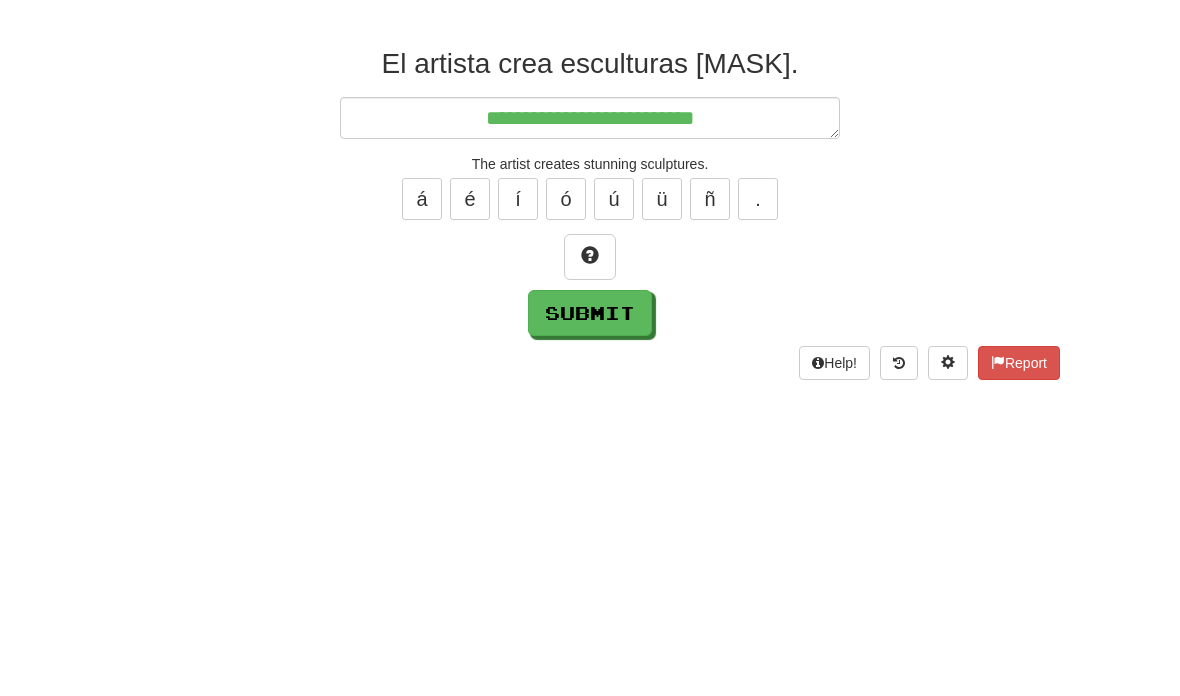 type on "*" 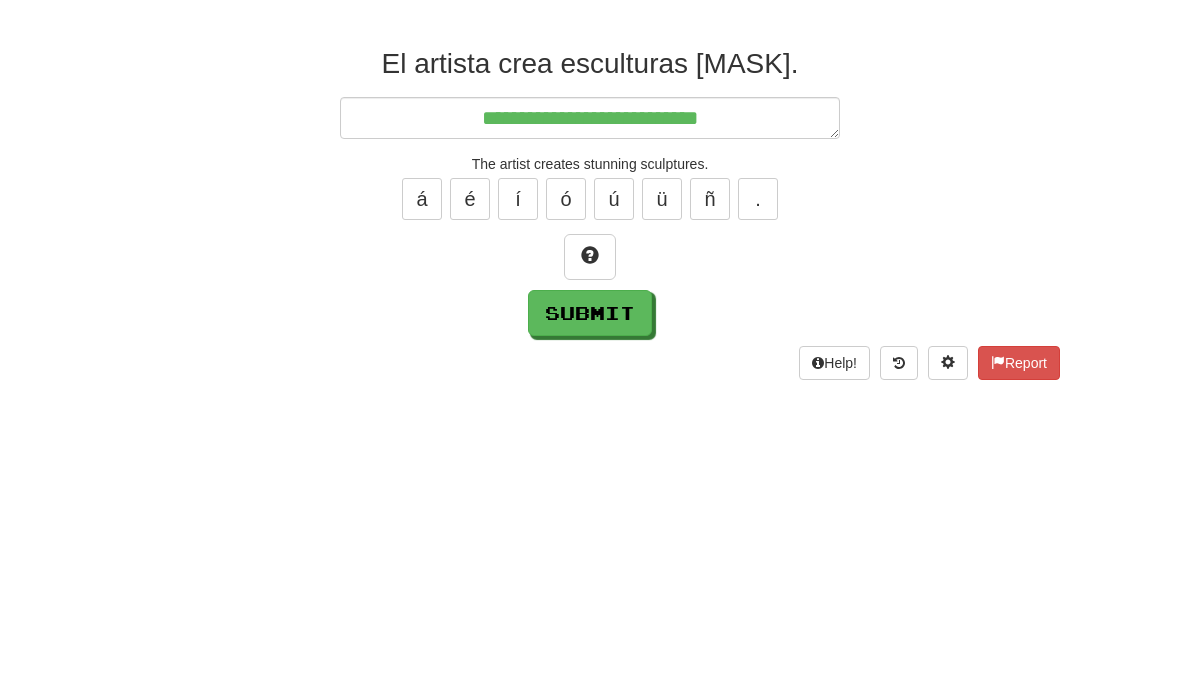 type on "*" 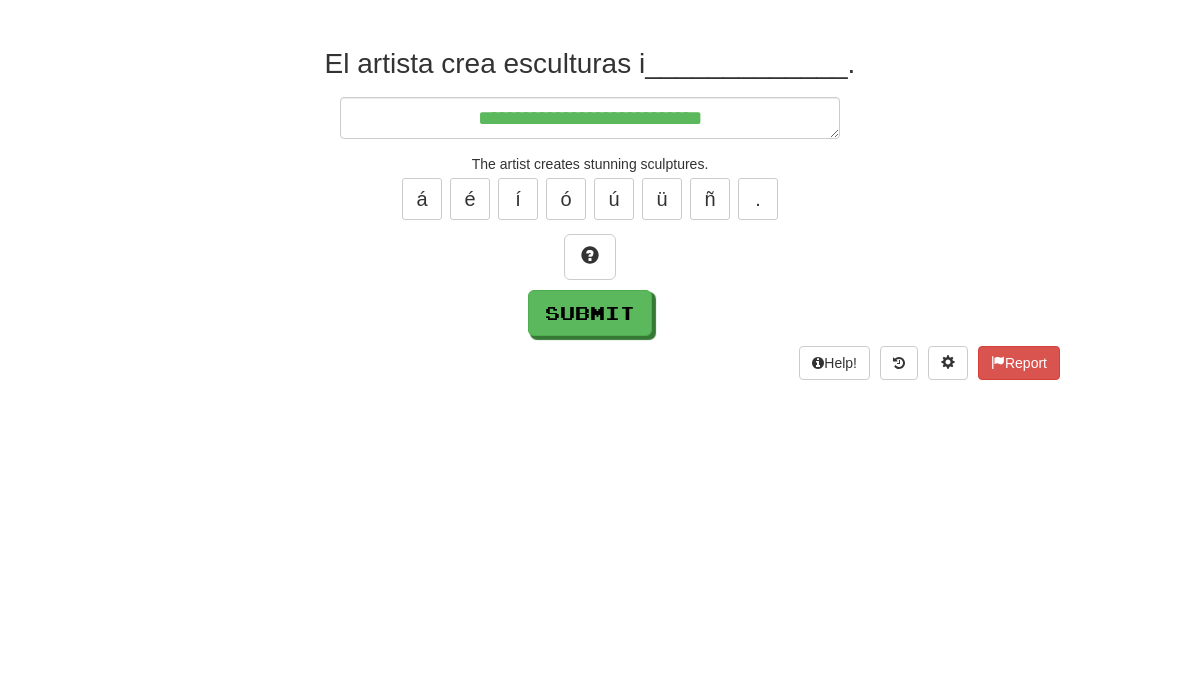type on "*" 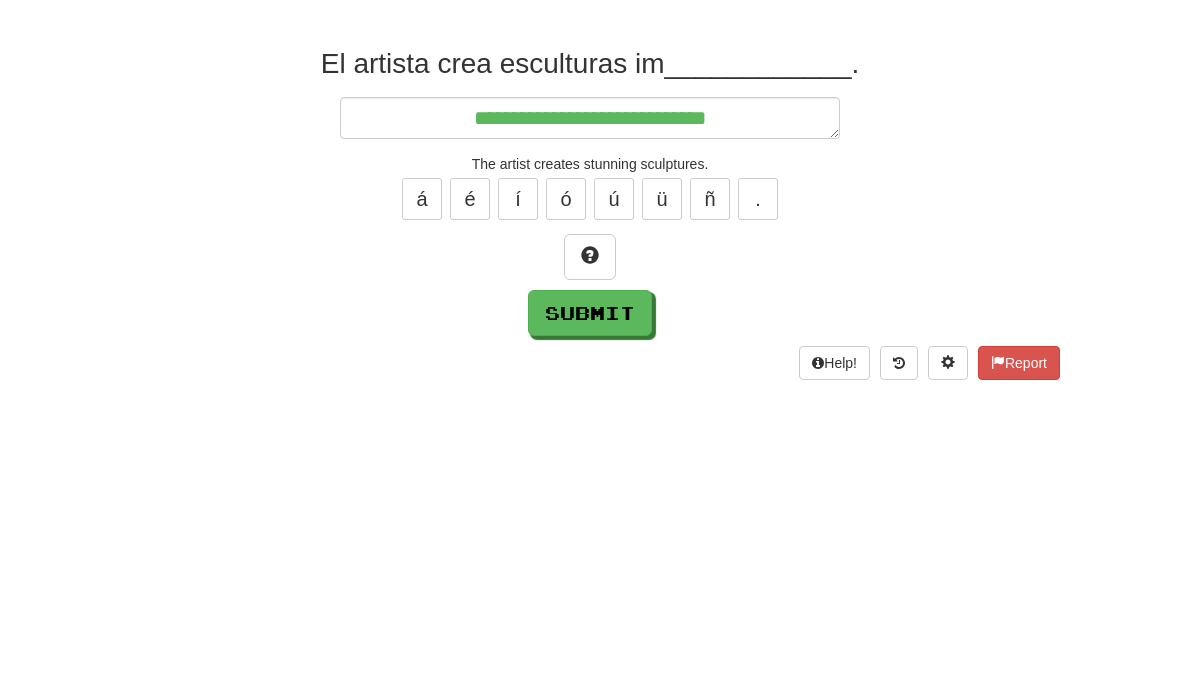 type on "*" 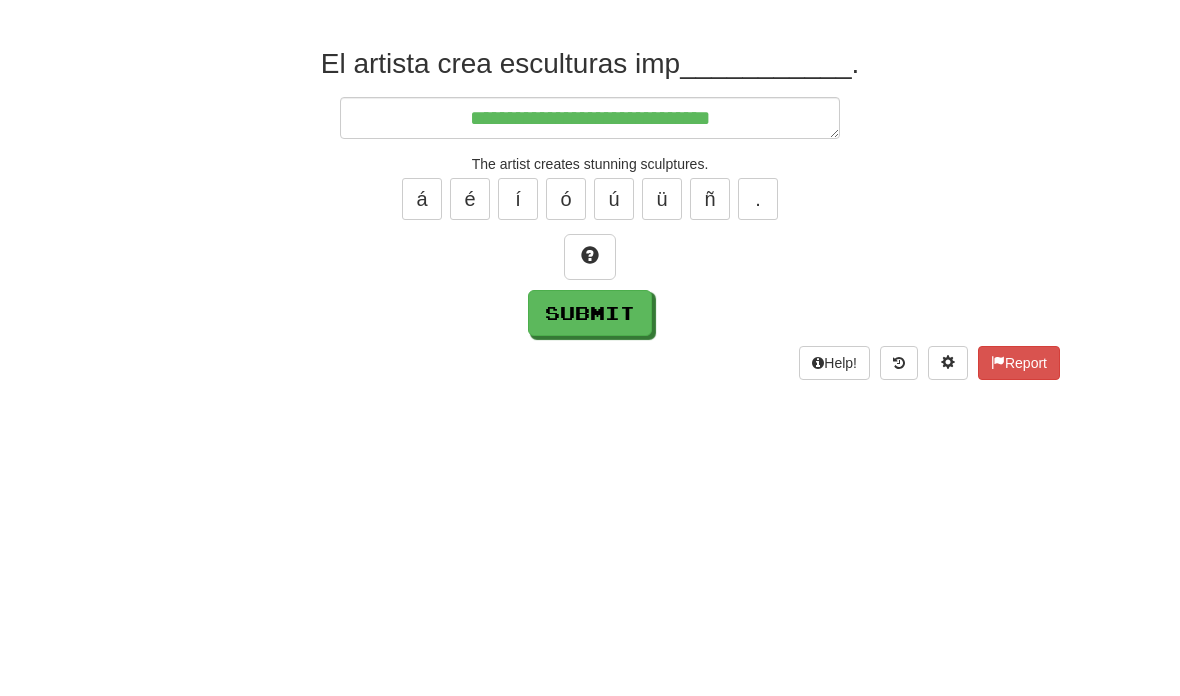type on "*" 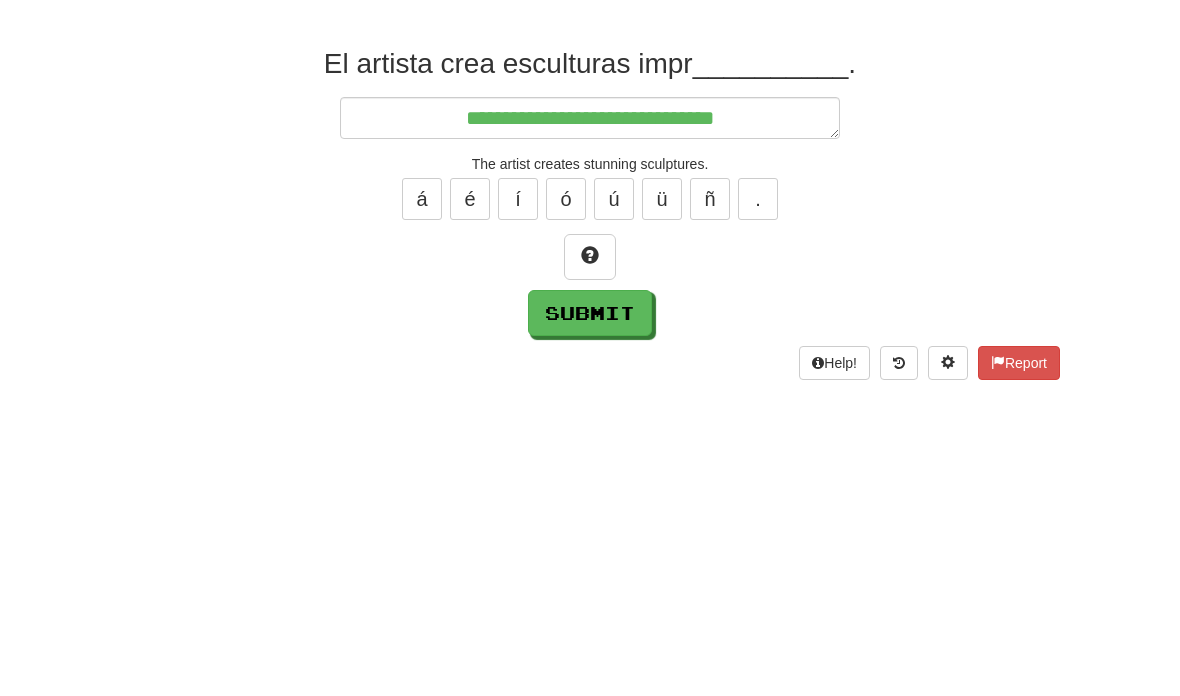 type on "*" 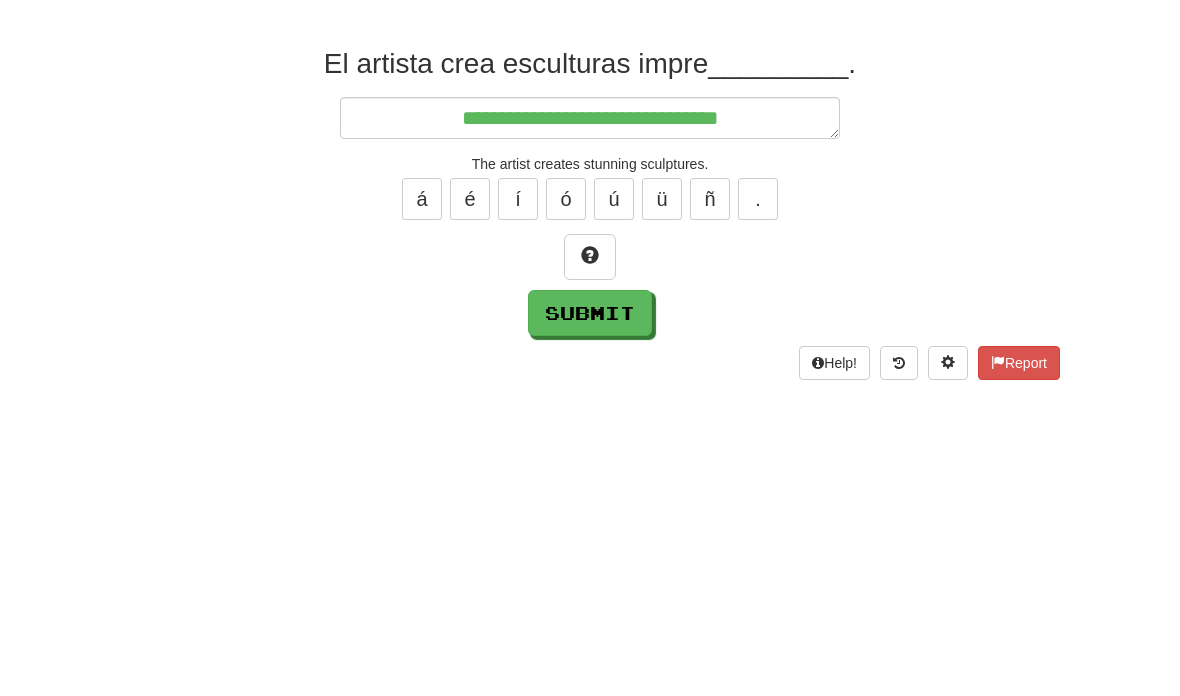 type on "*" 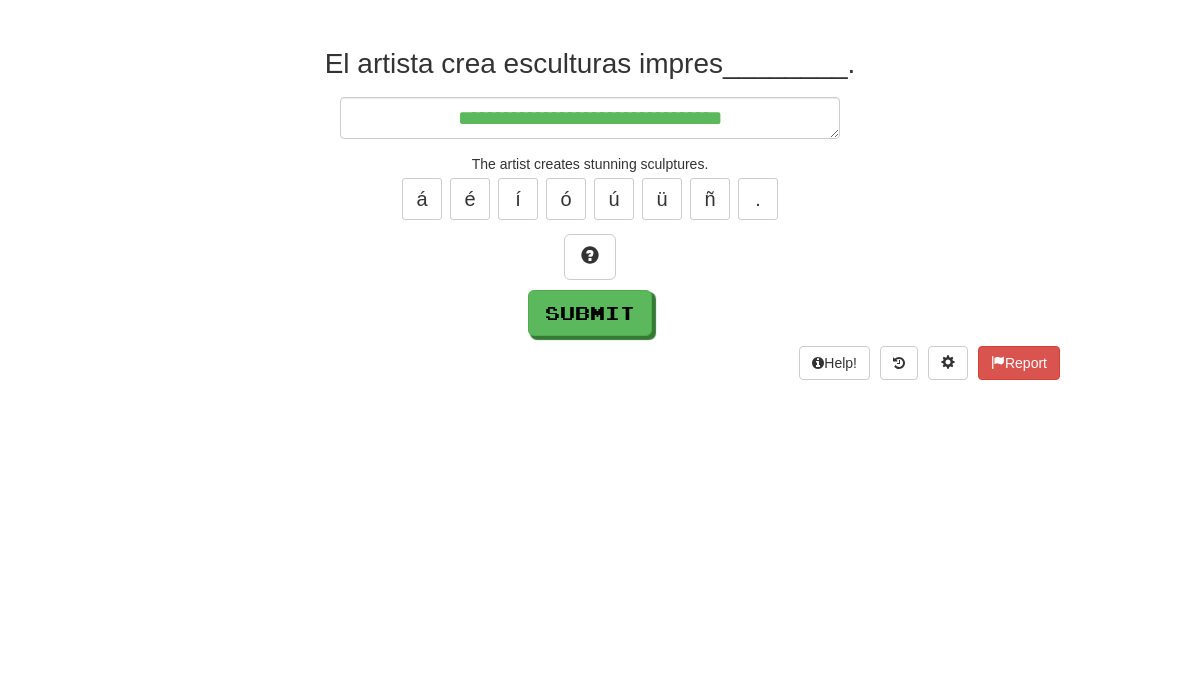 type on "**********" 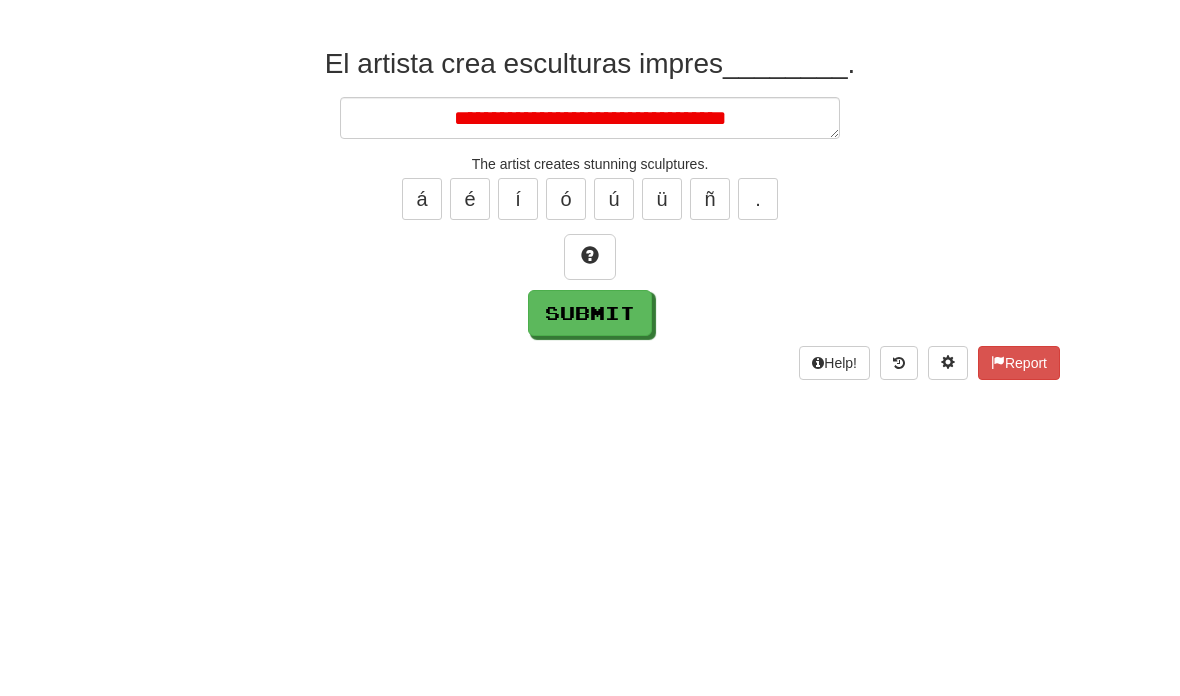 type on "*" 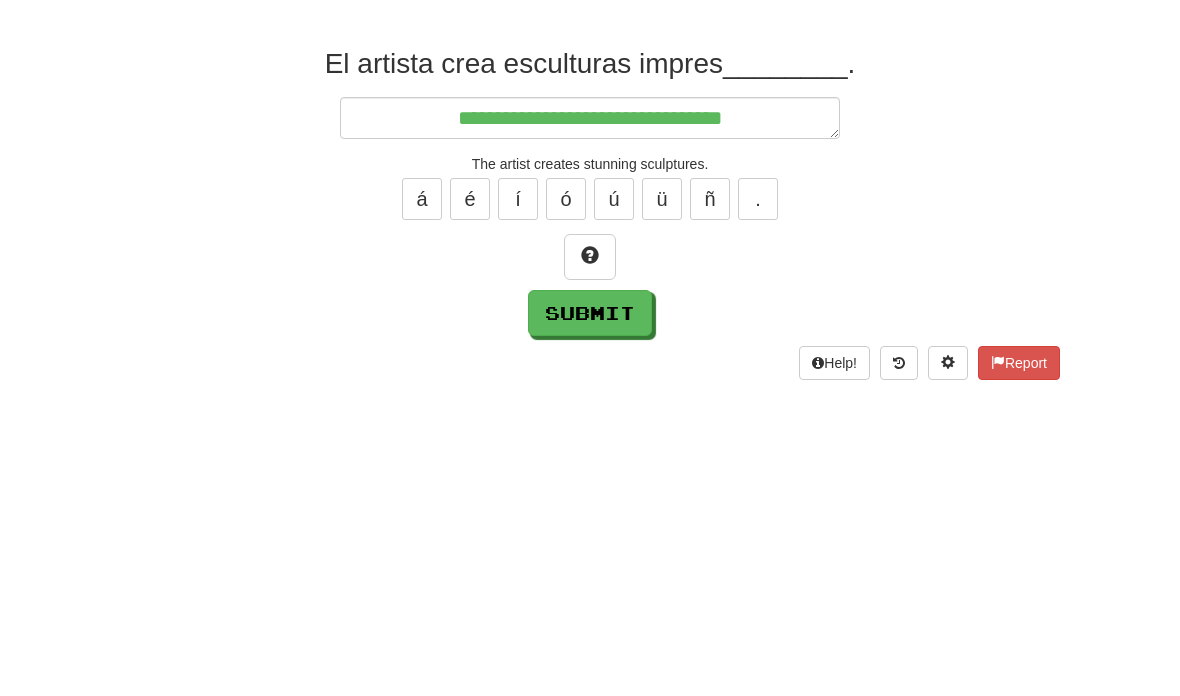 type on "*" 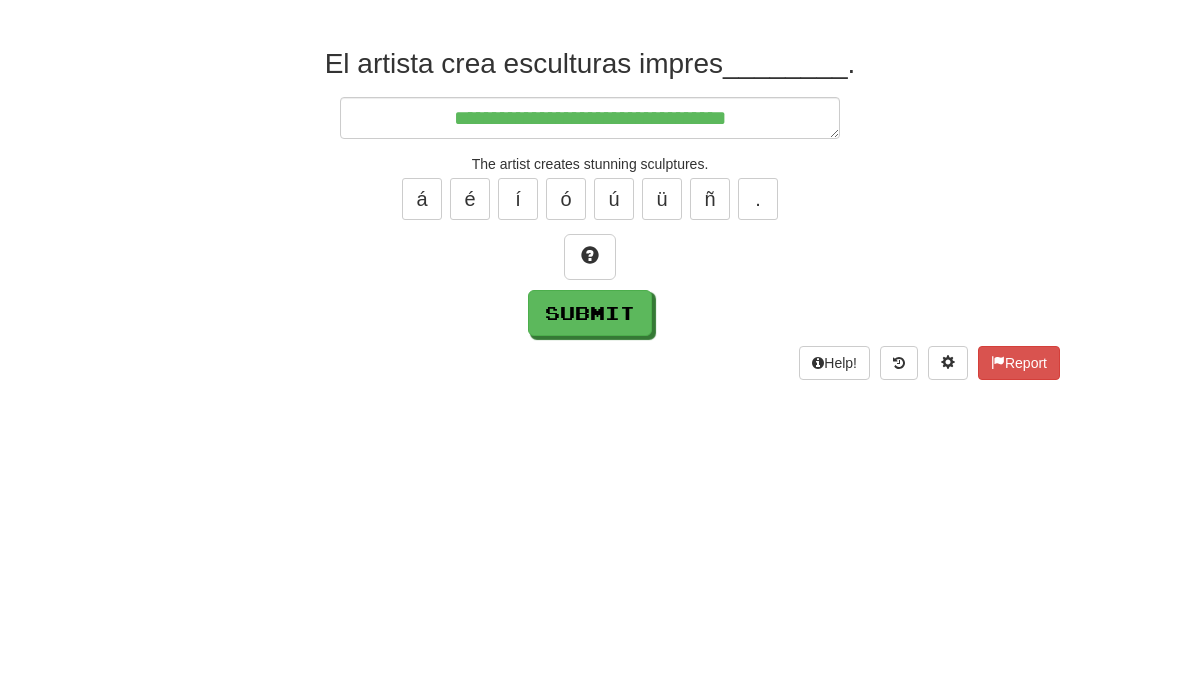 type on "*" 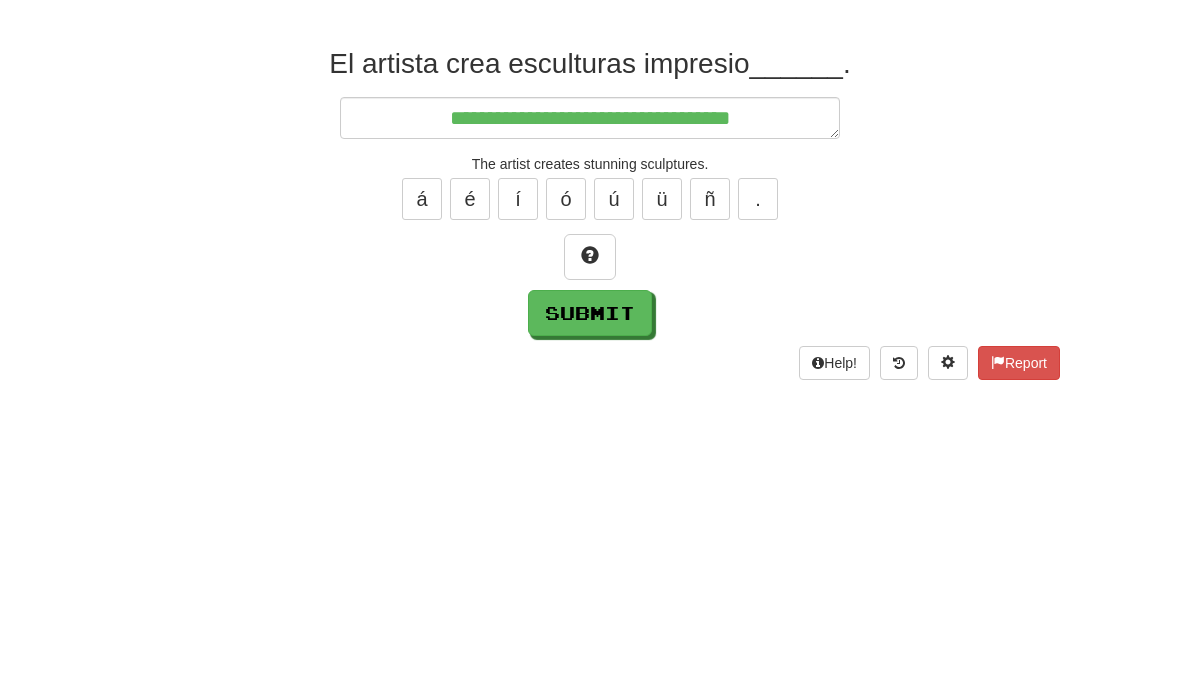 type on "*" 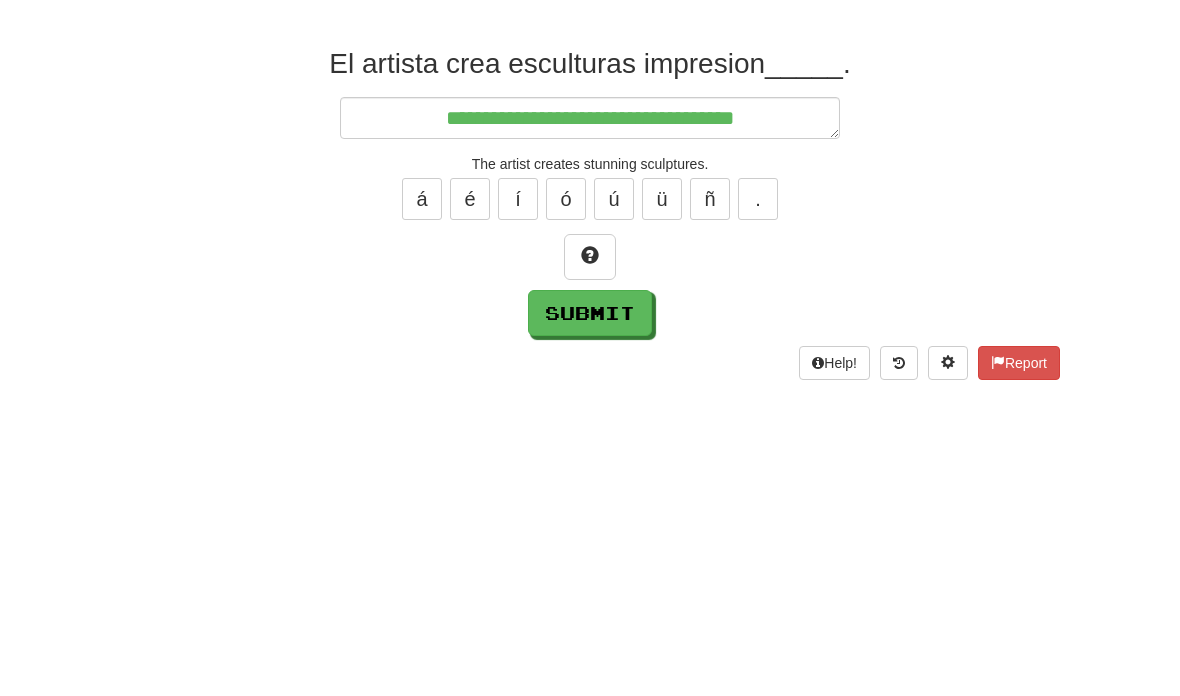 type on "*" 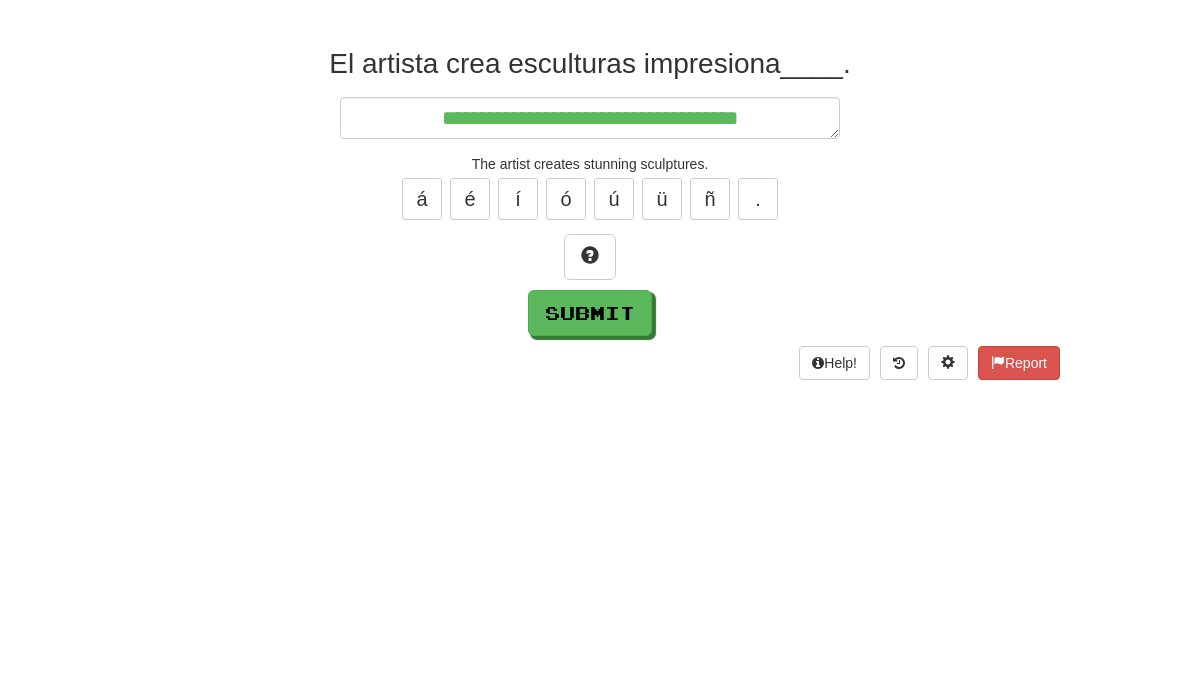 type on "*" 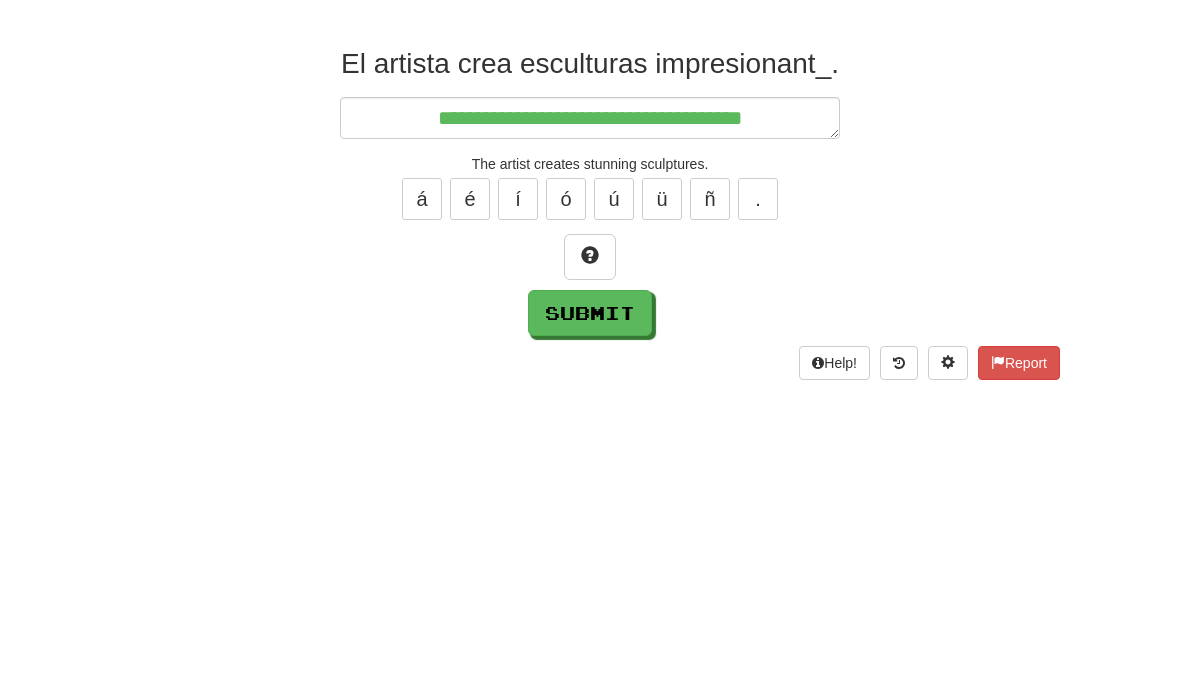 type on "*" 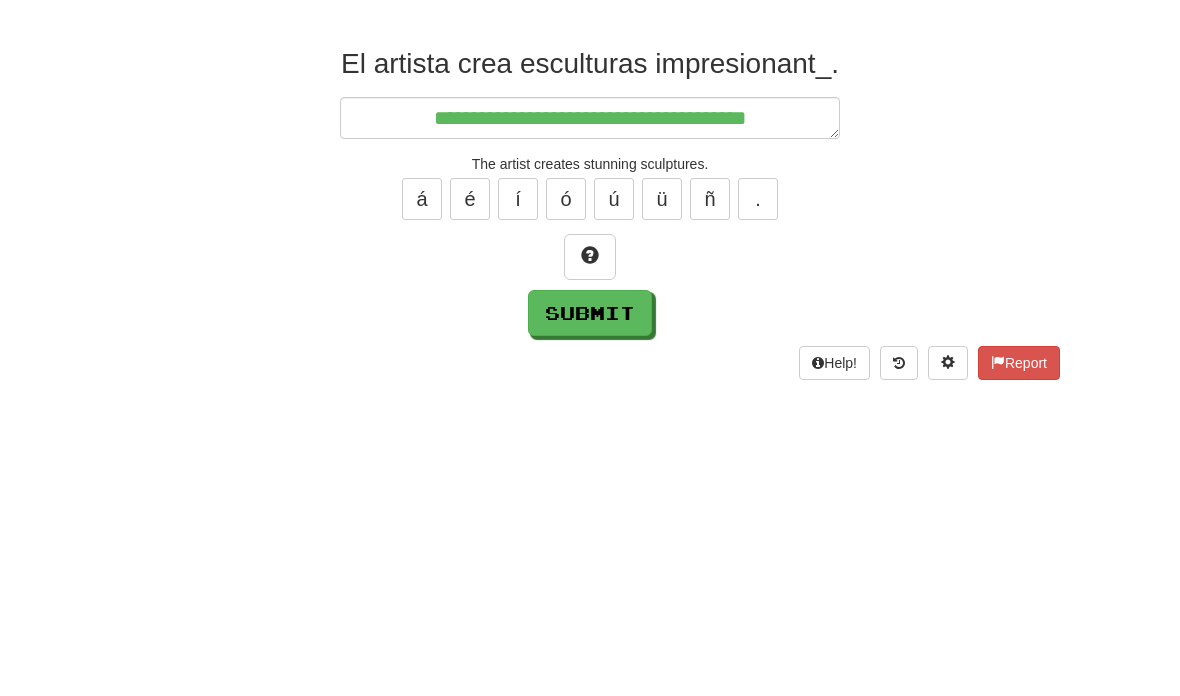 type on "*" 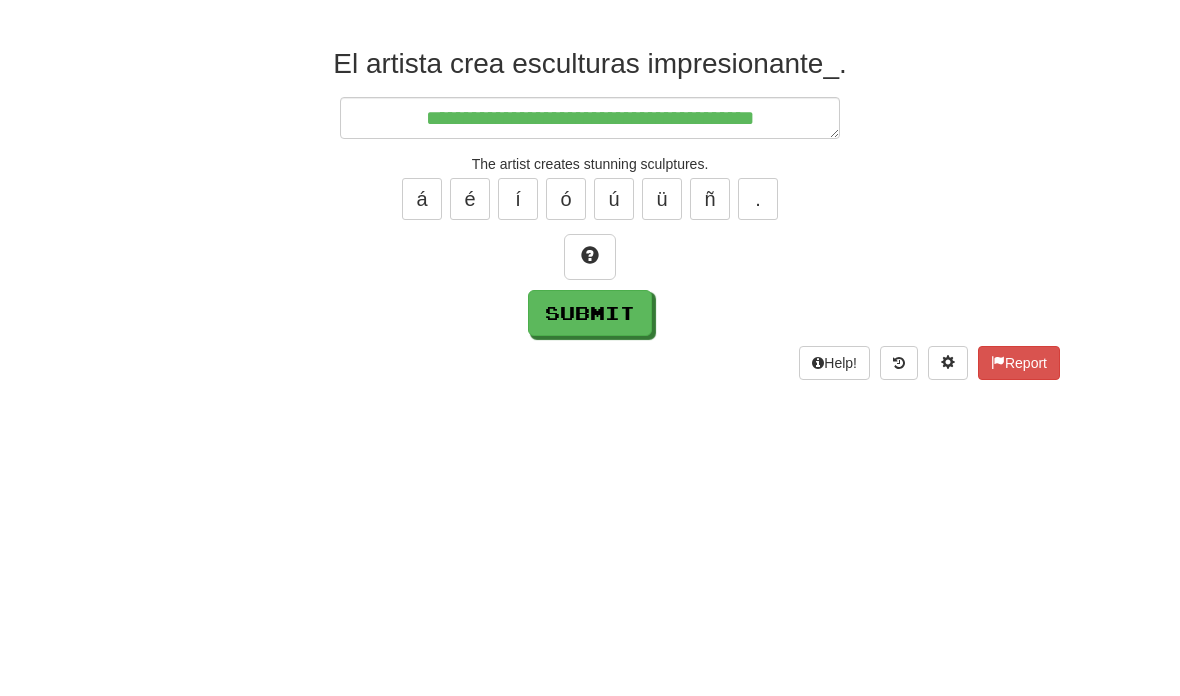scroll, scrollTop: 275, scrollLeft: 0, axis: vertical 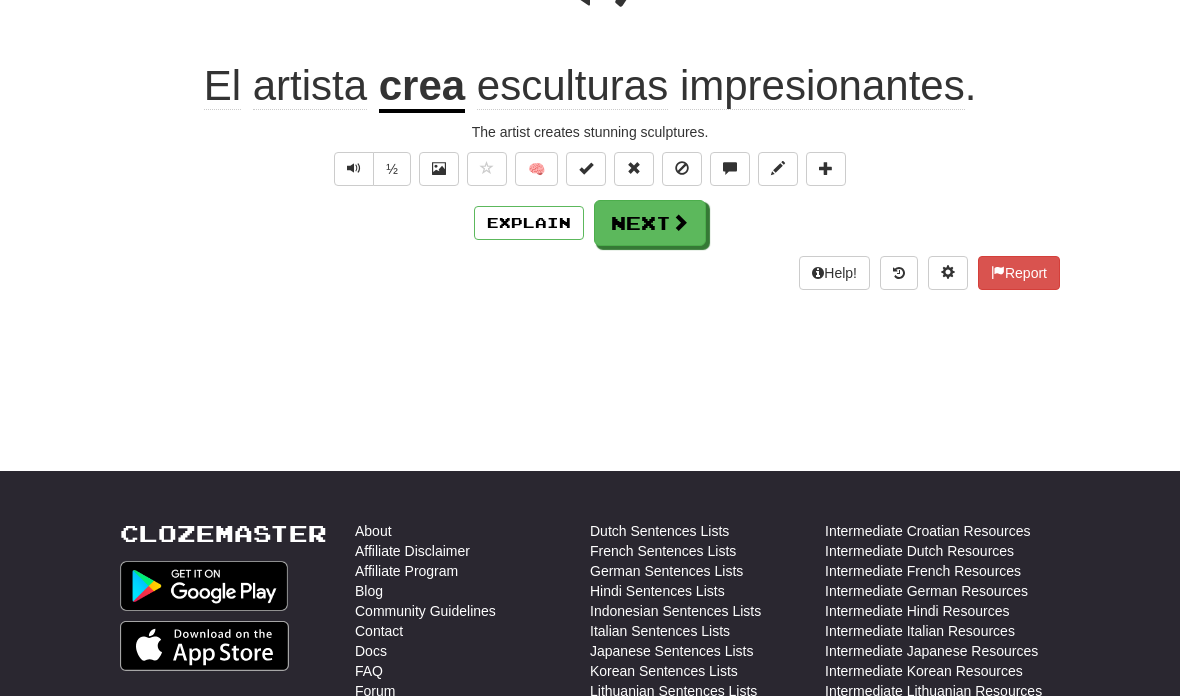 click on "Next" at bounding box center (650, 223) 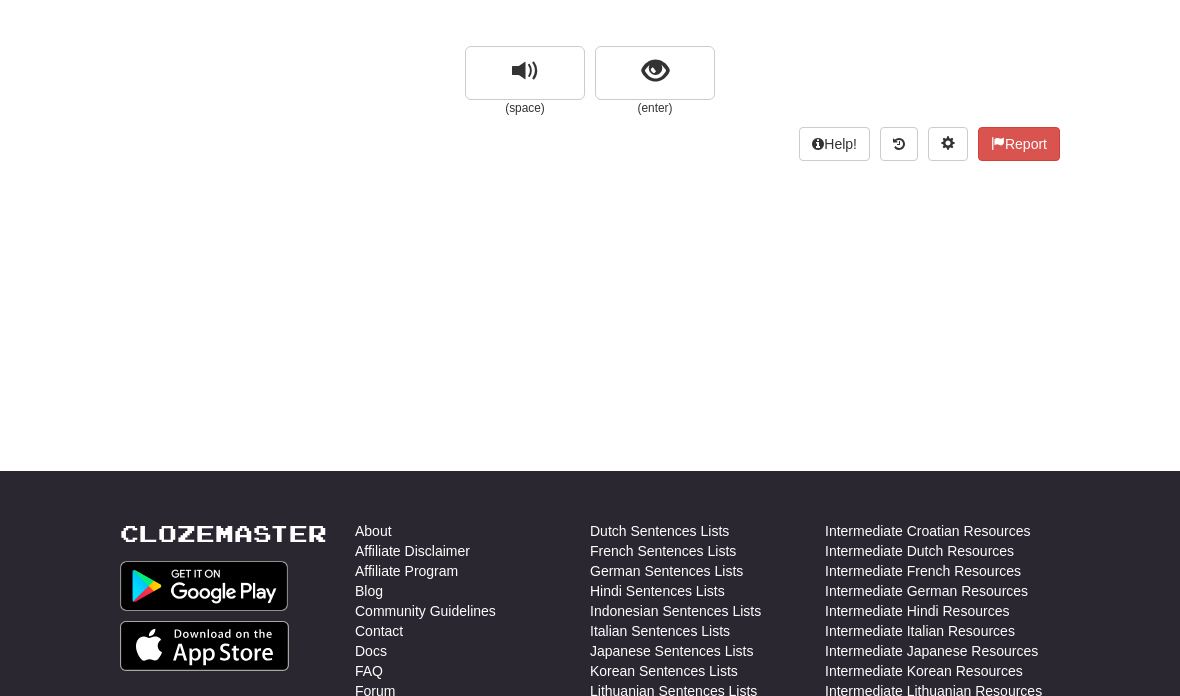 click at bounding box center [655, 71] 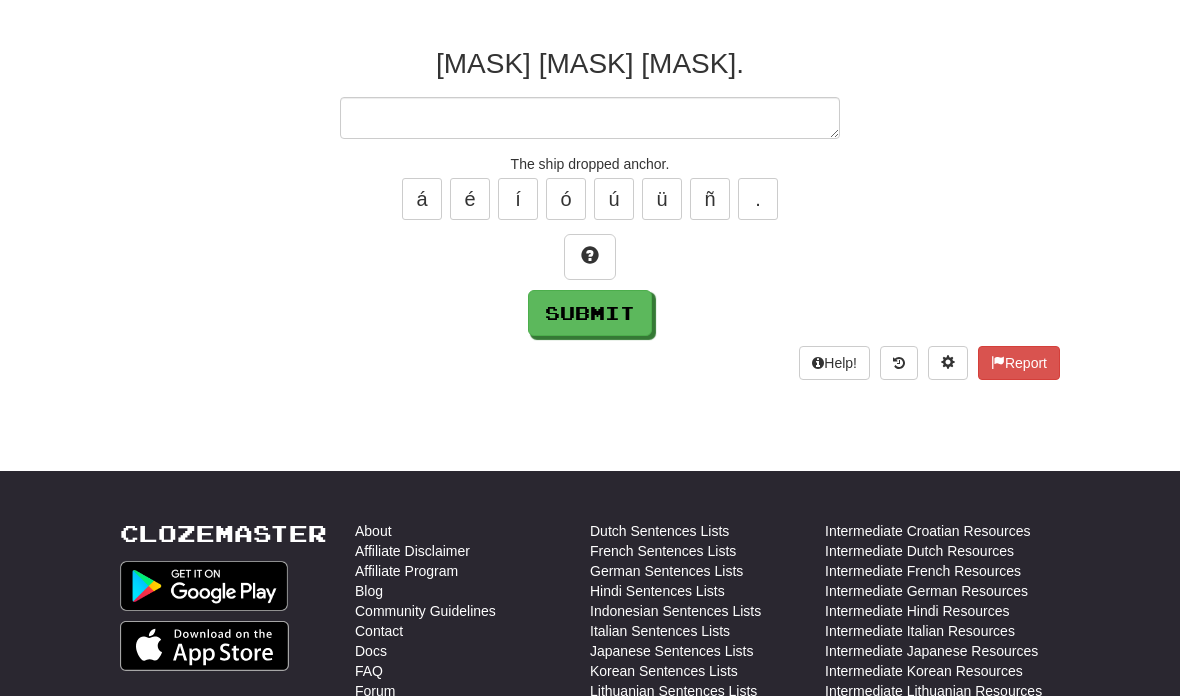 type on "*" 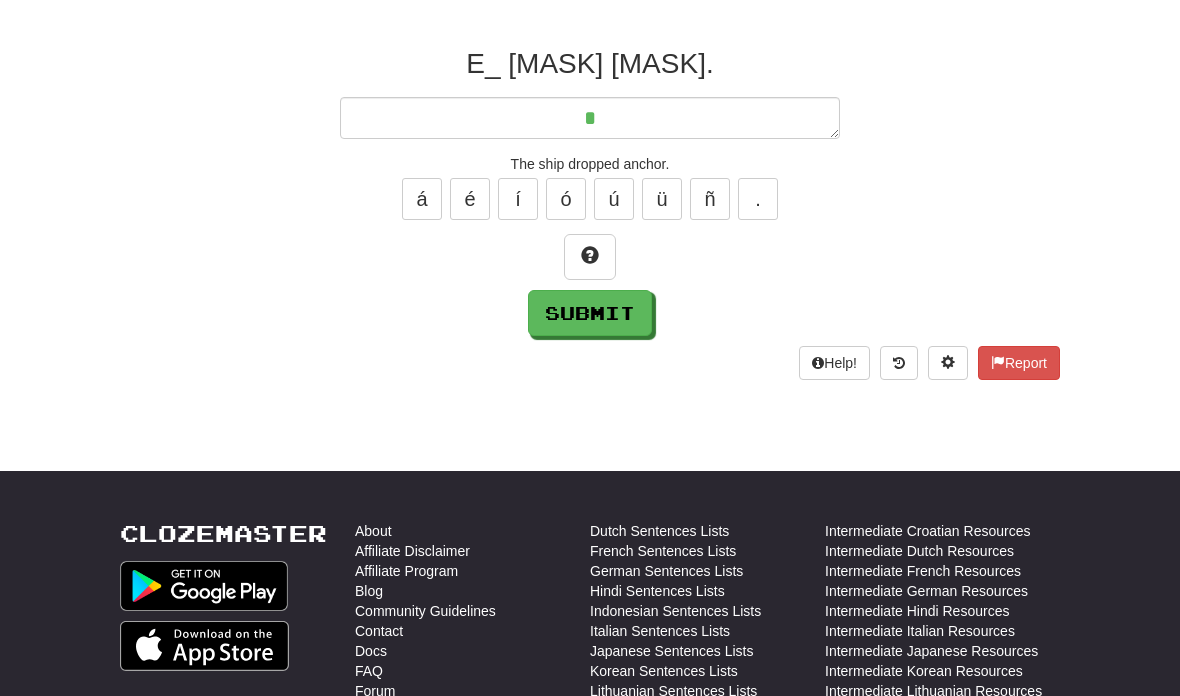 type on "**" 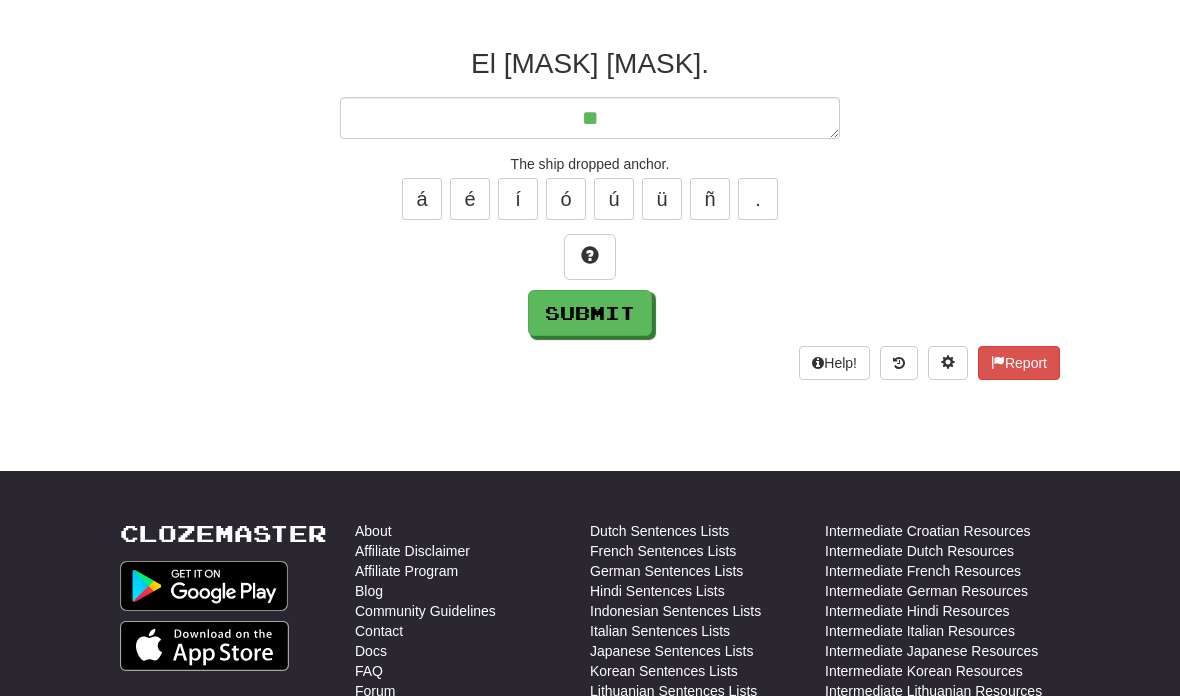 type on "*" 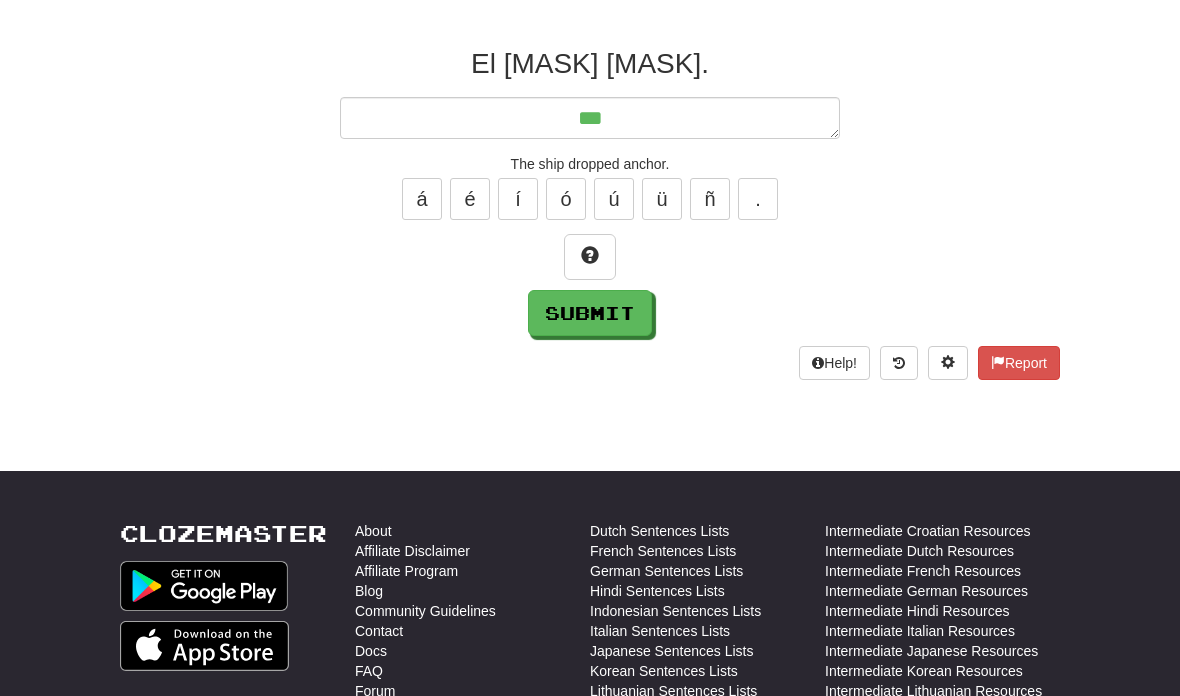 type on "*" 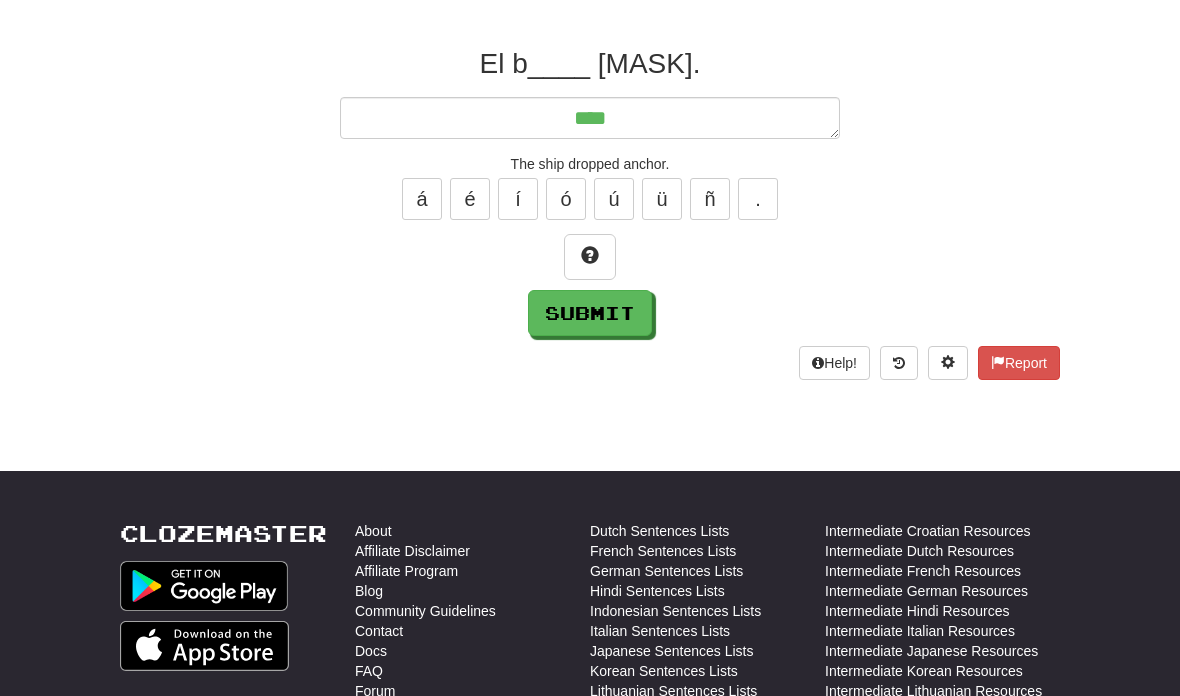 type on "*" 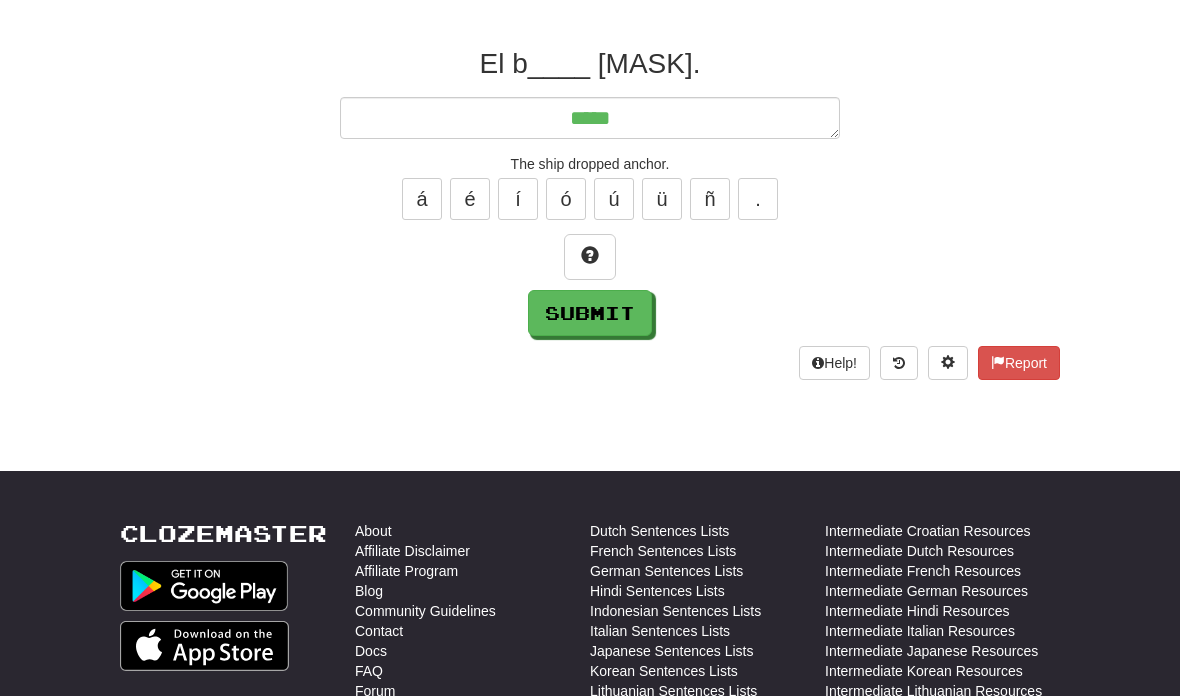 type on "*" 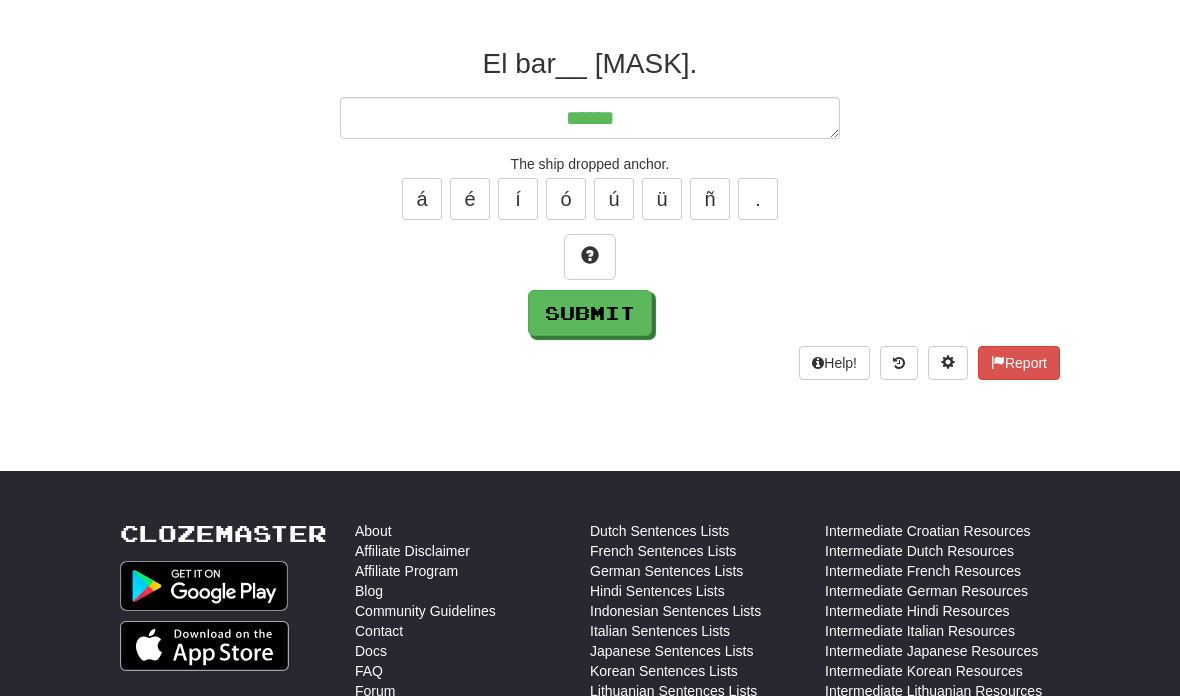 type on "*" 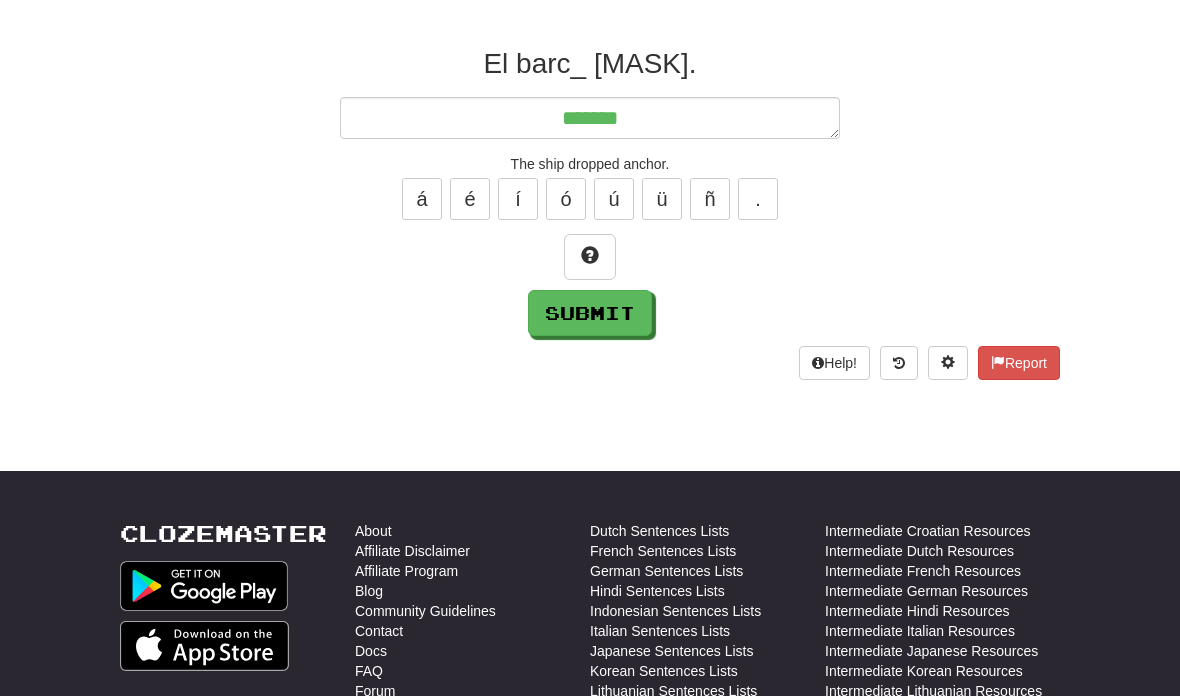 type on "*" 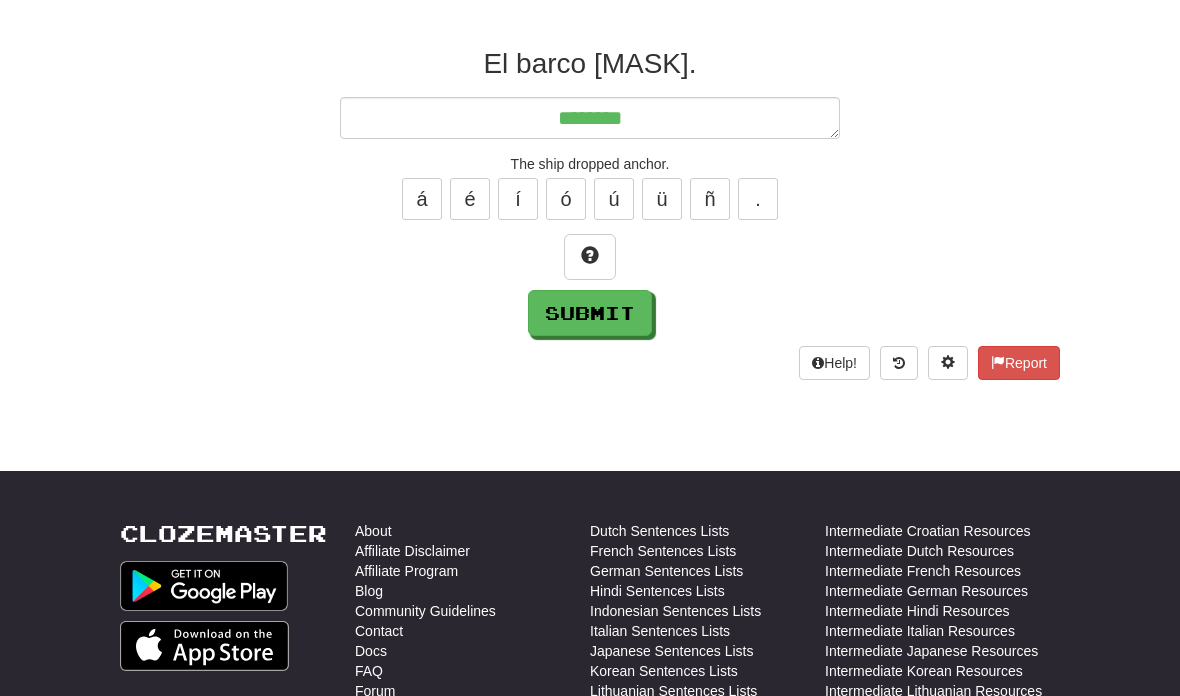type on "*" 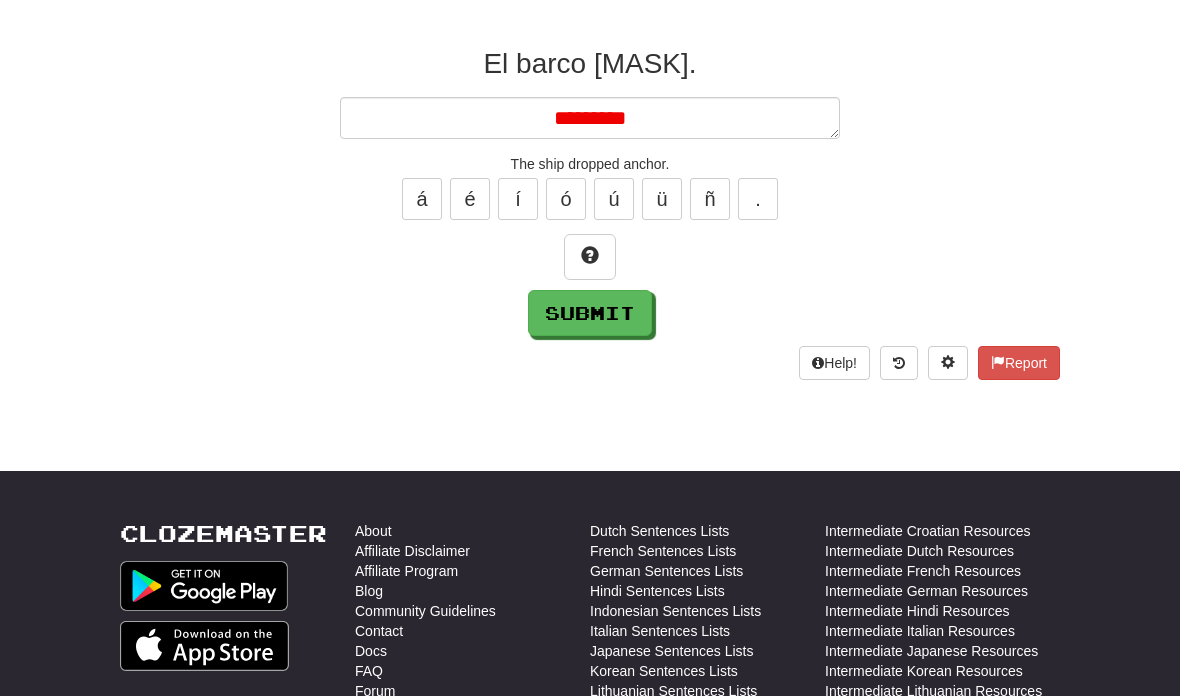 type on "*" 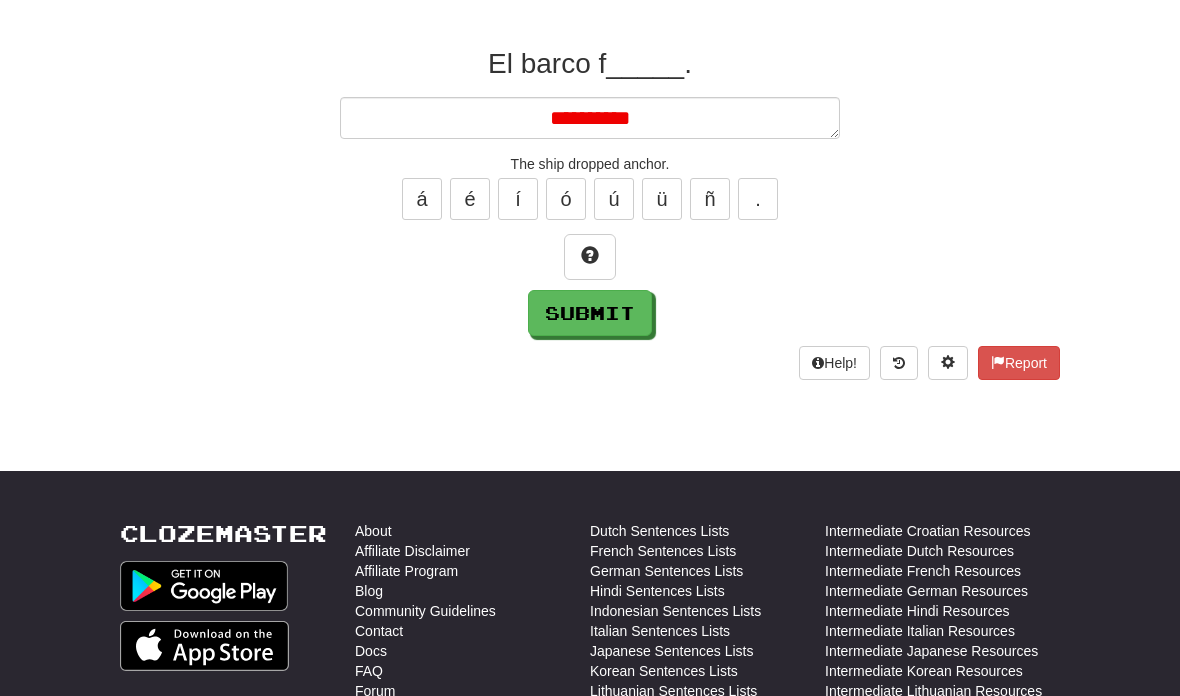 type on "*" 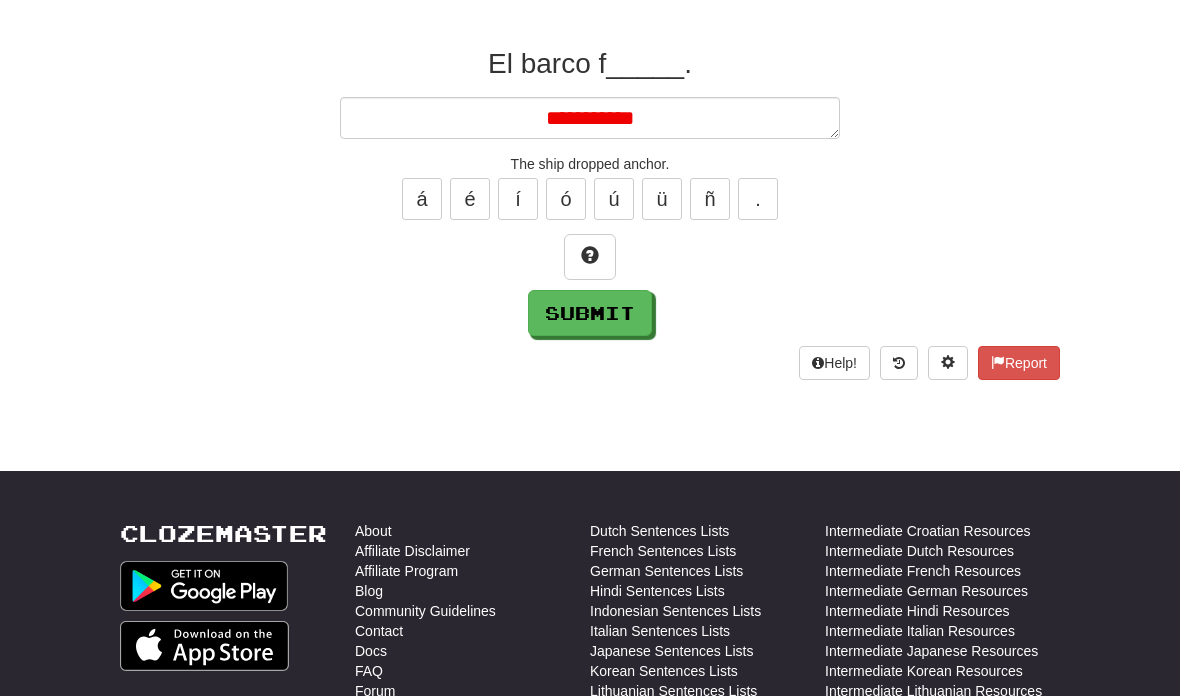 type on "*" 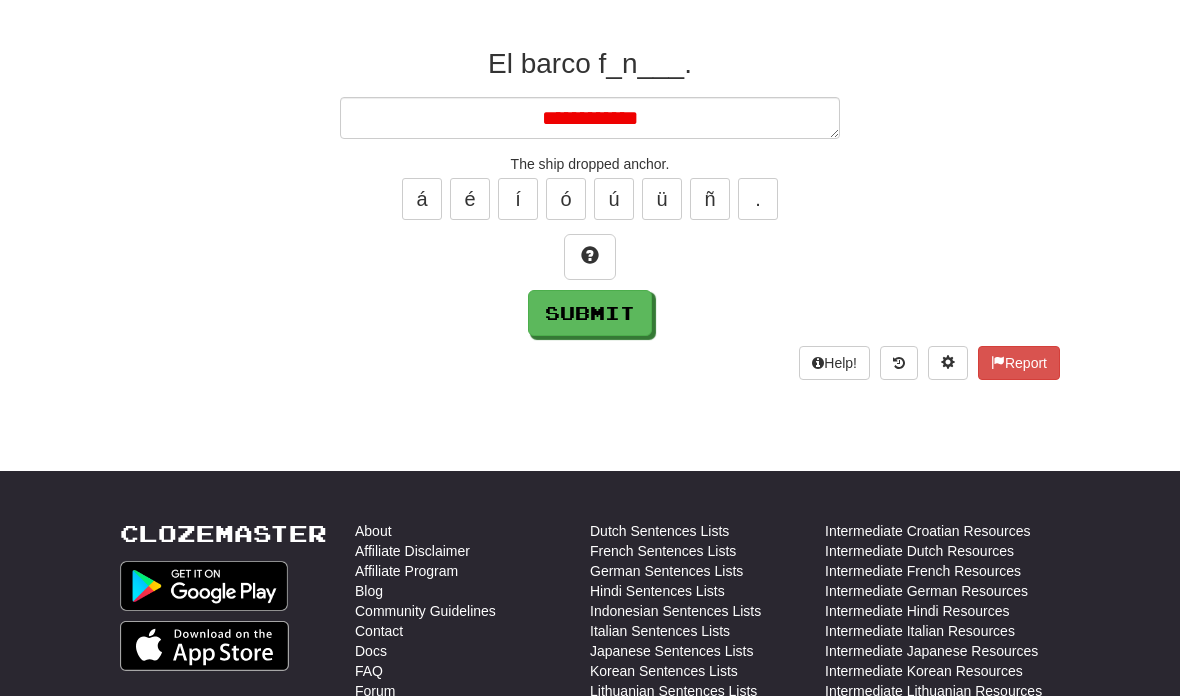type on "*" 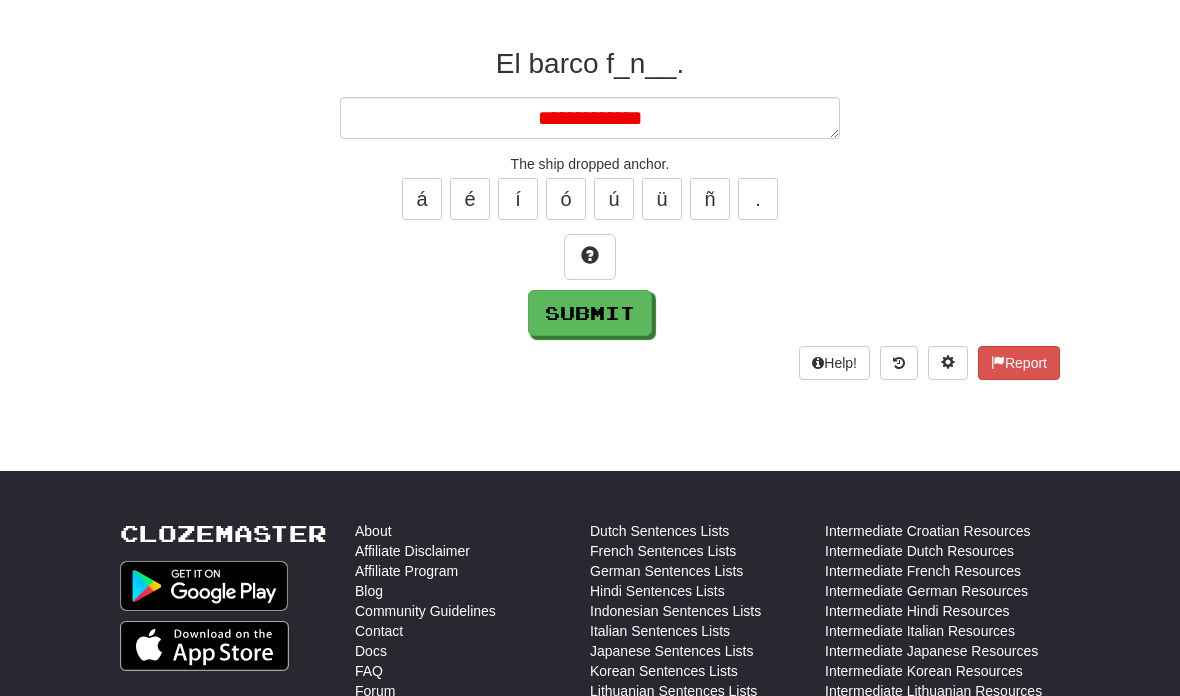 type on "*" 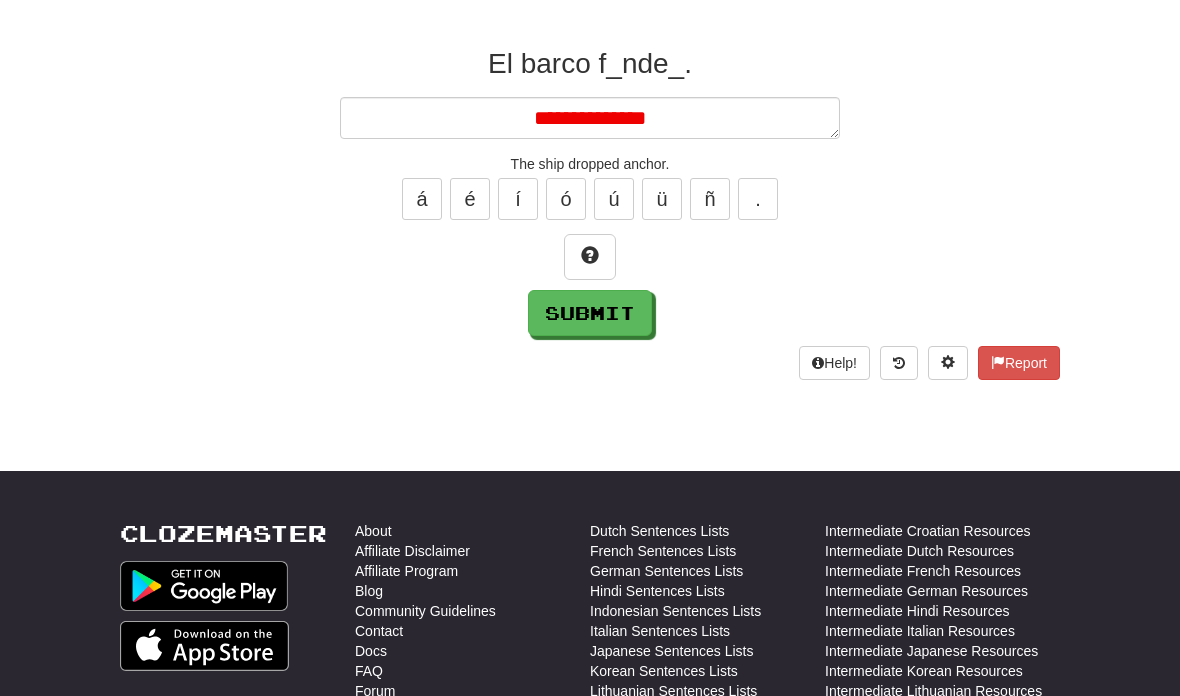 type on "*" 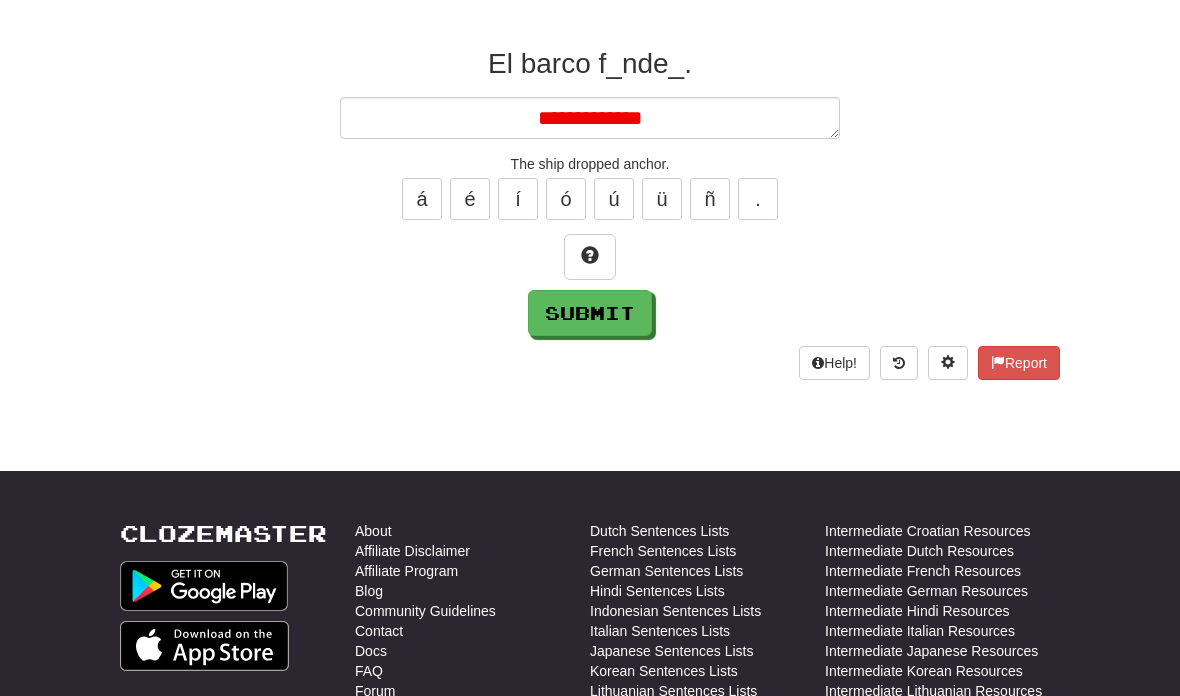 type on "*" 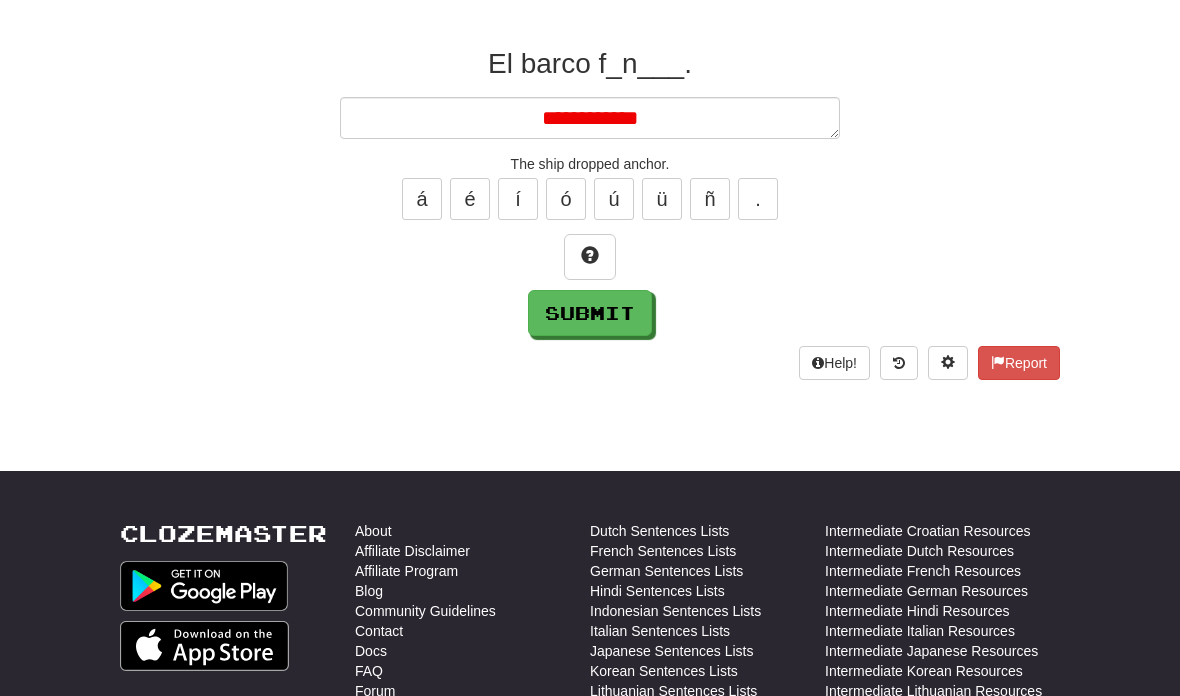 type on "*" 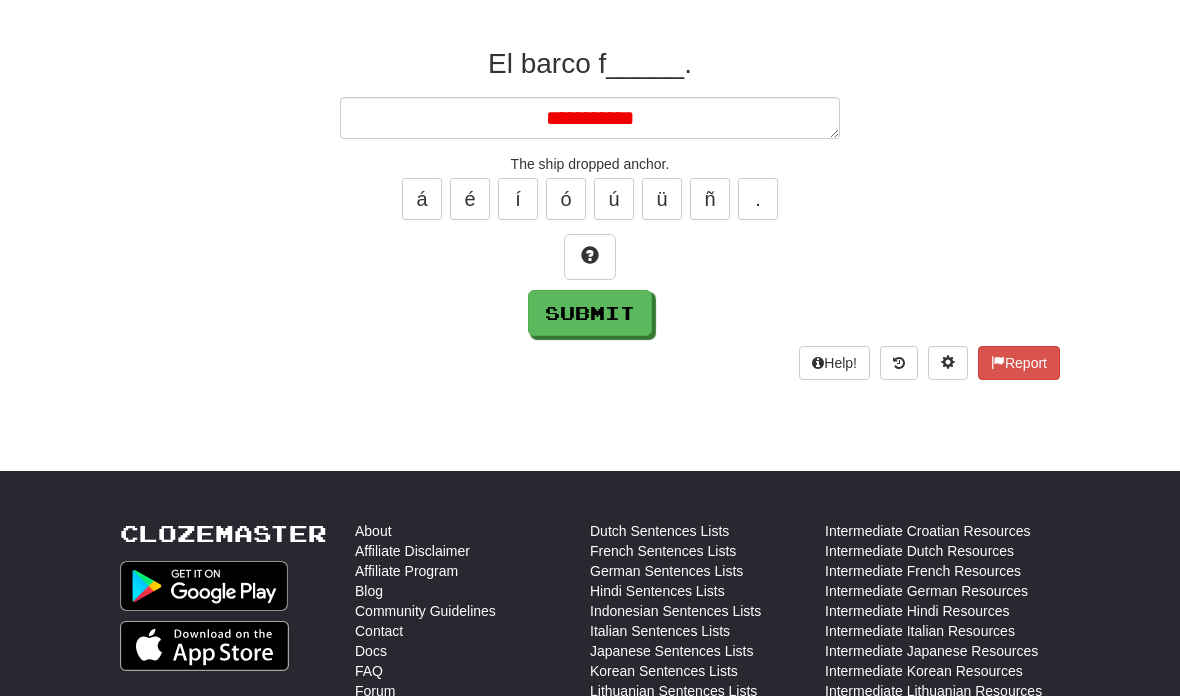type on "*" 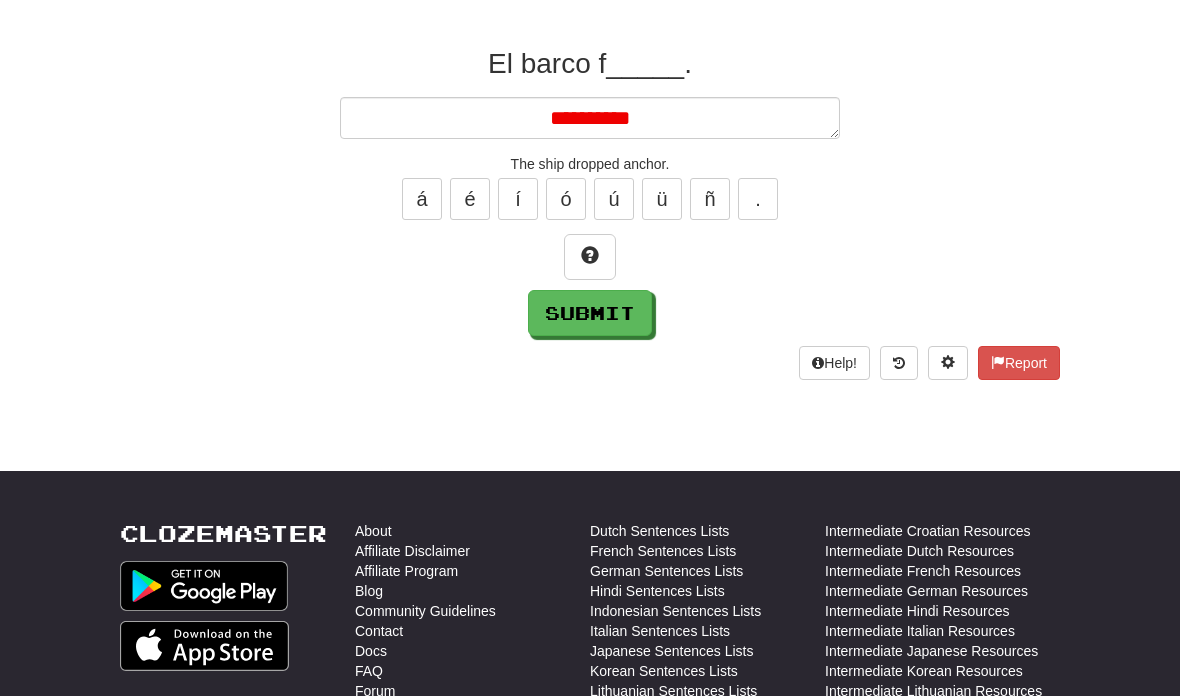 type on "*" 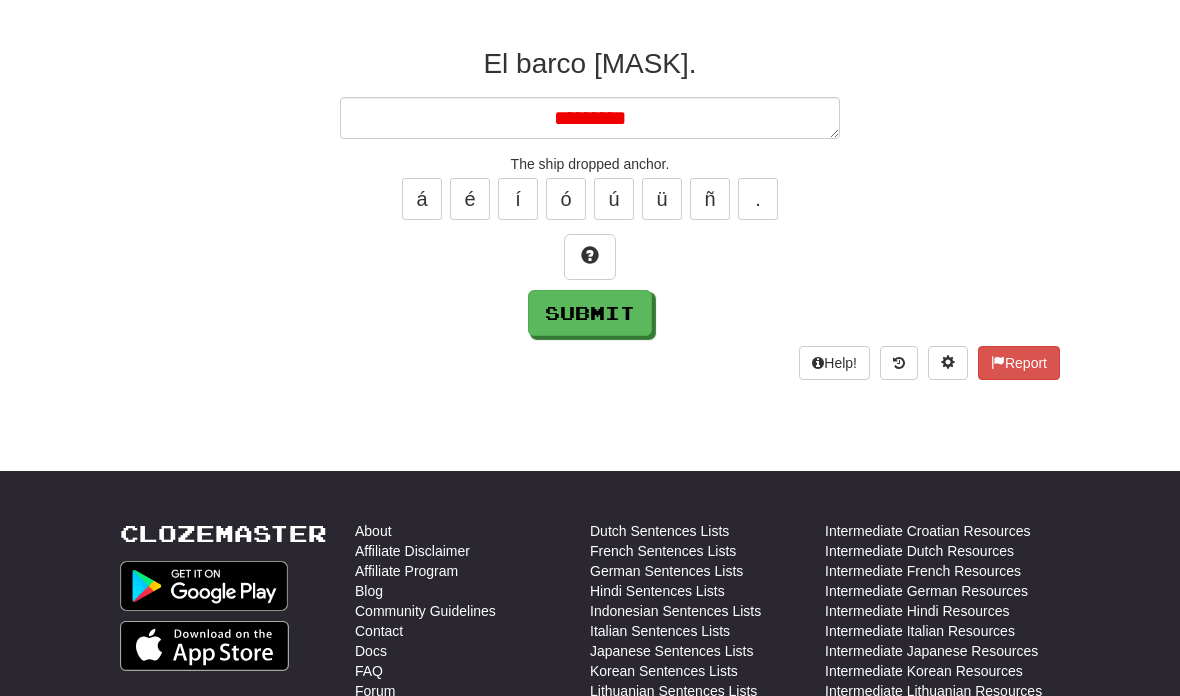 type on "*" 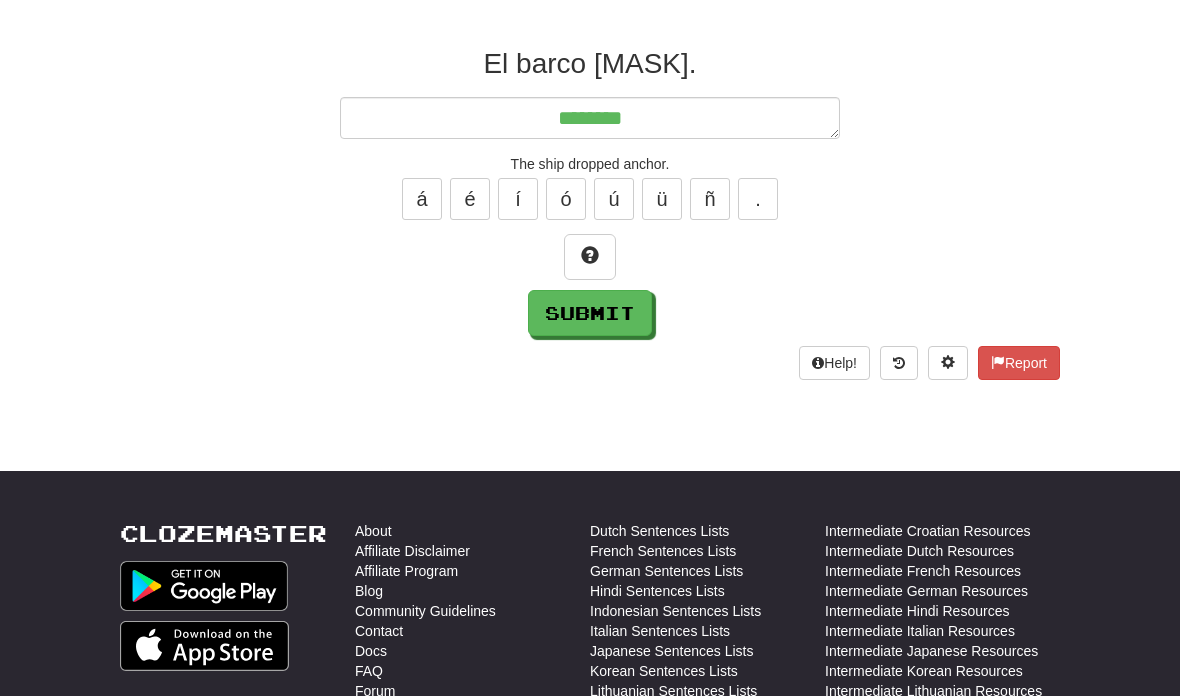 type on "*" 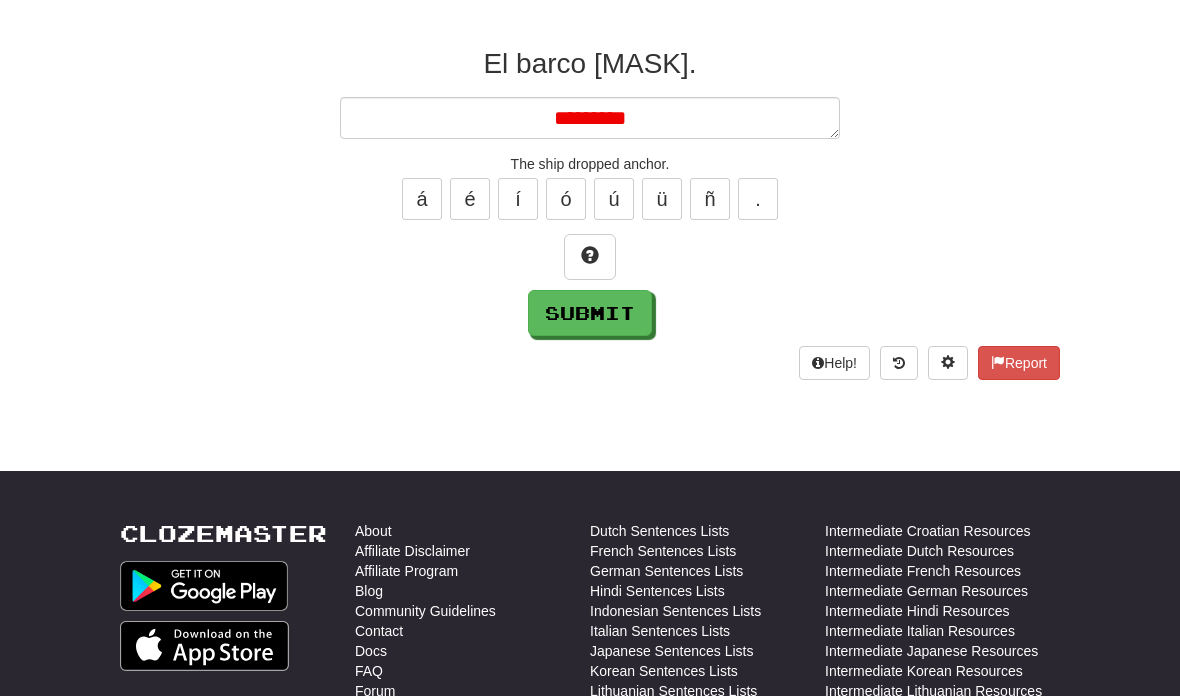 type on "*" 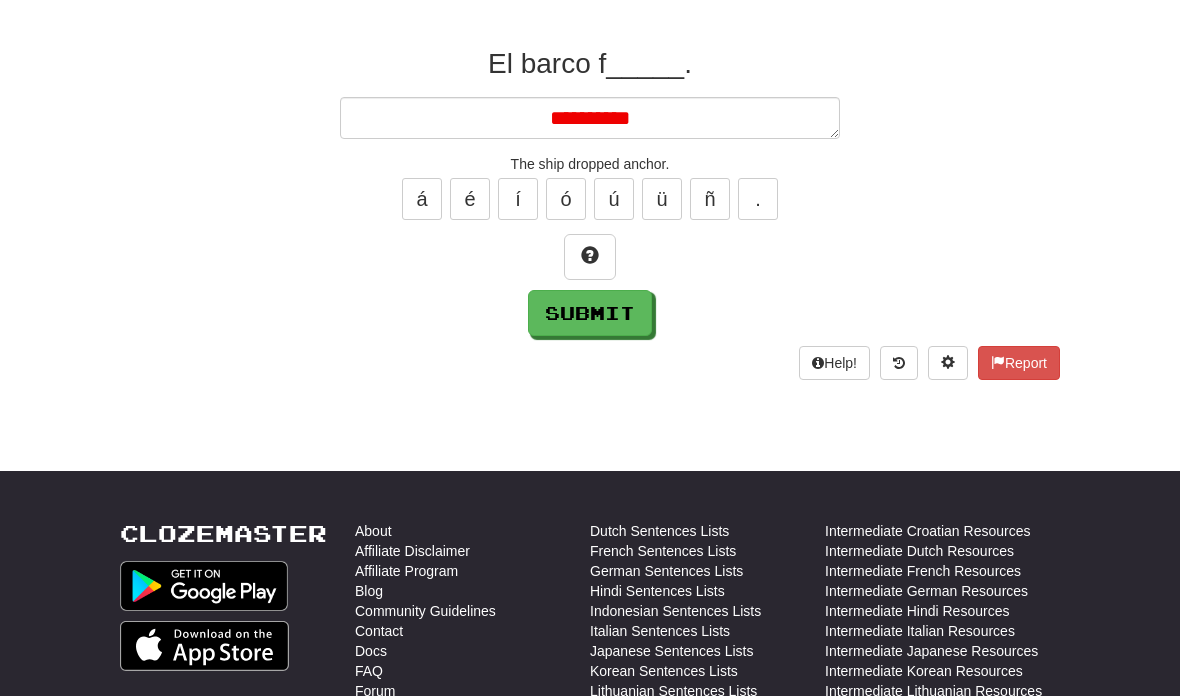 type on "*" 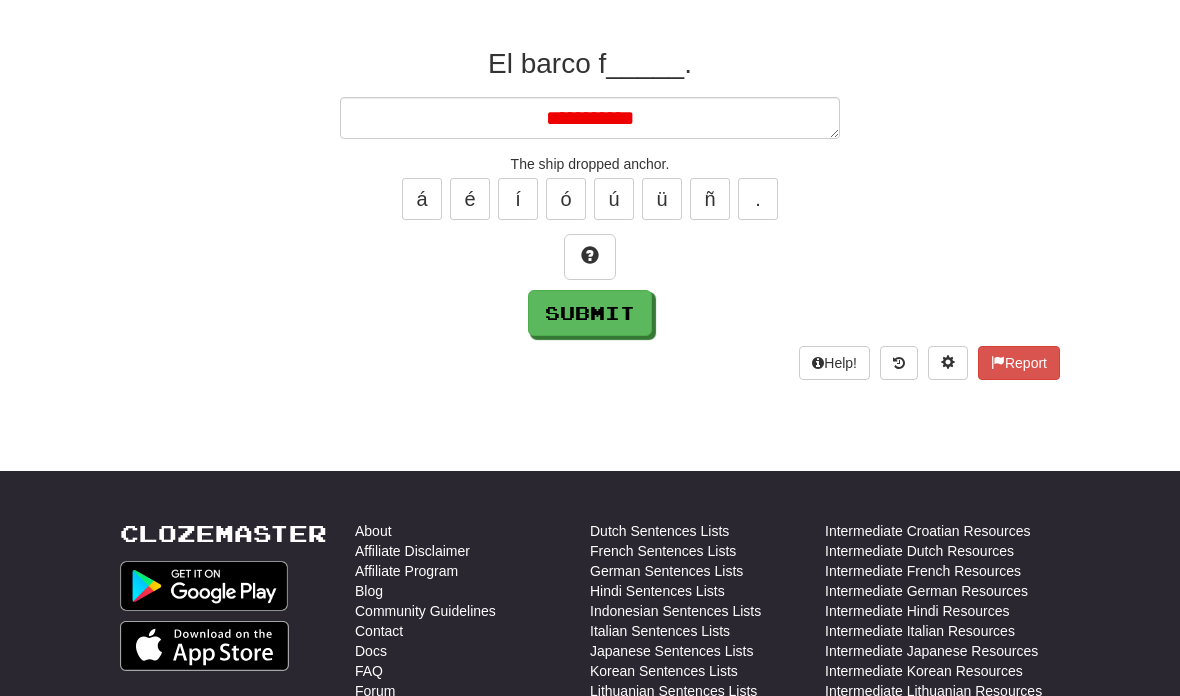 type on "*" 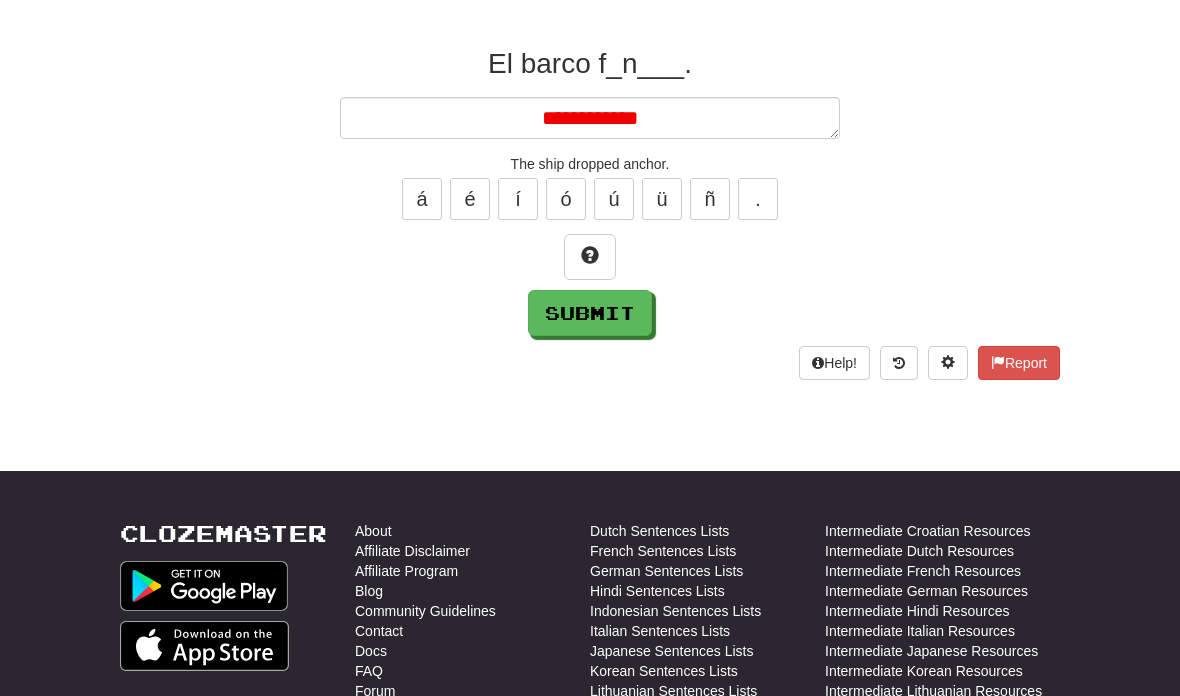 type on "*" 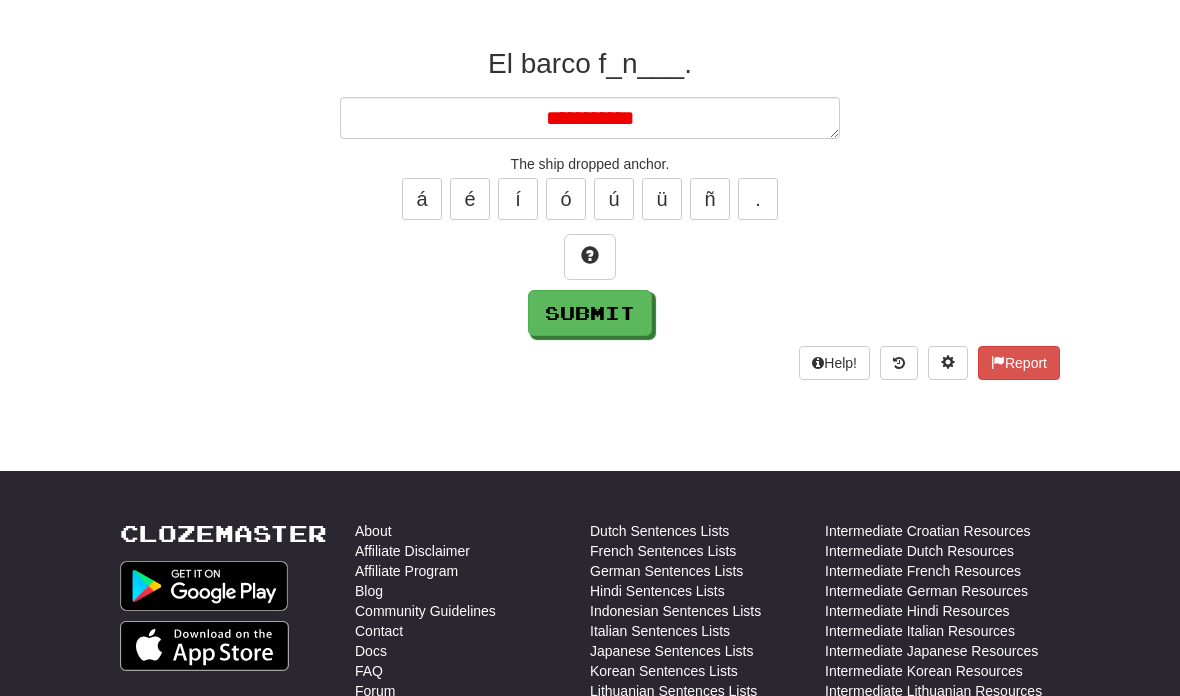 type on "*" 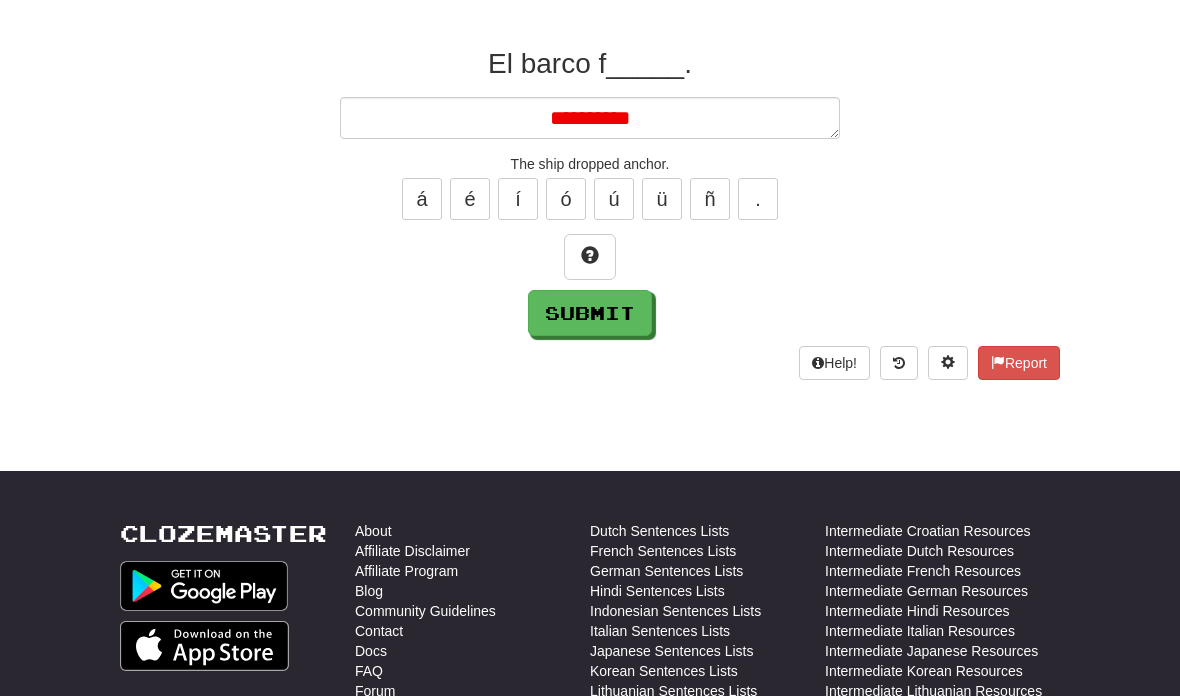 type on "*" 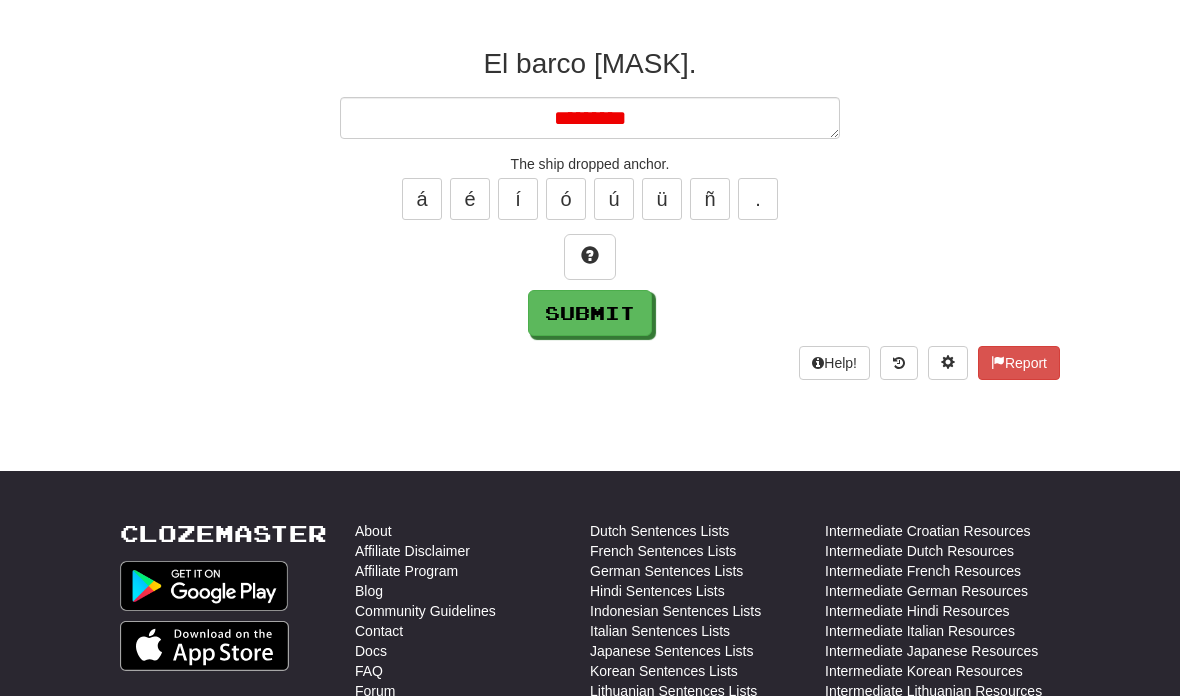 type on "*" 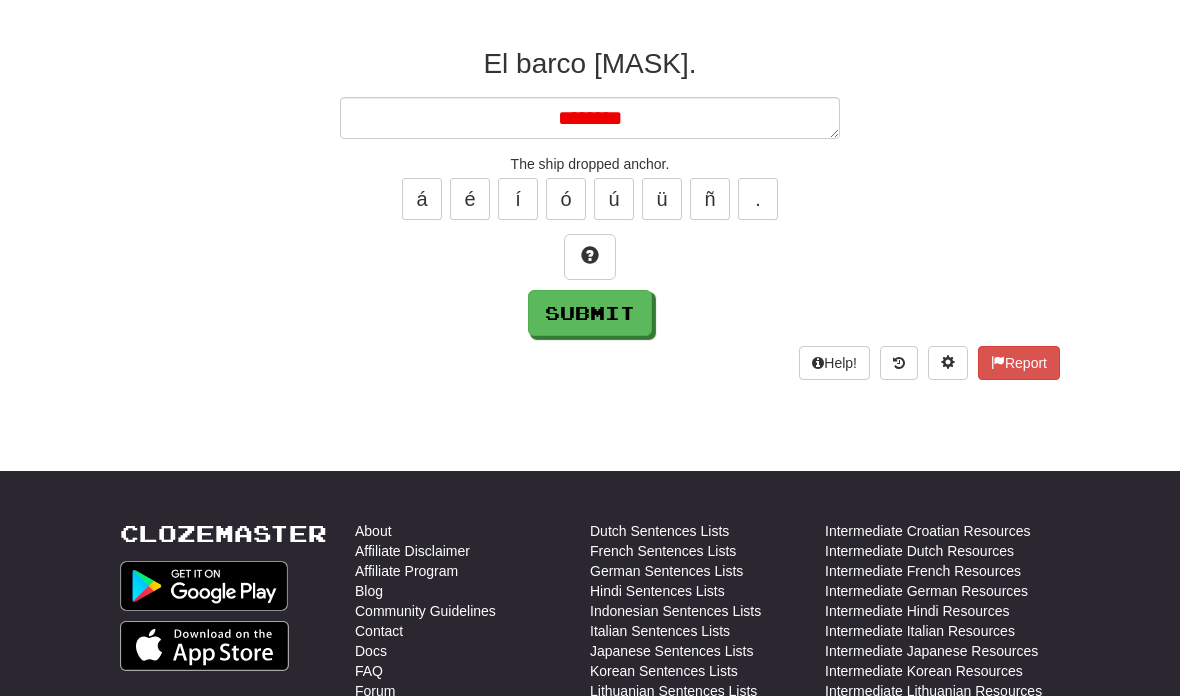 type on "*" 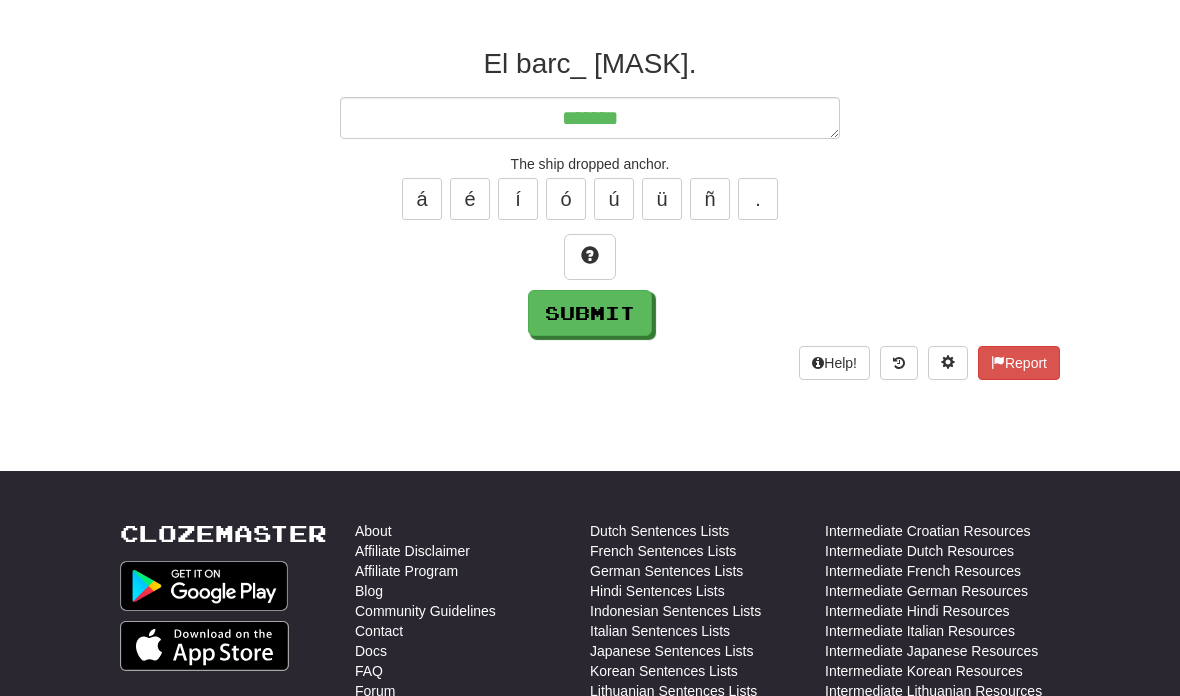type on "*" 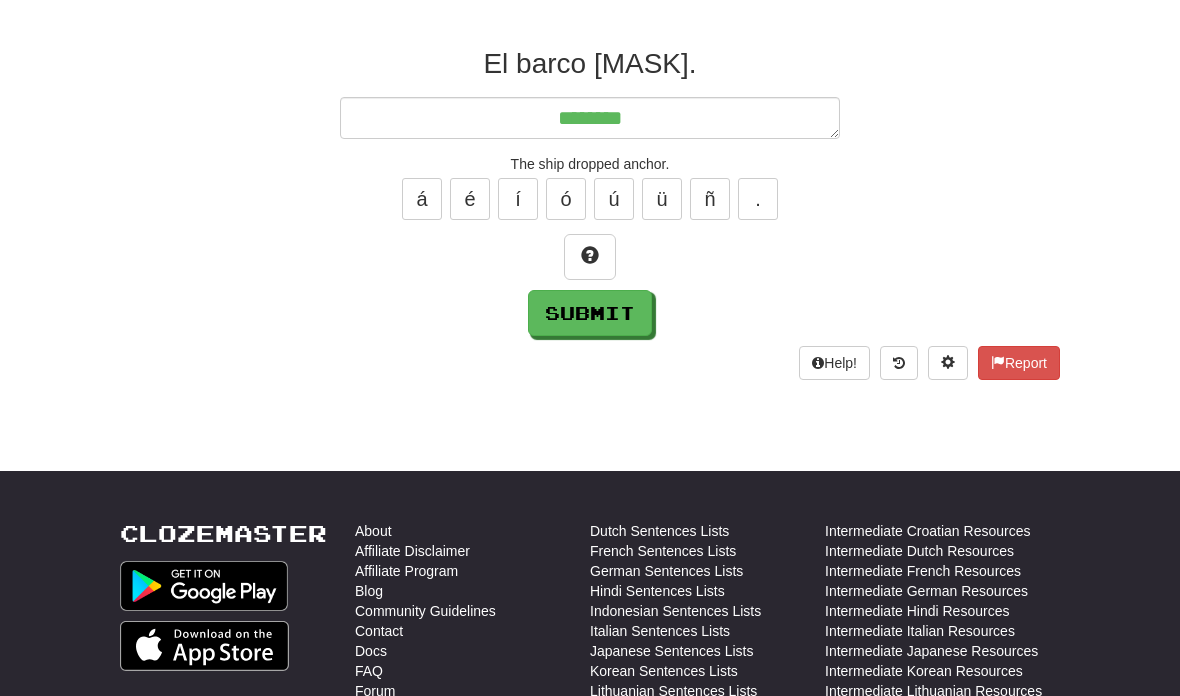 type on "*" 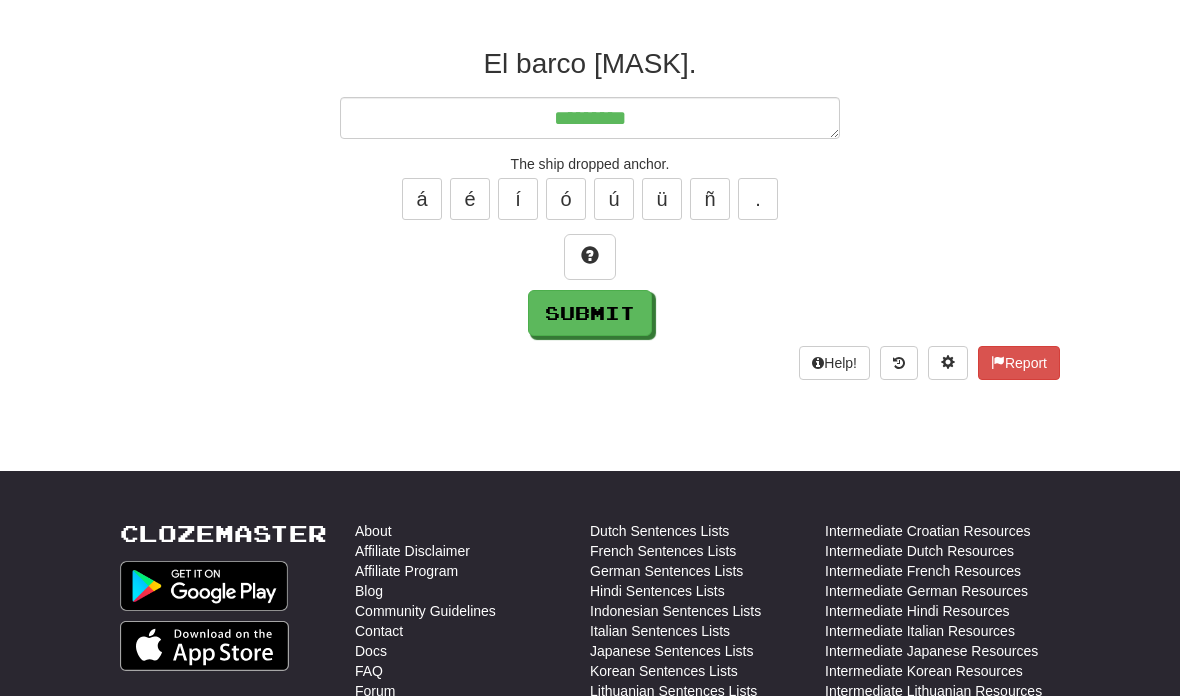 type on "*" 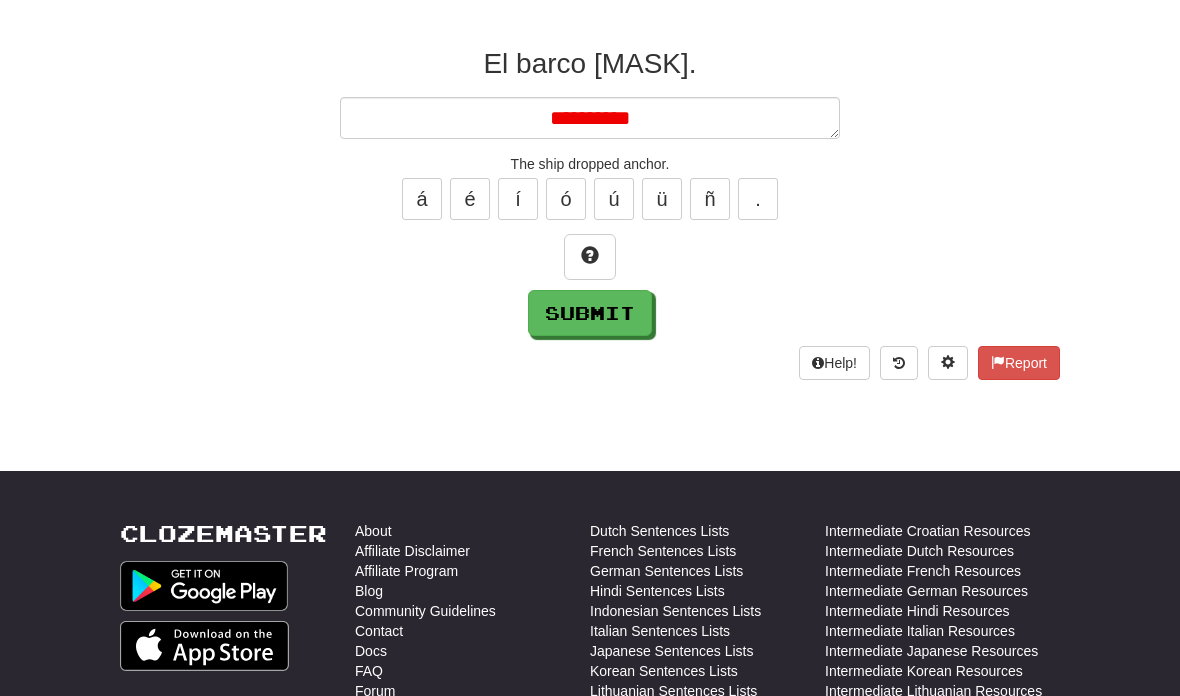 type on "*" 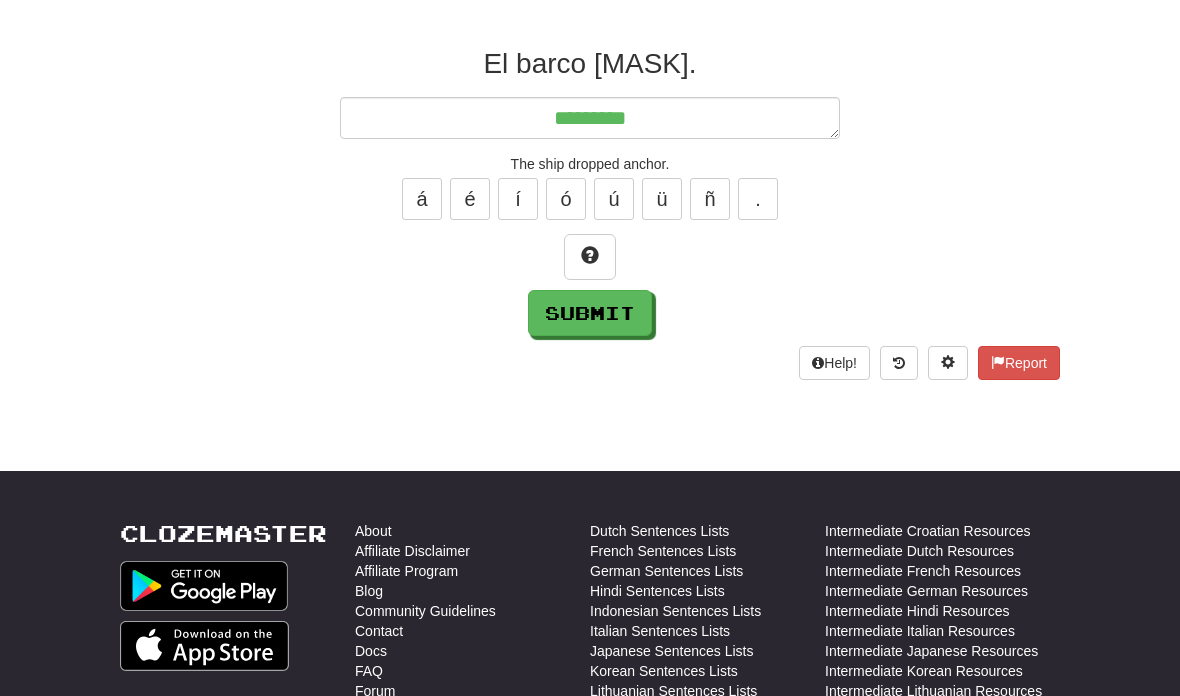 type on "*" 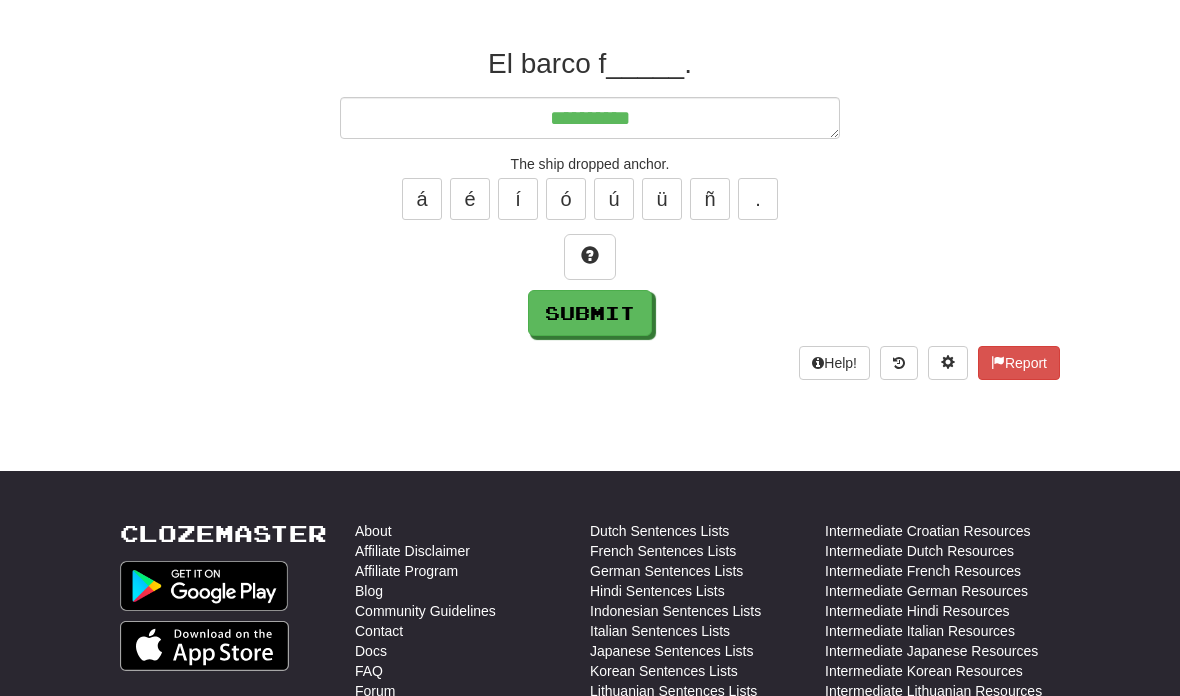 type on "*" 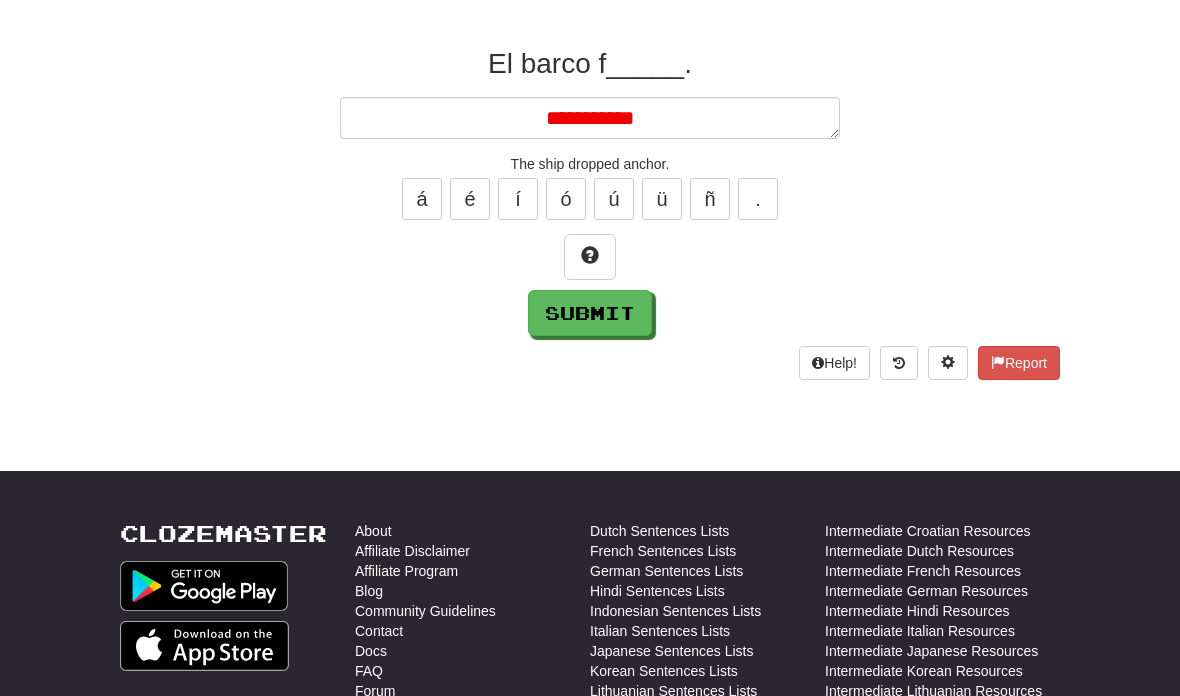type on "*" 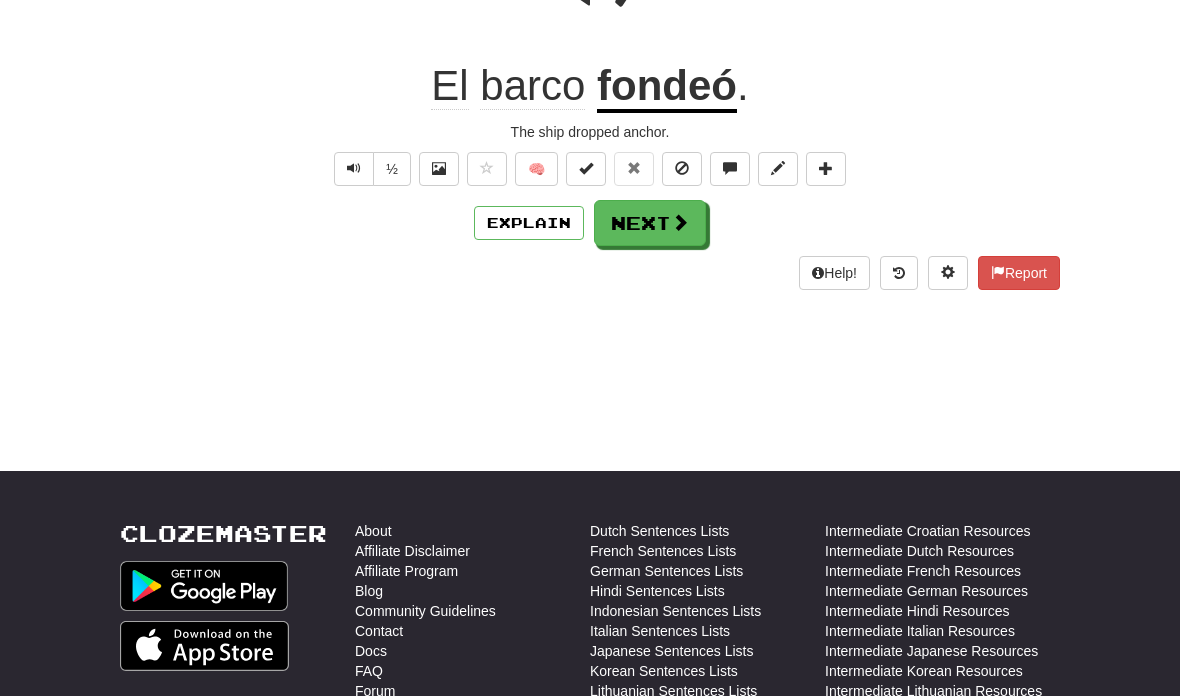 click on "Next" at bounding box center (650, 223) 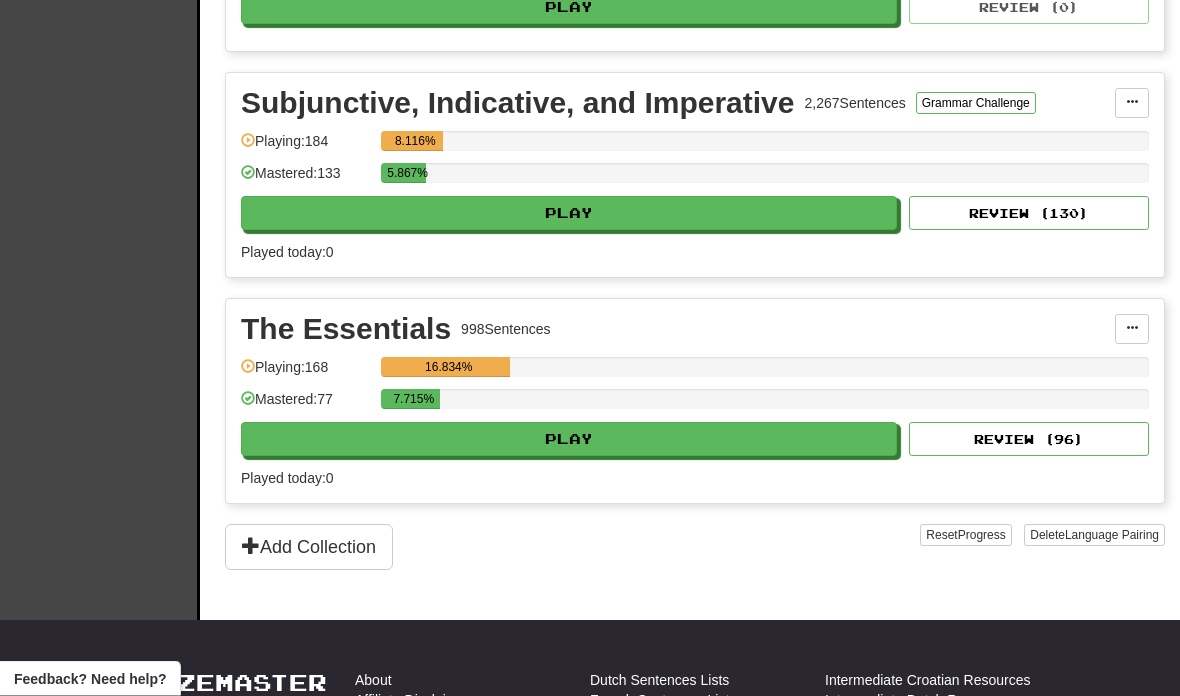 scroll, scrollTop: 3981, scrollLeft: 0, axis: vertical 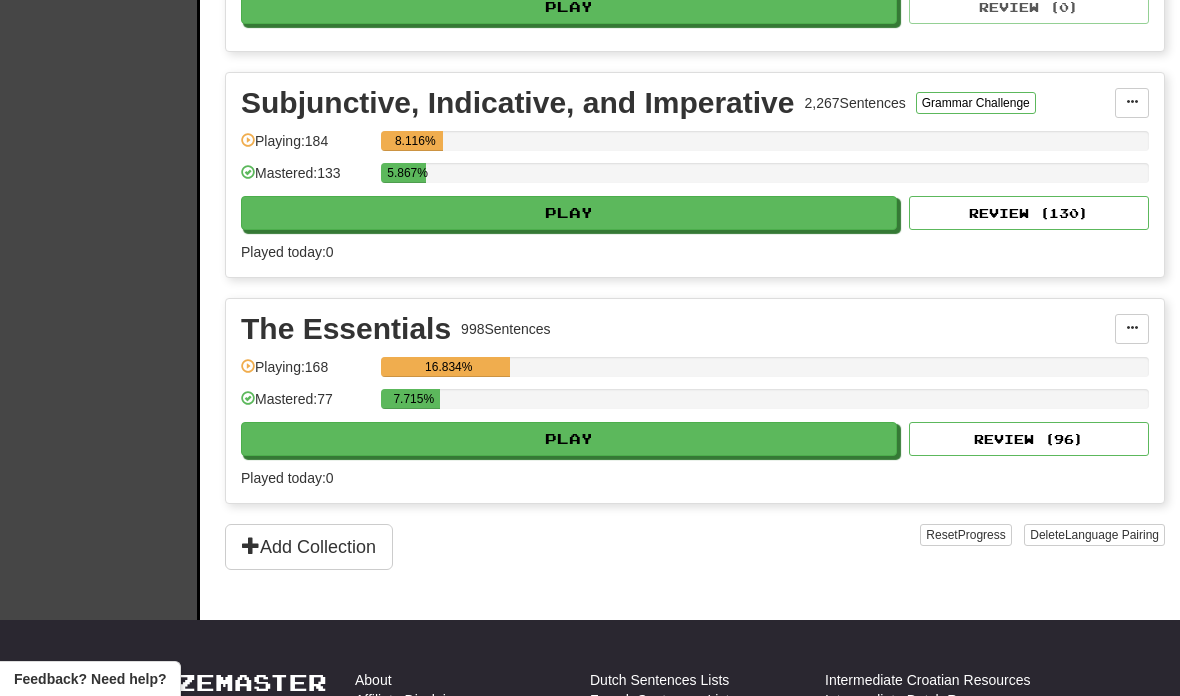 click on "Play" at bounding box center (569, 439) 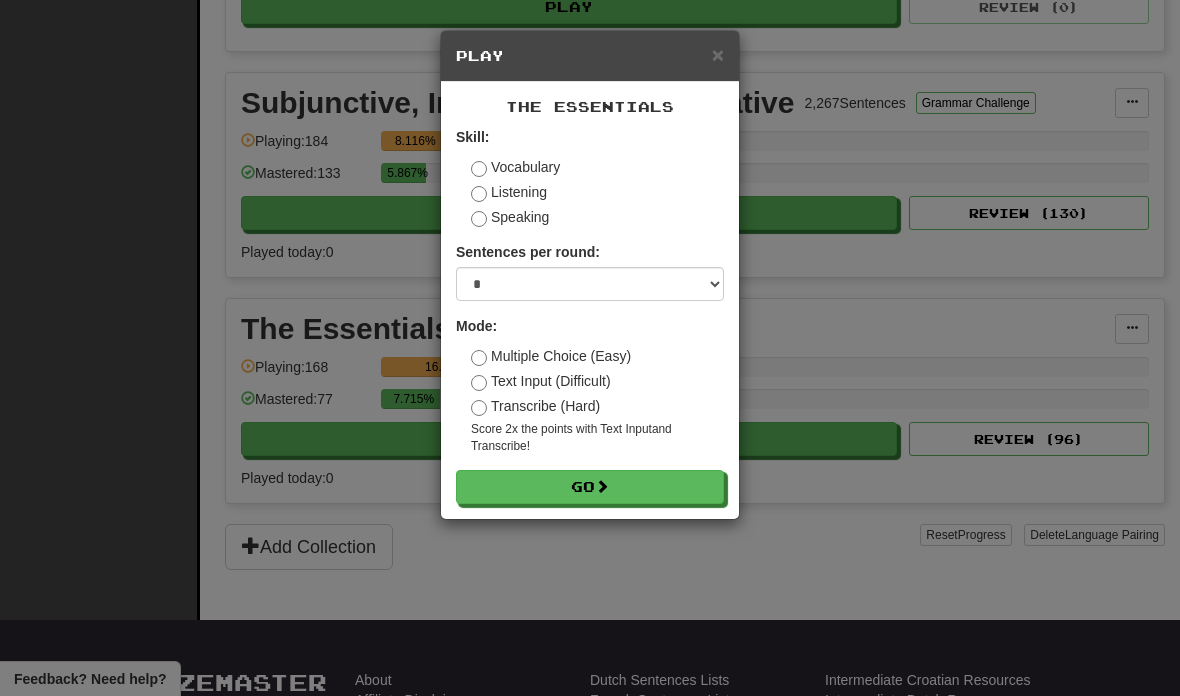 click at bounding box center (602, 486) 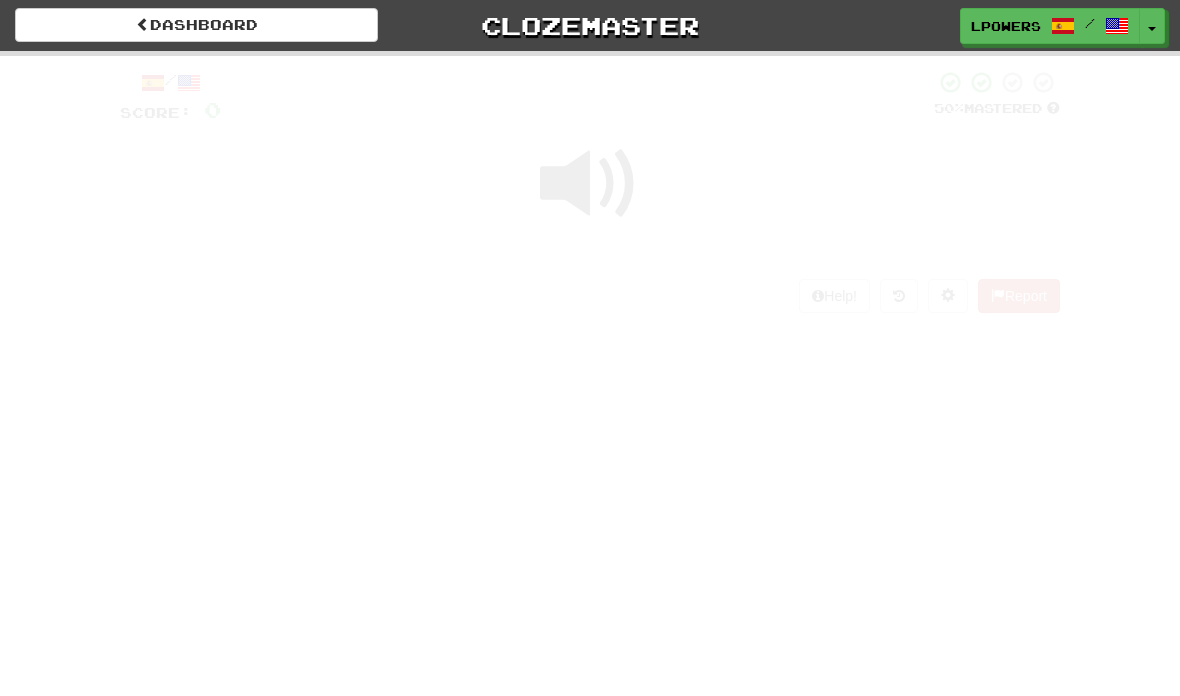 scroll, scrollTop: 0, scrollLeft: 0, axis: both 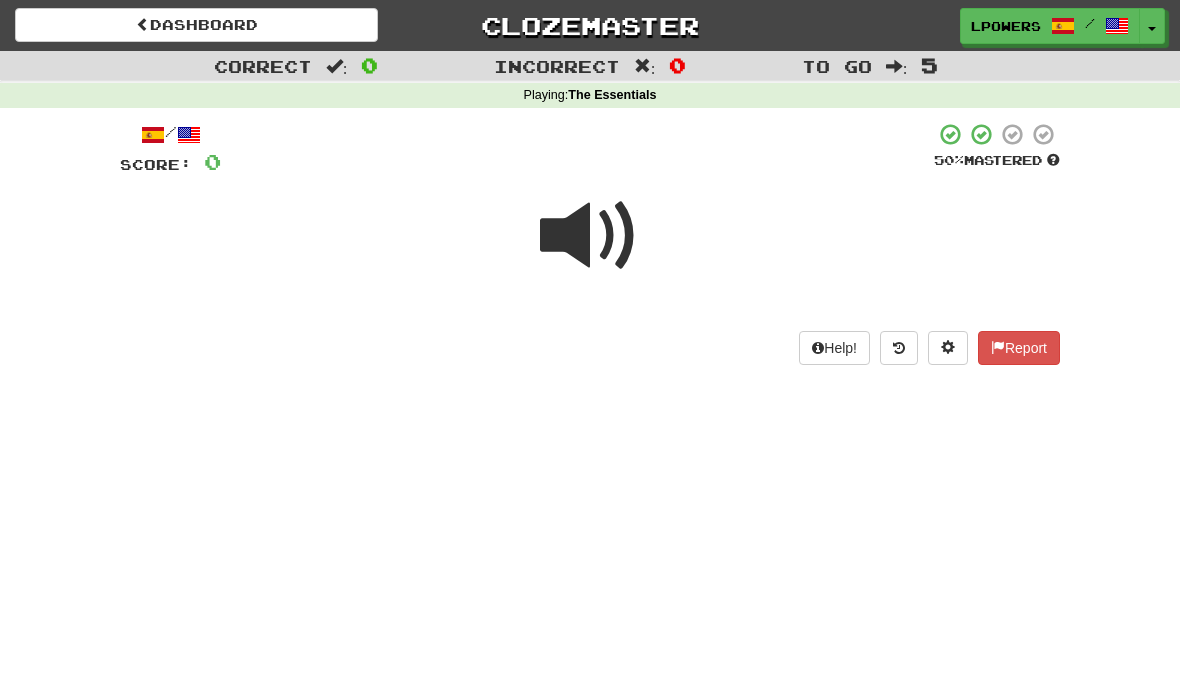 click at bounding box center [590, 236] 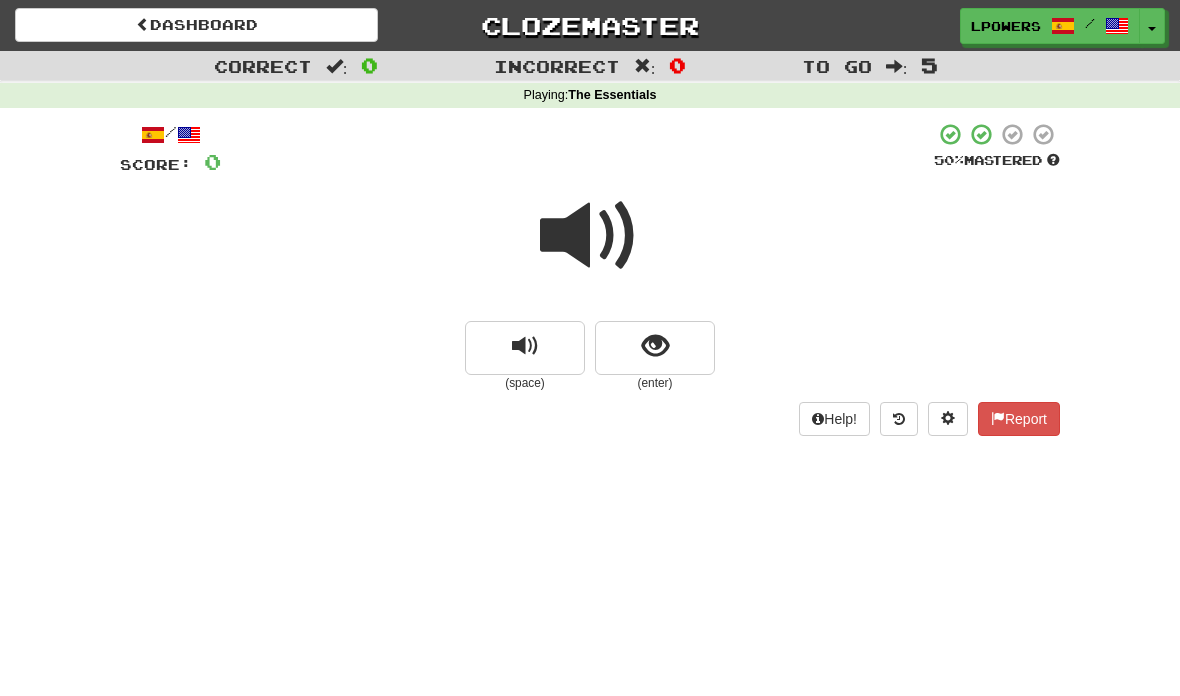 click at bounding box center [655, 348] 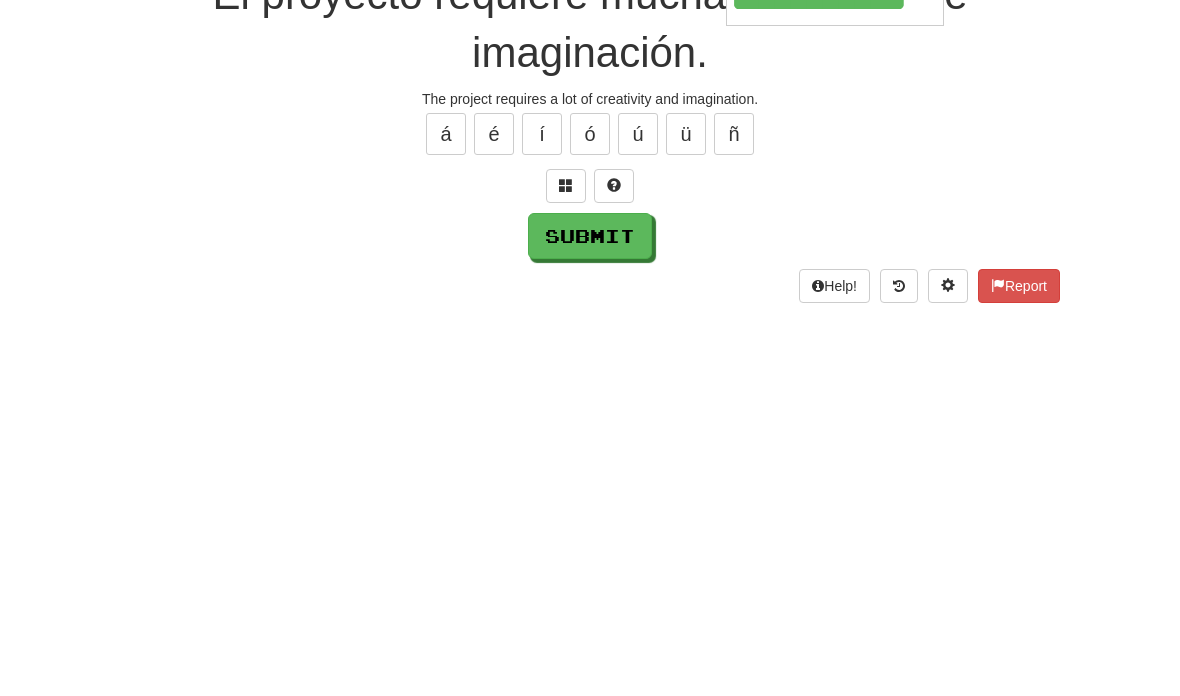 type on "**********" 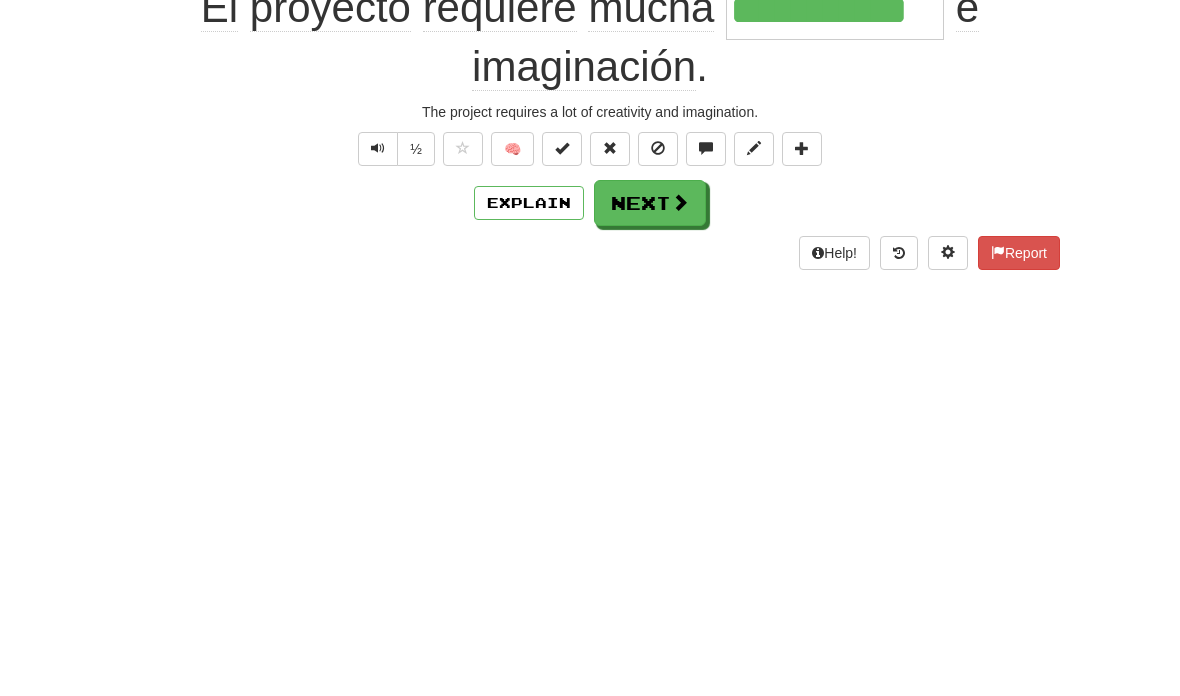 scroll, scrollTop: 353, scrollLeft: 0, axis: vertical 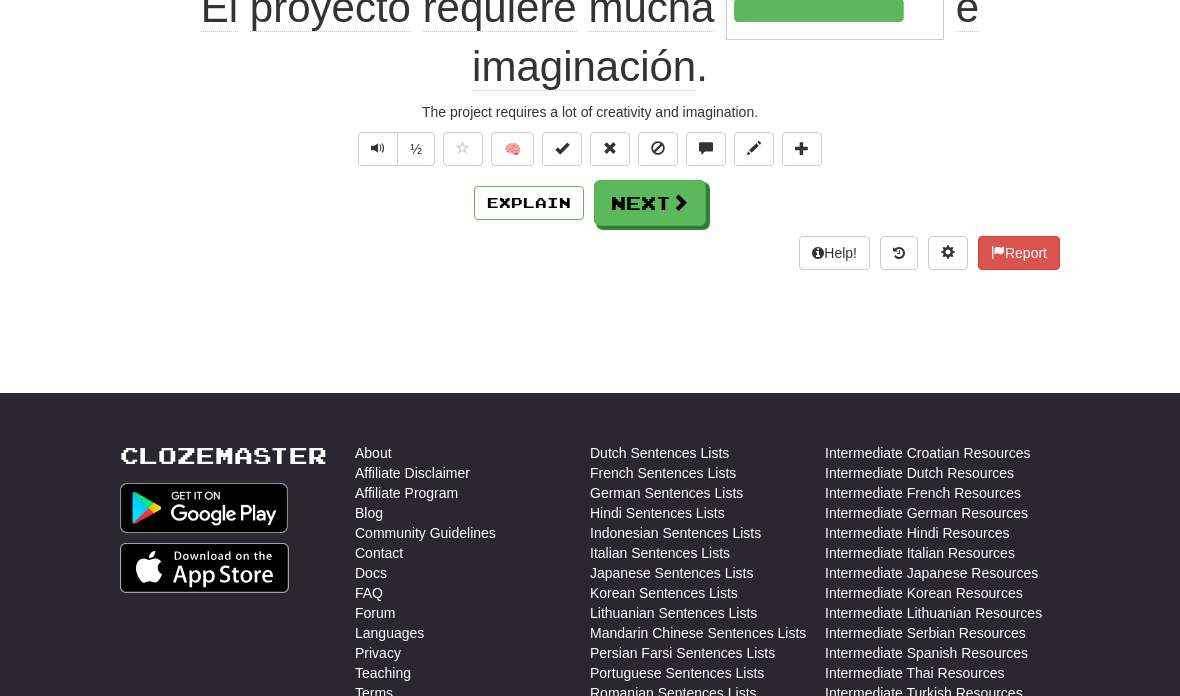 click on "Next" at bounding box center (650, 203) 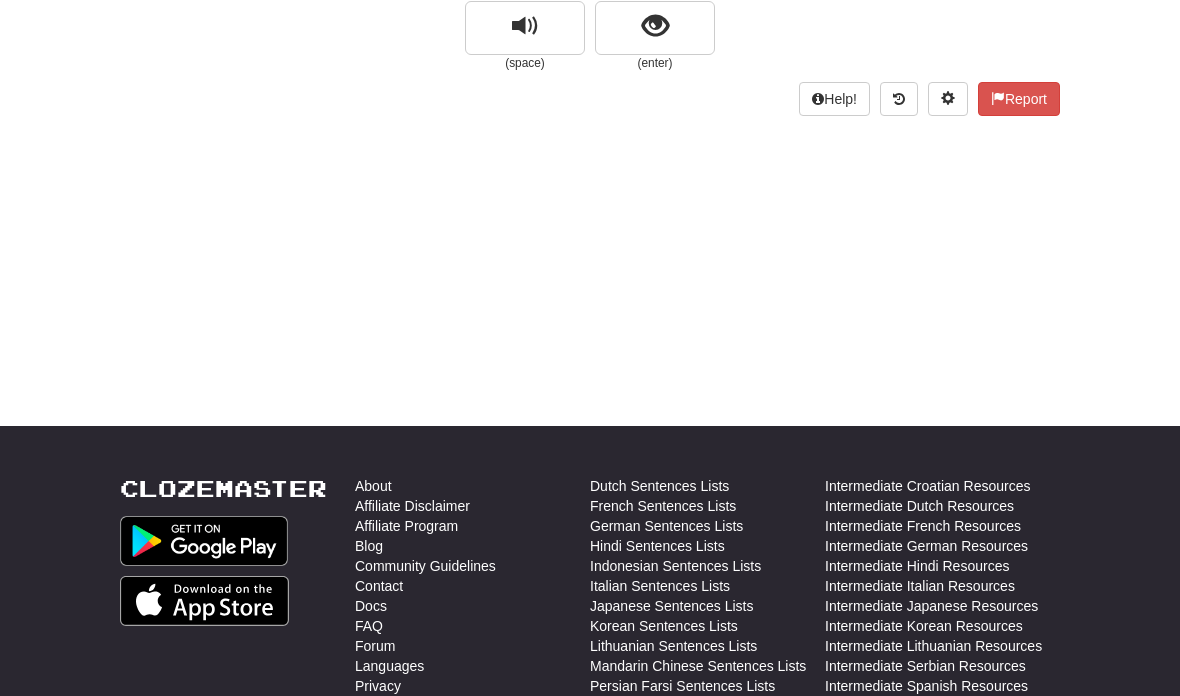 scroll, scrollTop: 318, scrollLeft: 0, axis: vertical 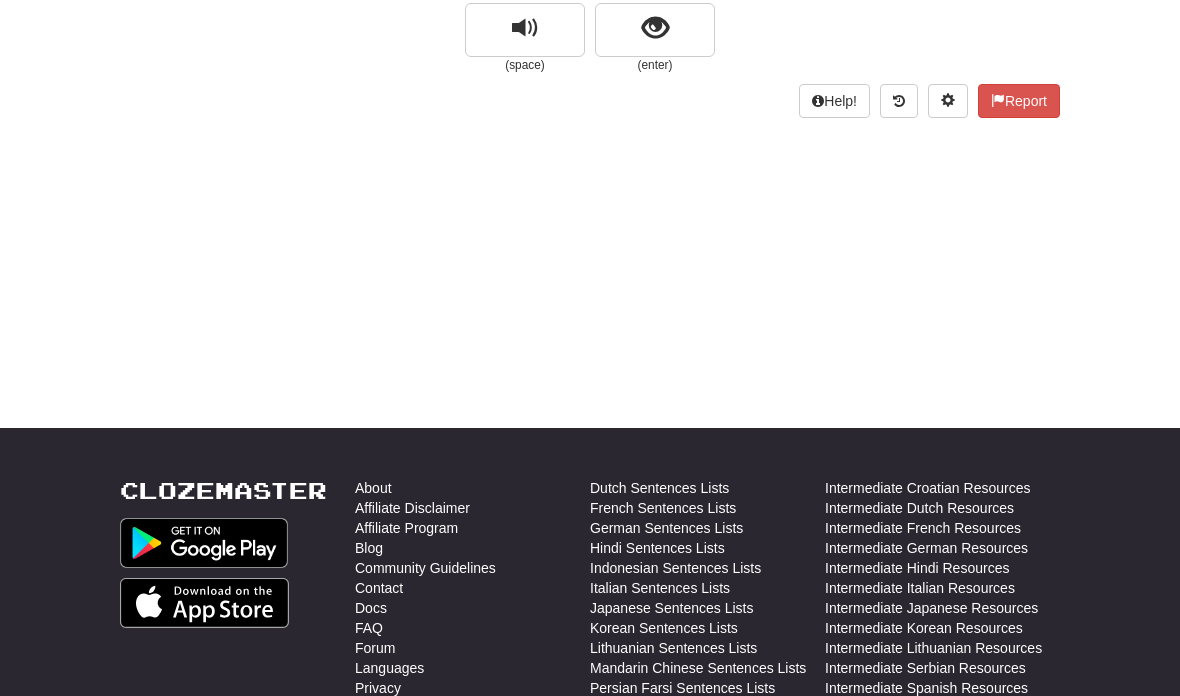 click at bounding box center (655, 28) 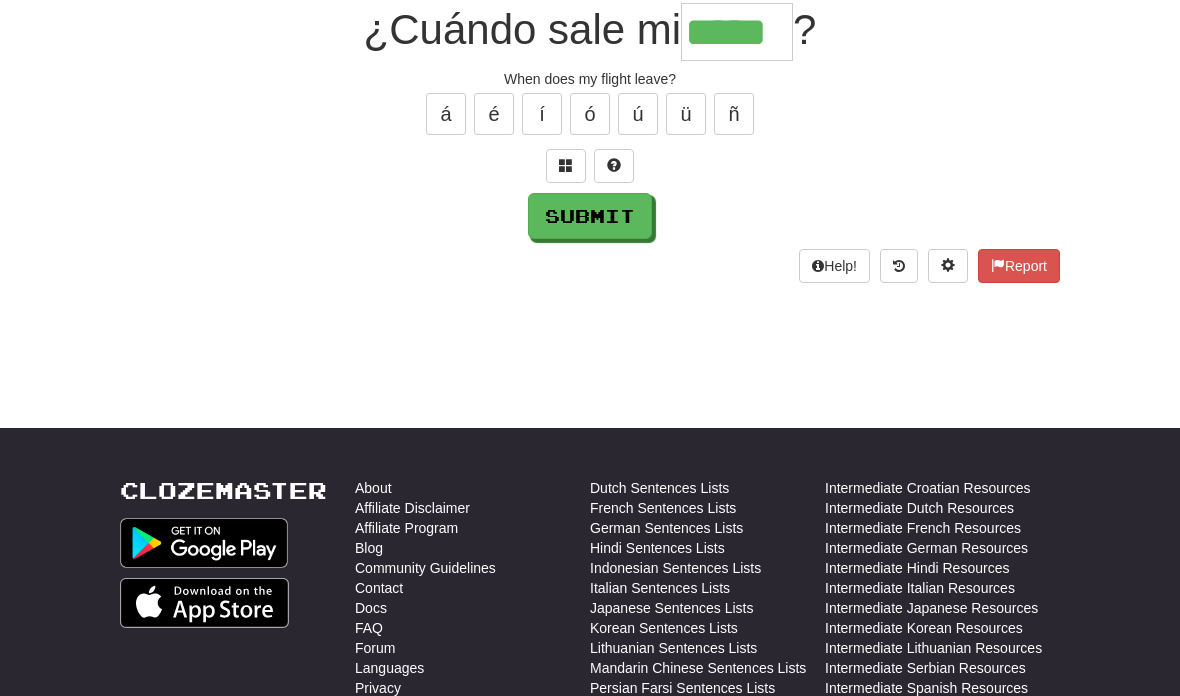 type on "*****" 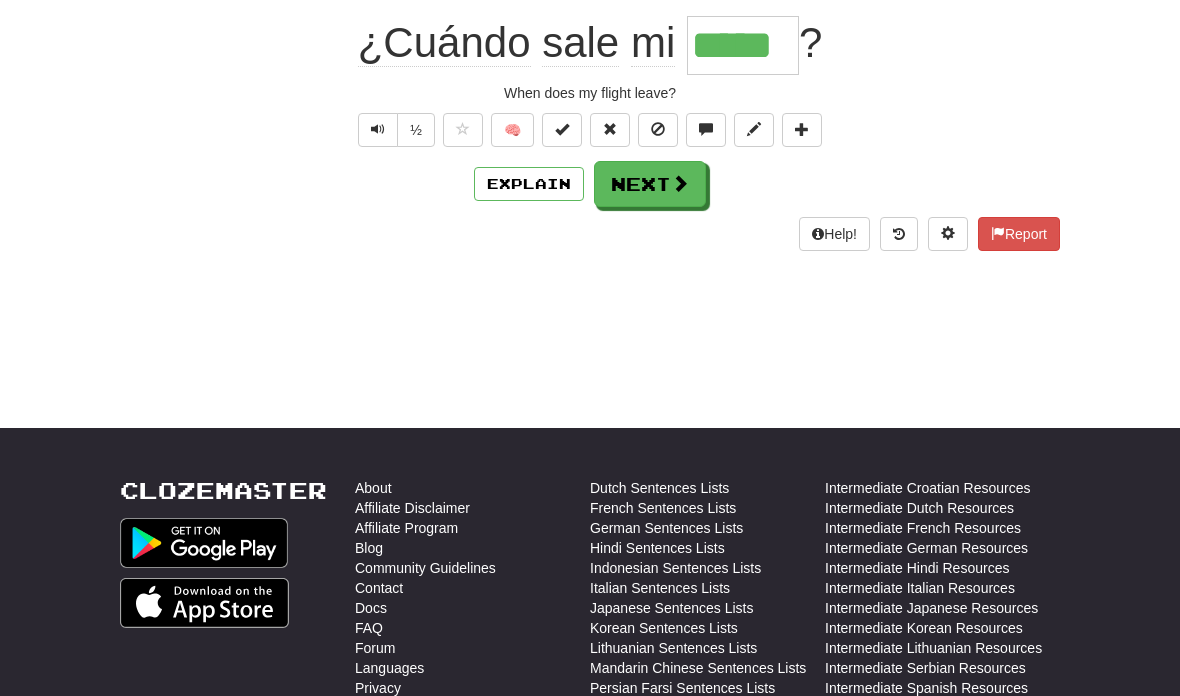 click on "Next" at bounding box center (650, 184) 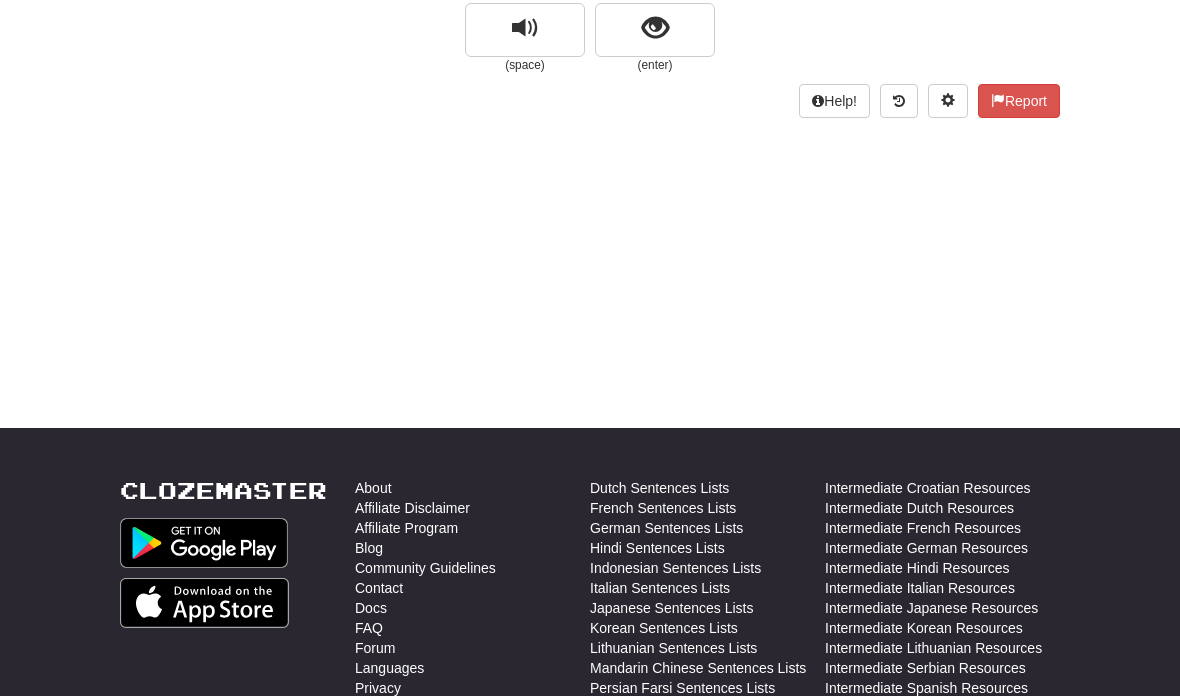 click at bounding box center (655, 30) 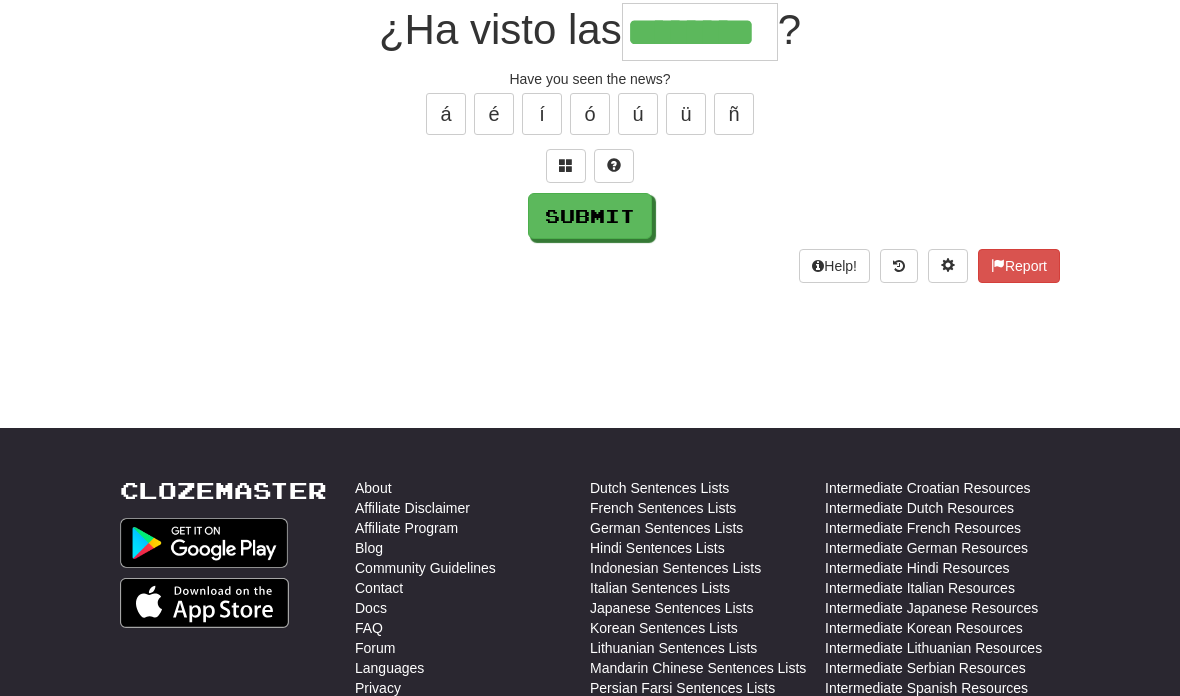 type on "********" 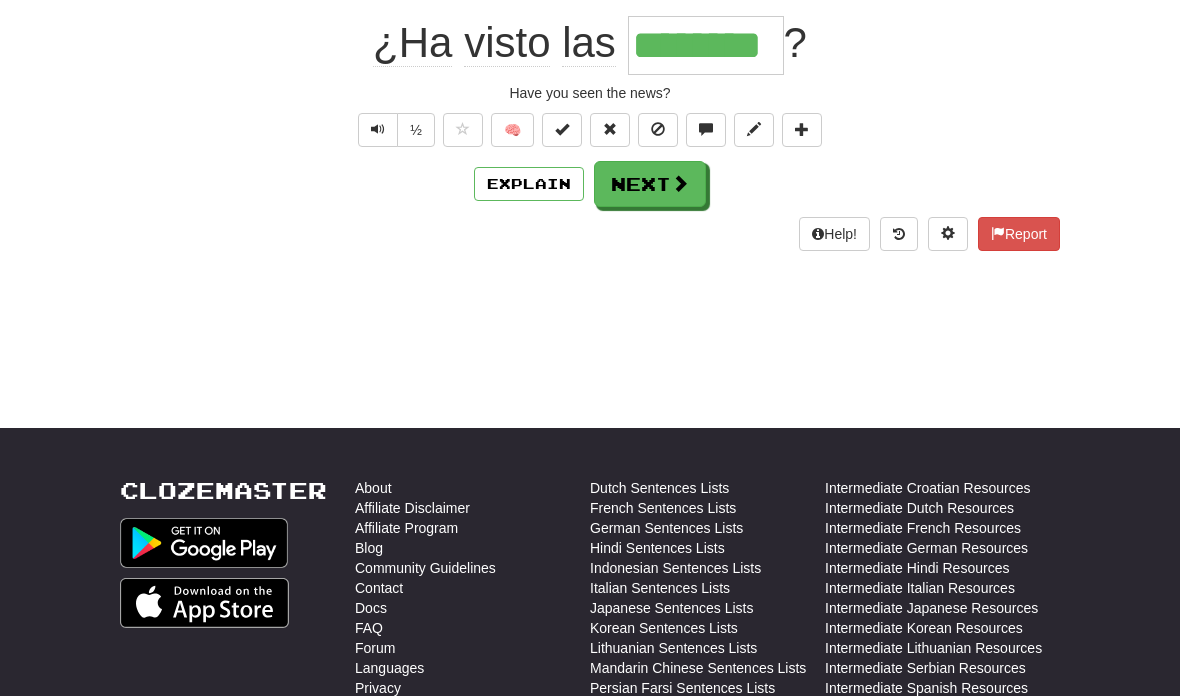 click at bounding box center [658, 130] 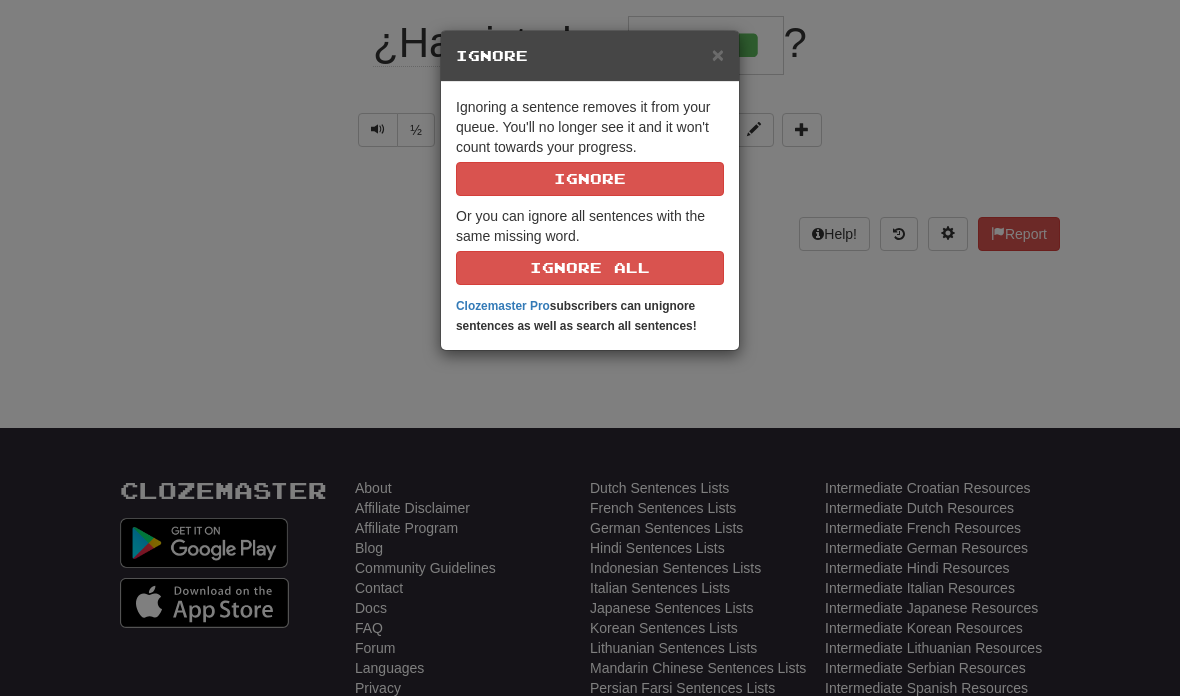 click on "Ignore" at bounding box center (590, 56) 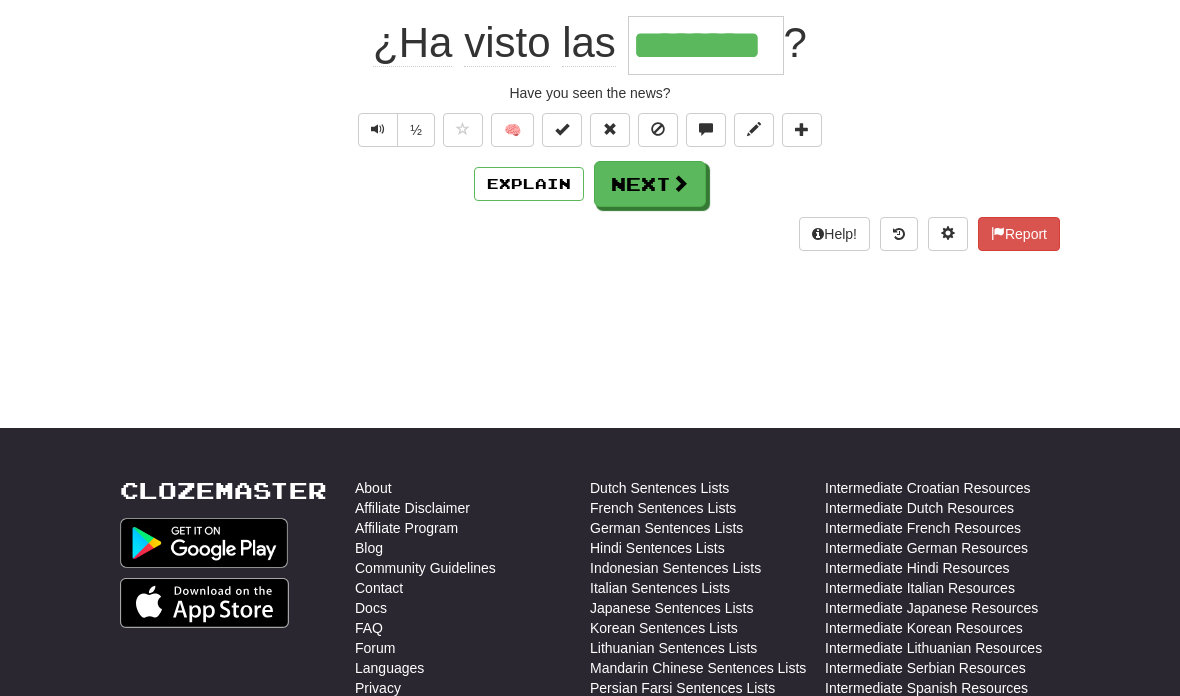click on "Next" at bounding box center (650, 184) 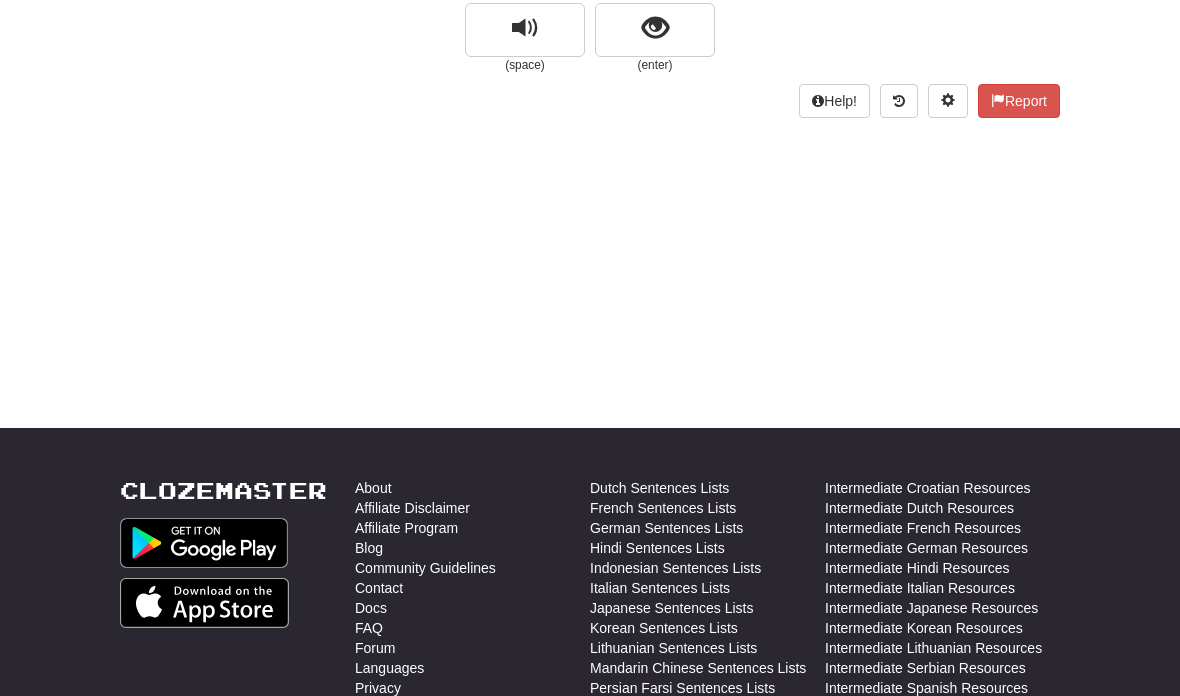 click at bounding box center [655, 28] 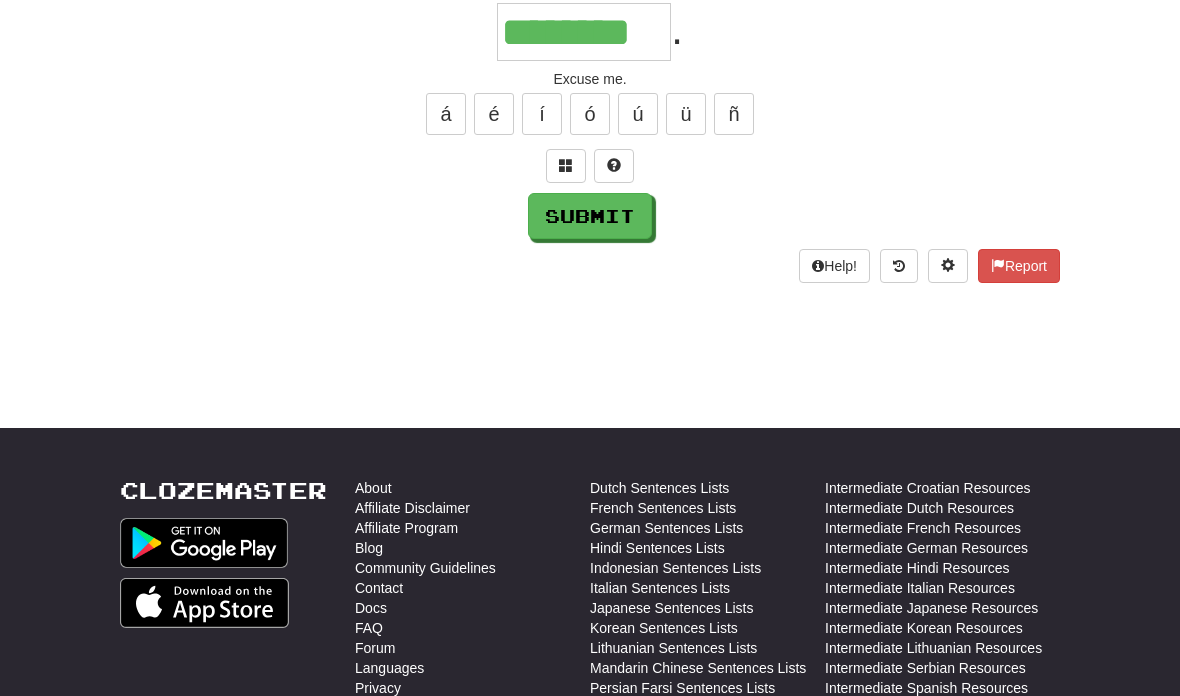click on "Submit" at bounding box center [590, 216] 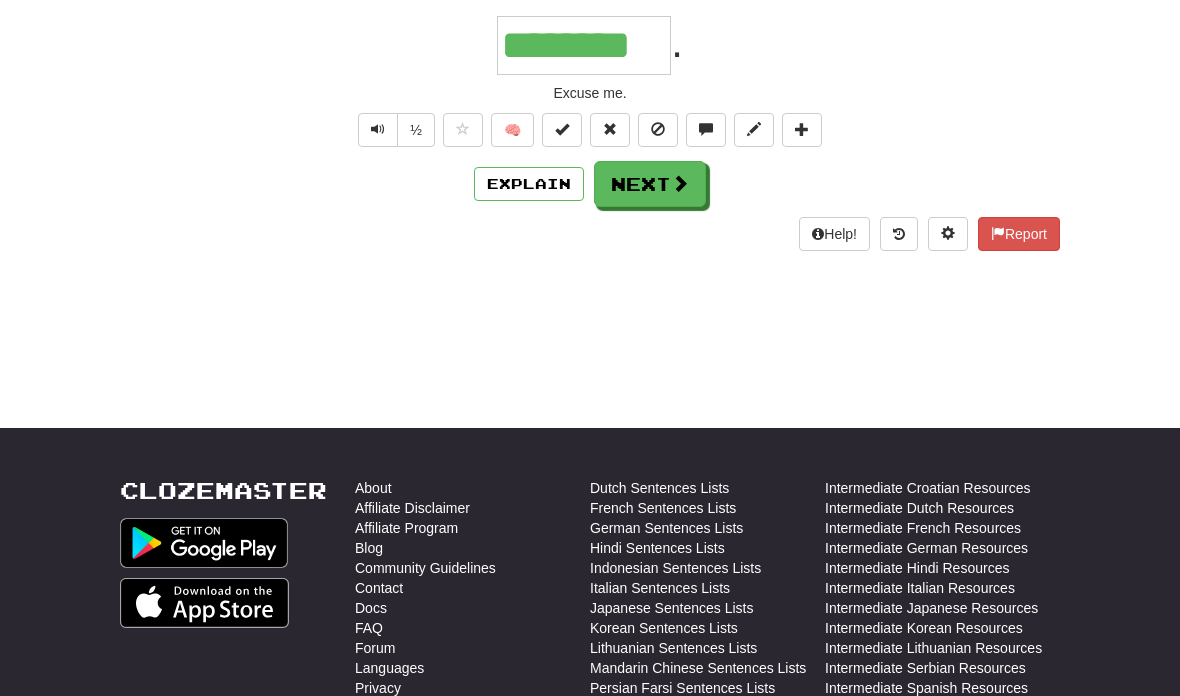 click on "Next" at bounding box center (650, 184) 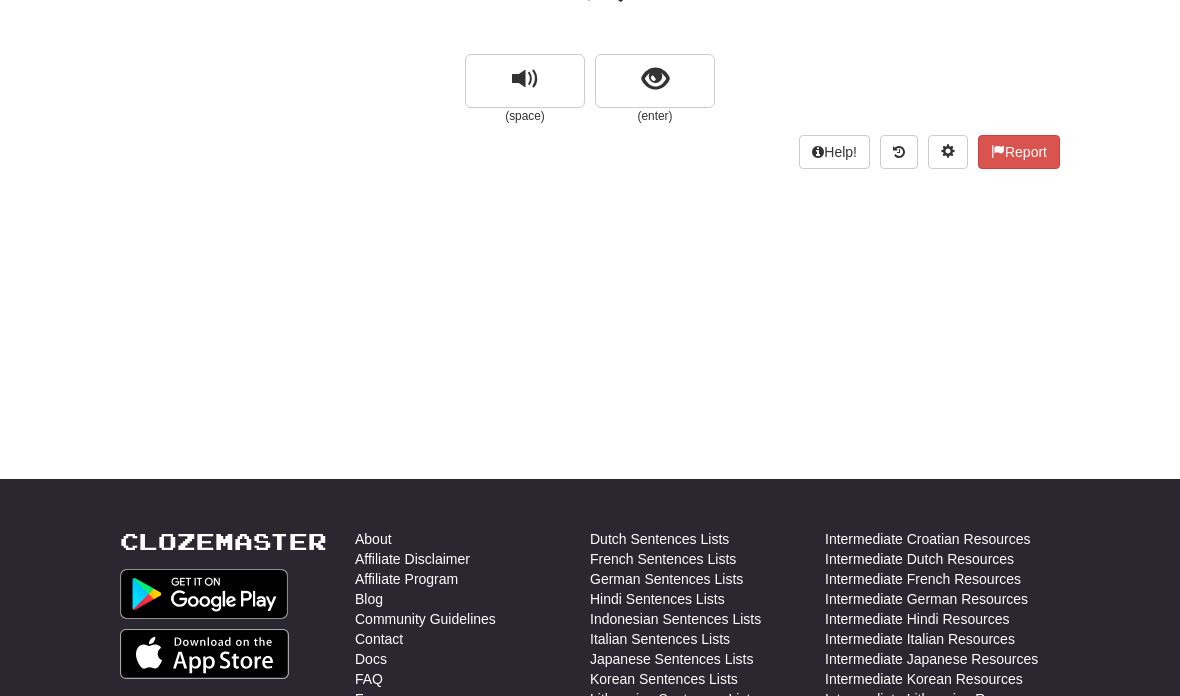 scroll, scrollTop: 262, scrollLeft: 0, axis: vertical 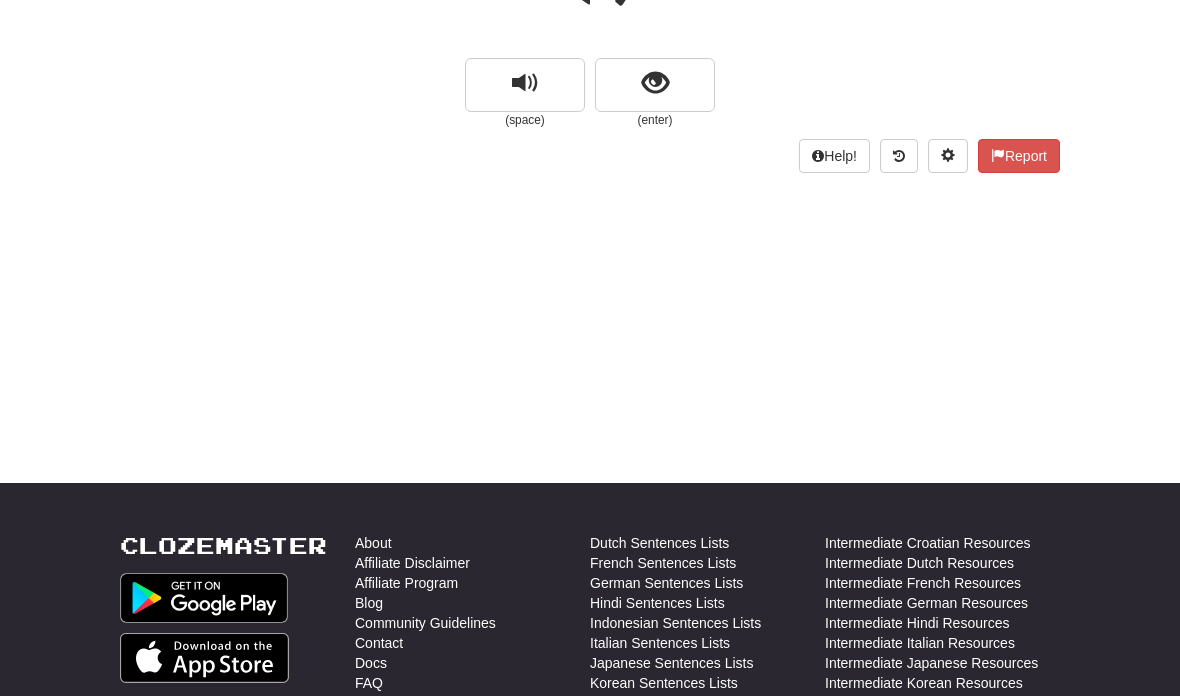 click at bounding box center [655, 84] 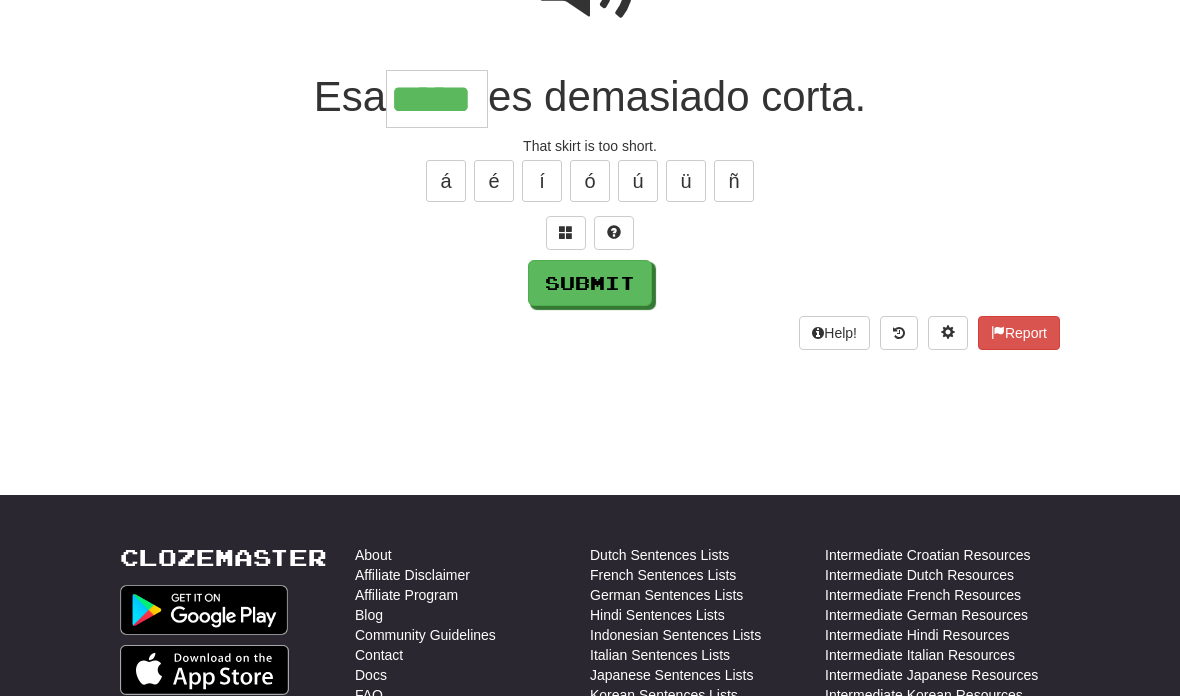 type on "*****" 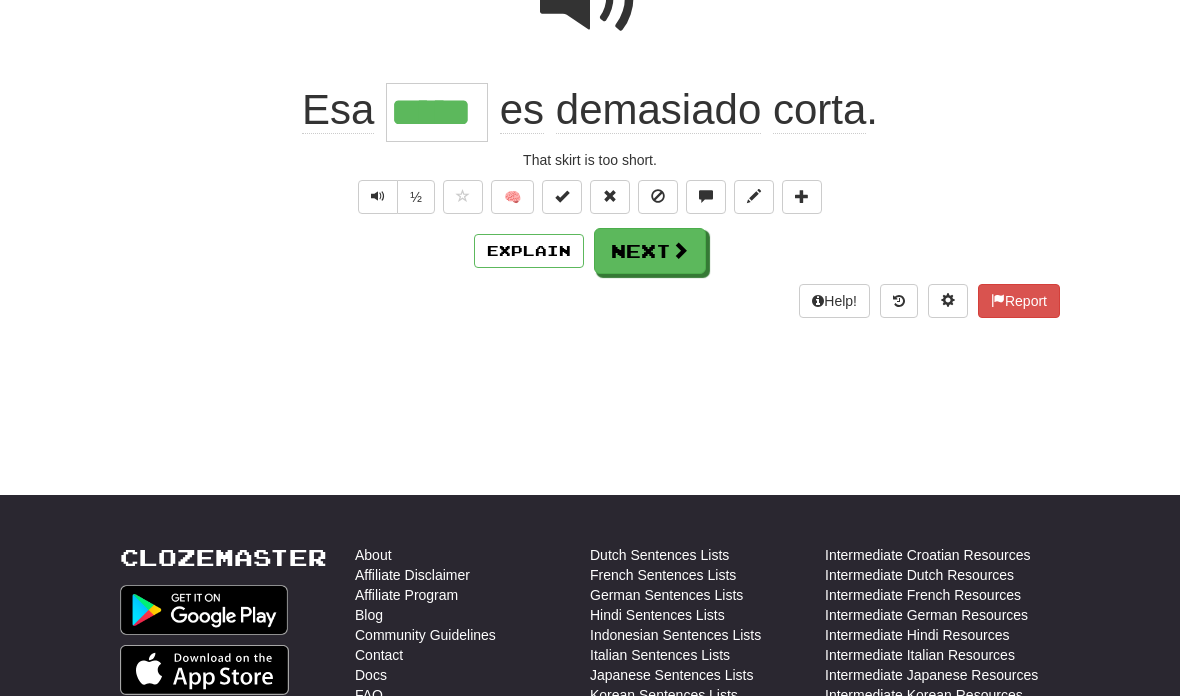 scroll, scrollTop: 252, scrollLeft: 0, axis: vertical 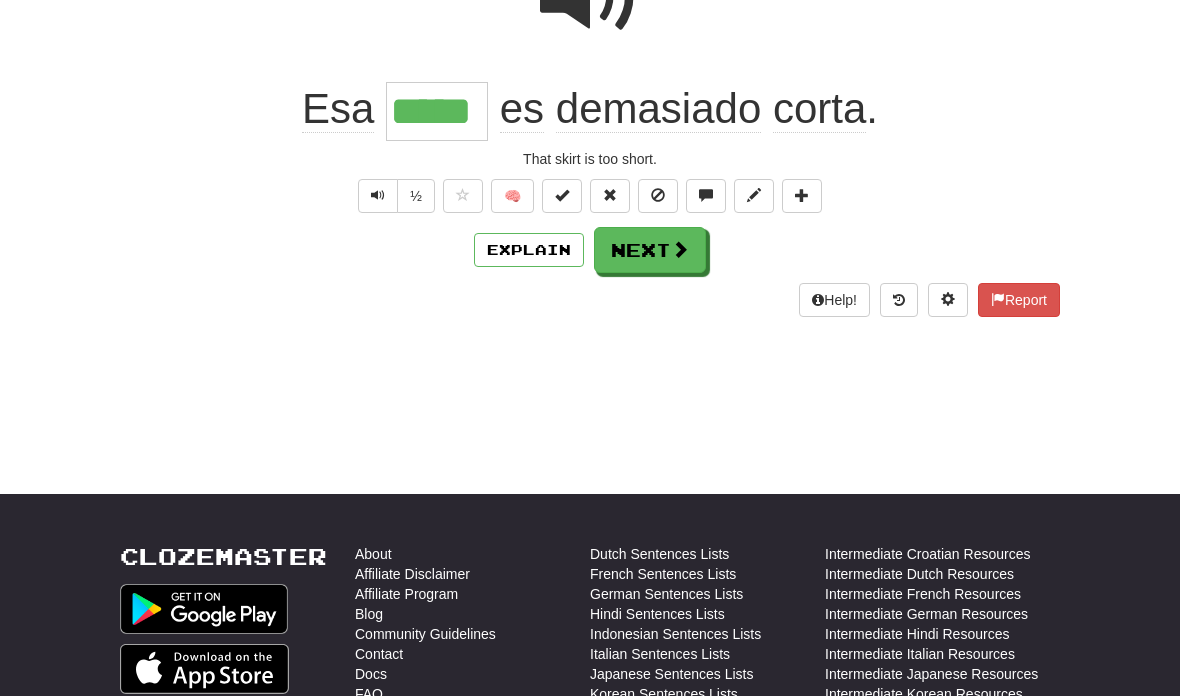 click on "Next" at bounding box center [650, 250] 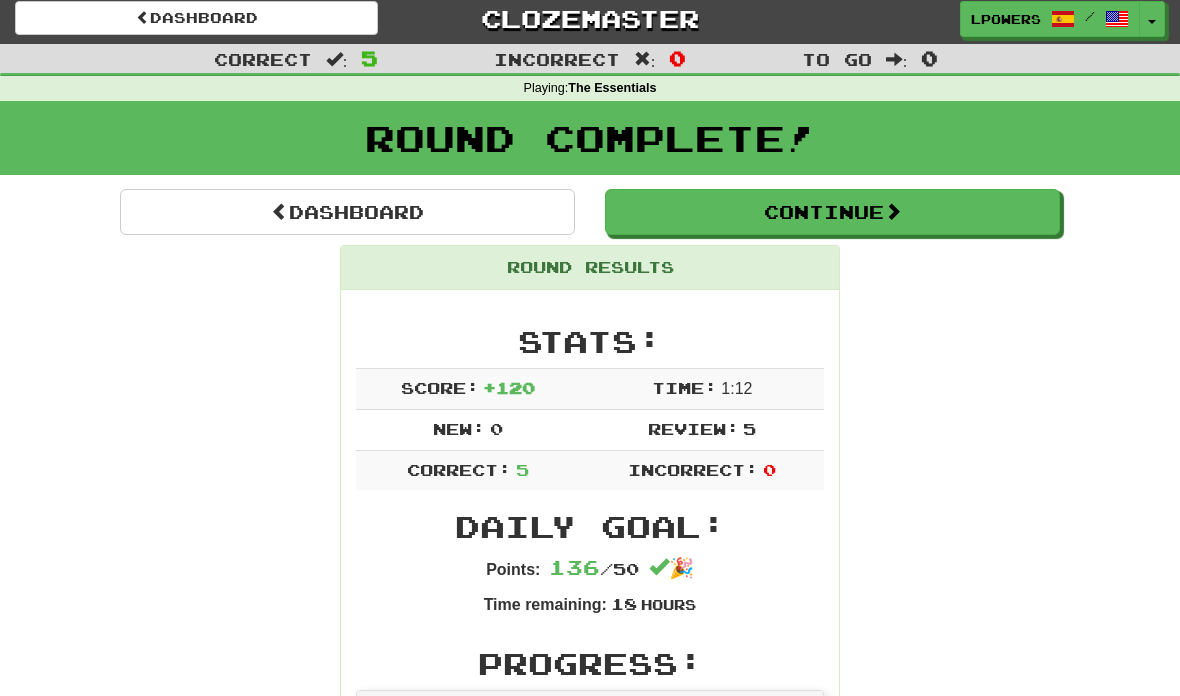 scroll, scrollTop: 7, scrollLeft: 0, axis: vertical 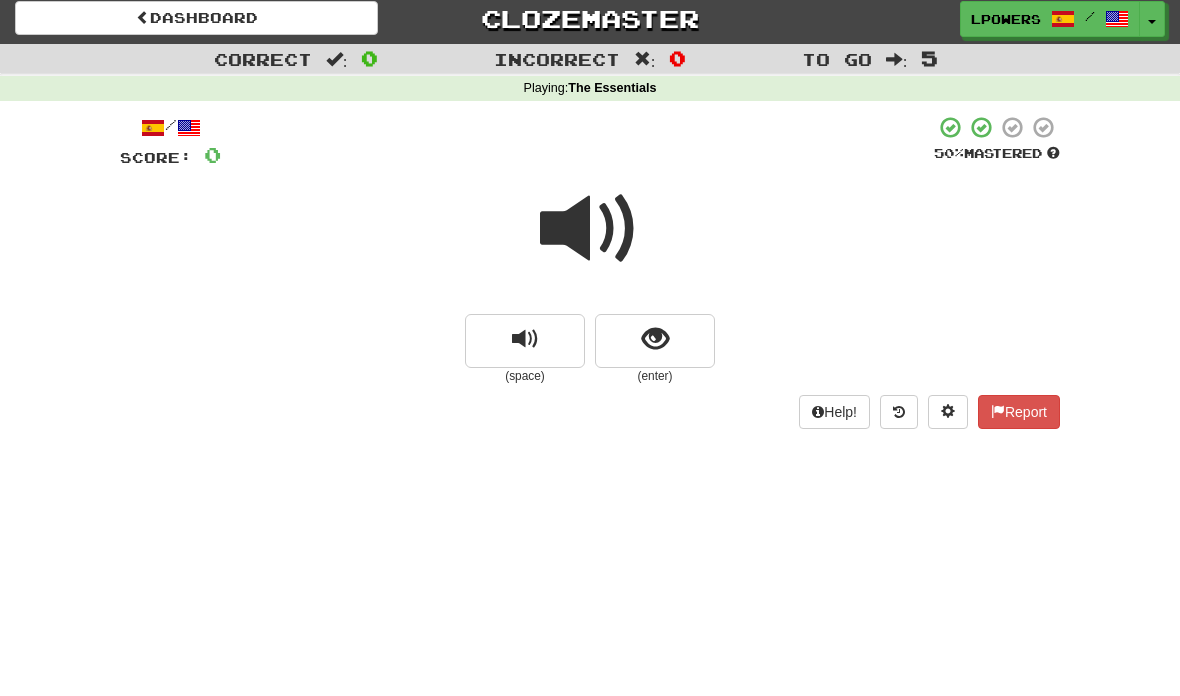 click at bounding box center [655, 341] 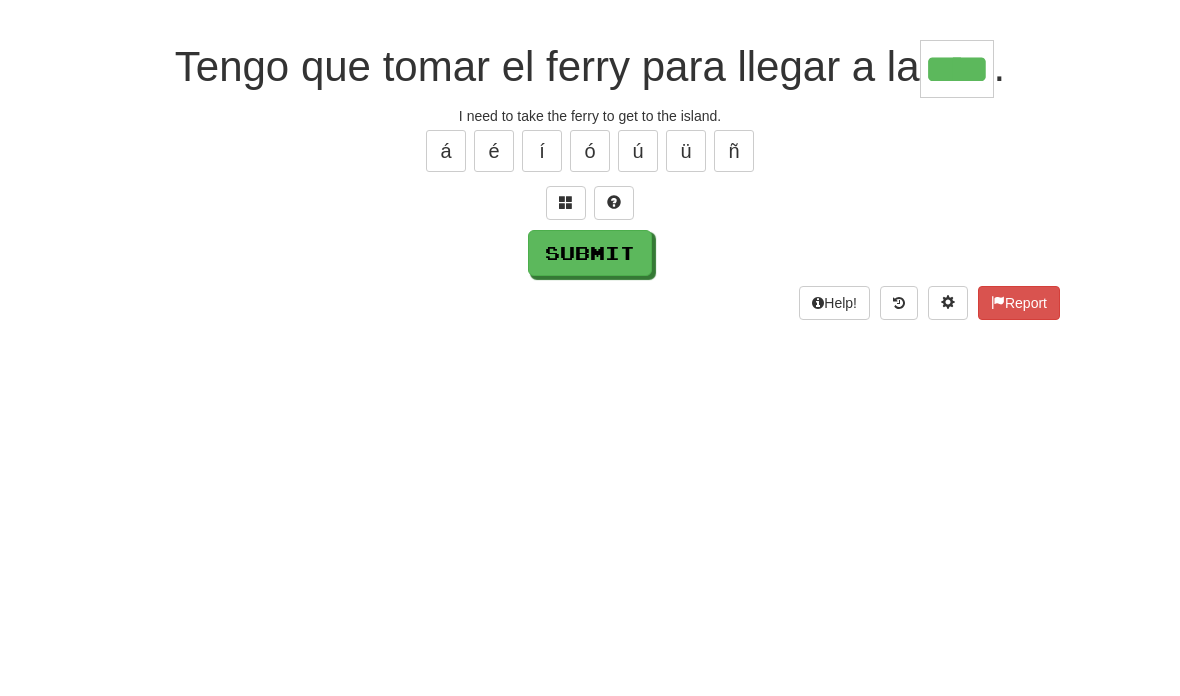 type on "****" 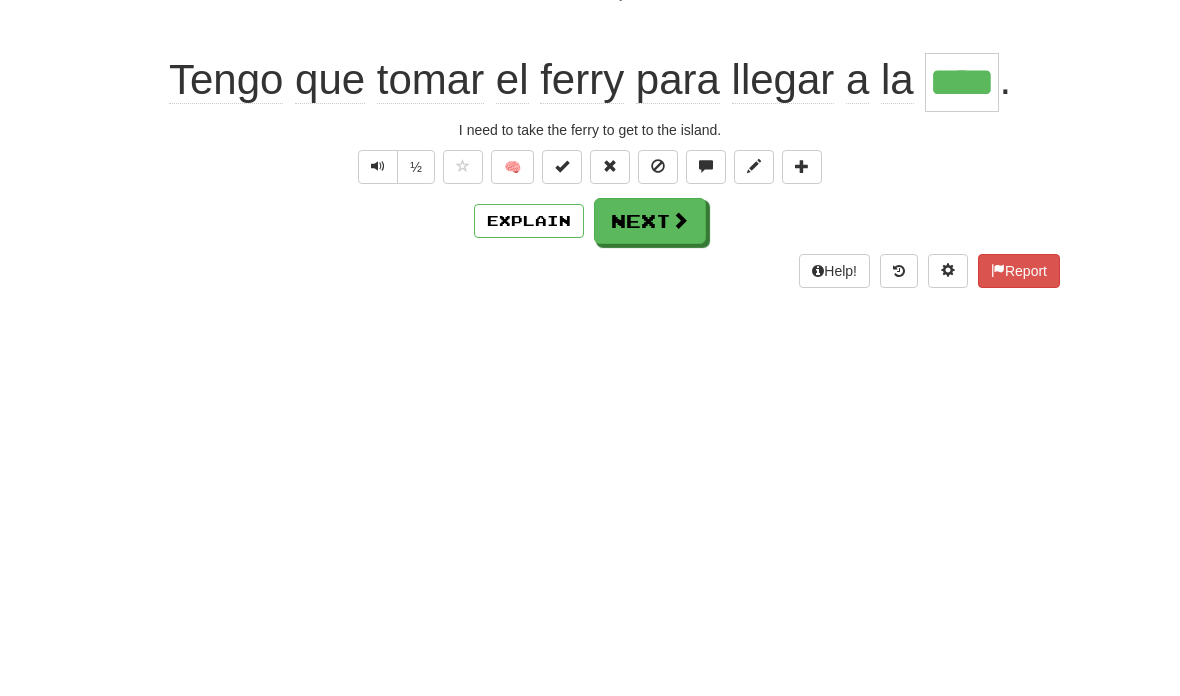 scroll, scrollTop: 282, scrollLeft: 0, axis: vertical 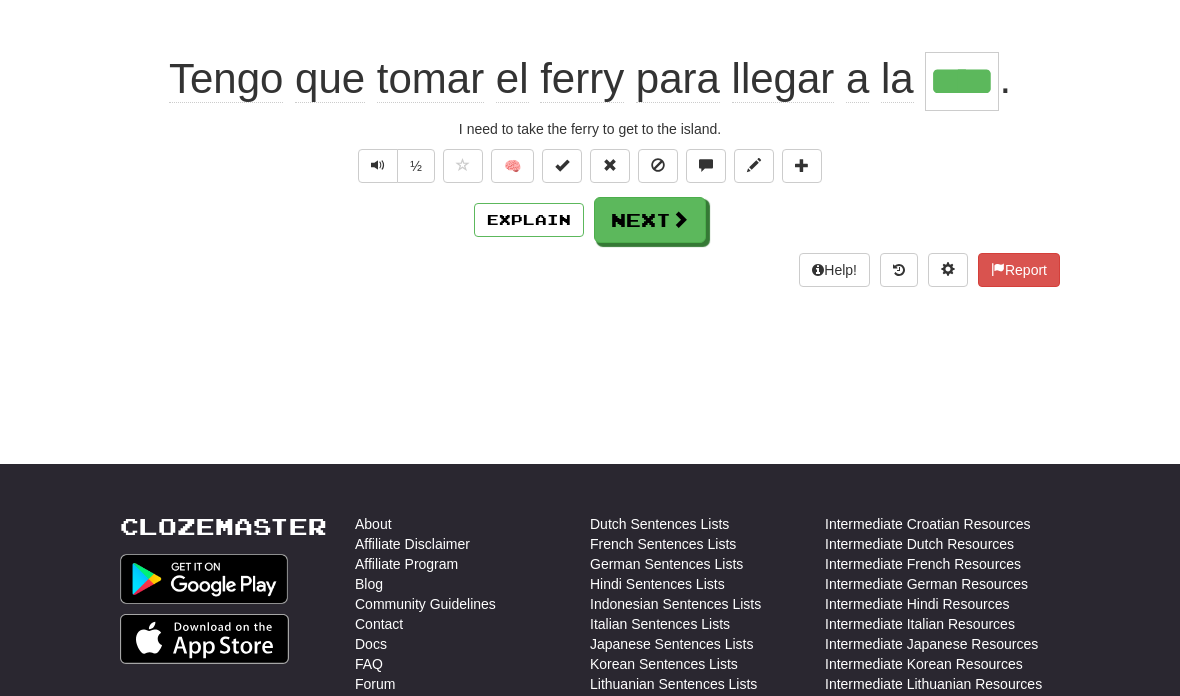 click on "Next" at bounding box center [650, 220] 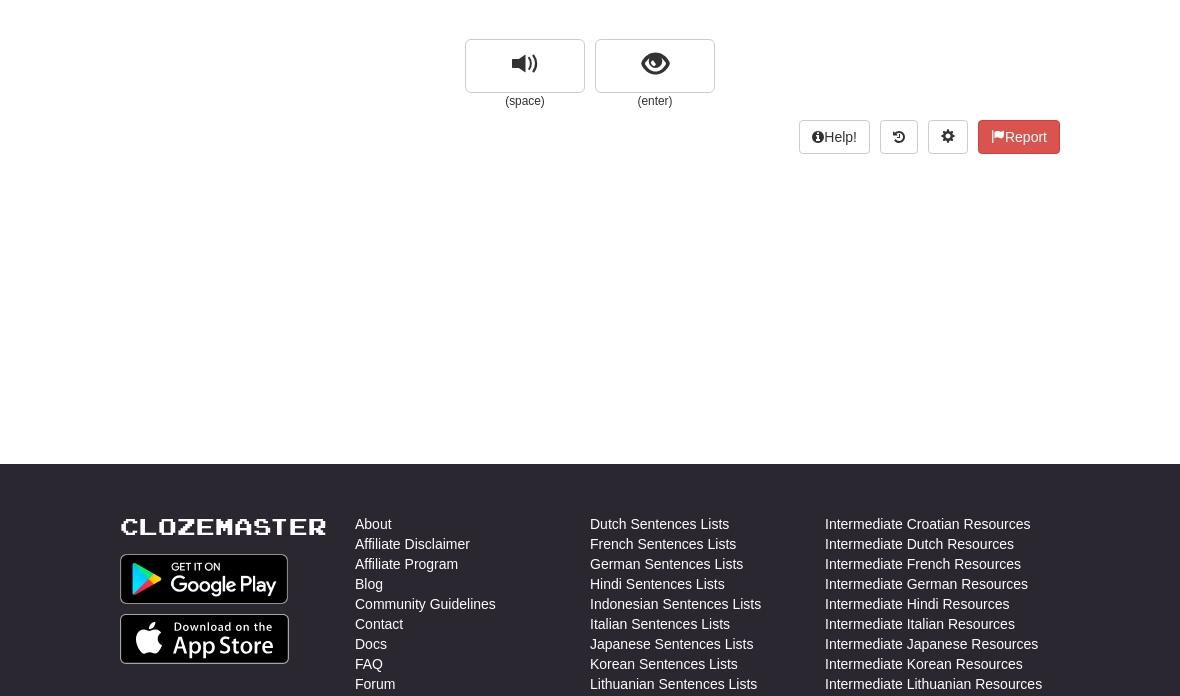 click at bounding box center [655, 64] 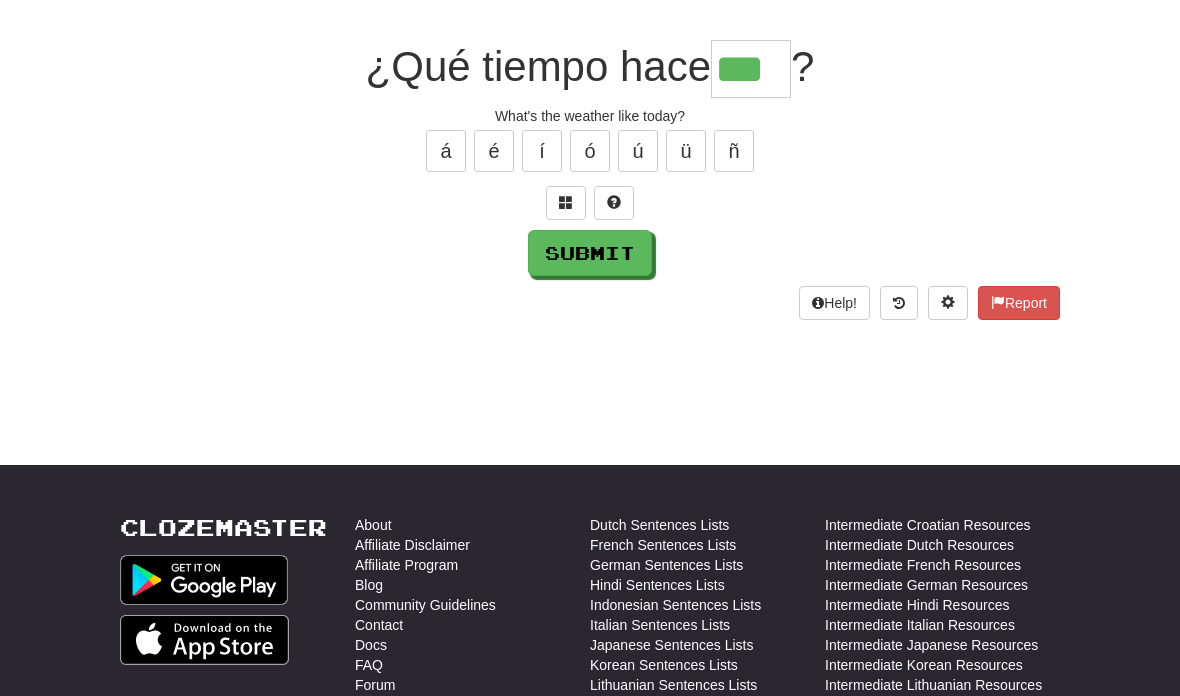 type on "***" 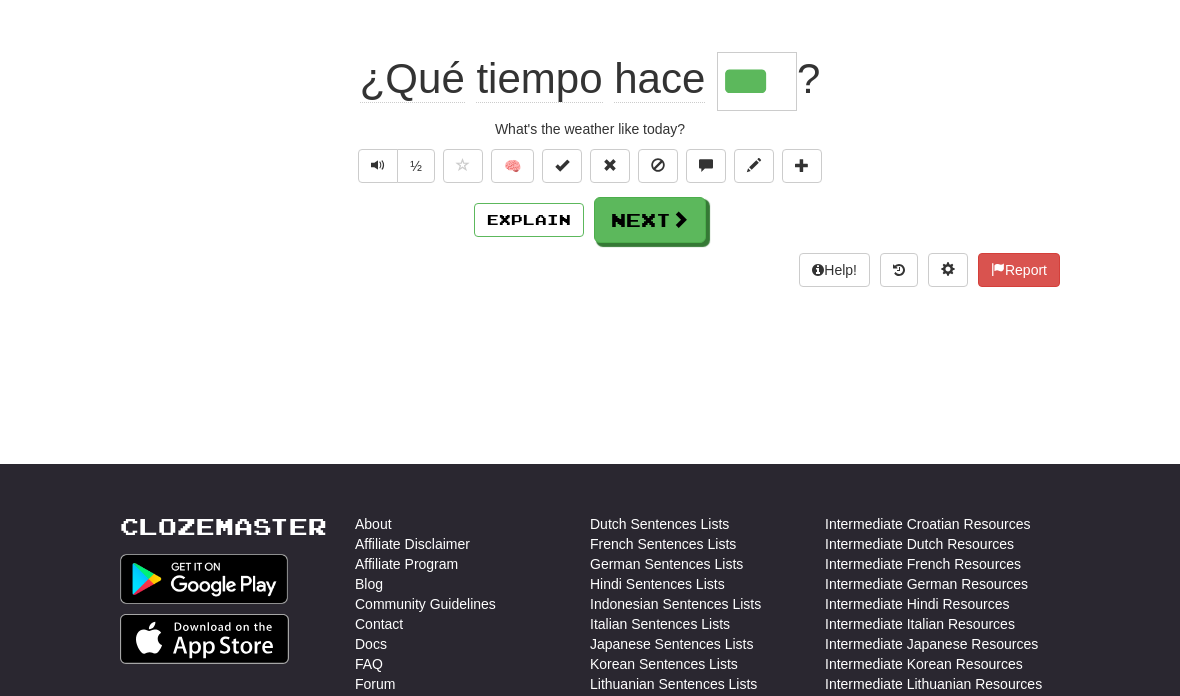 click on "Next" at bounding box center (650, 220) 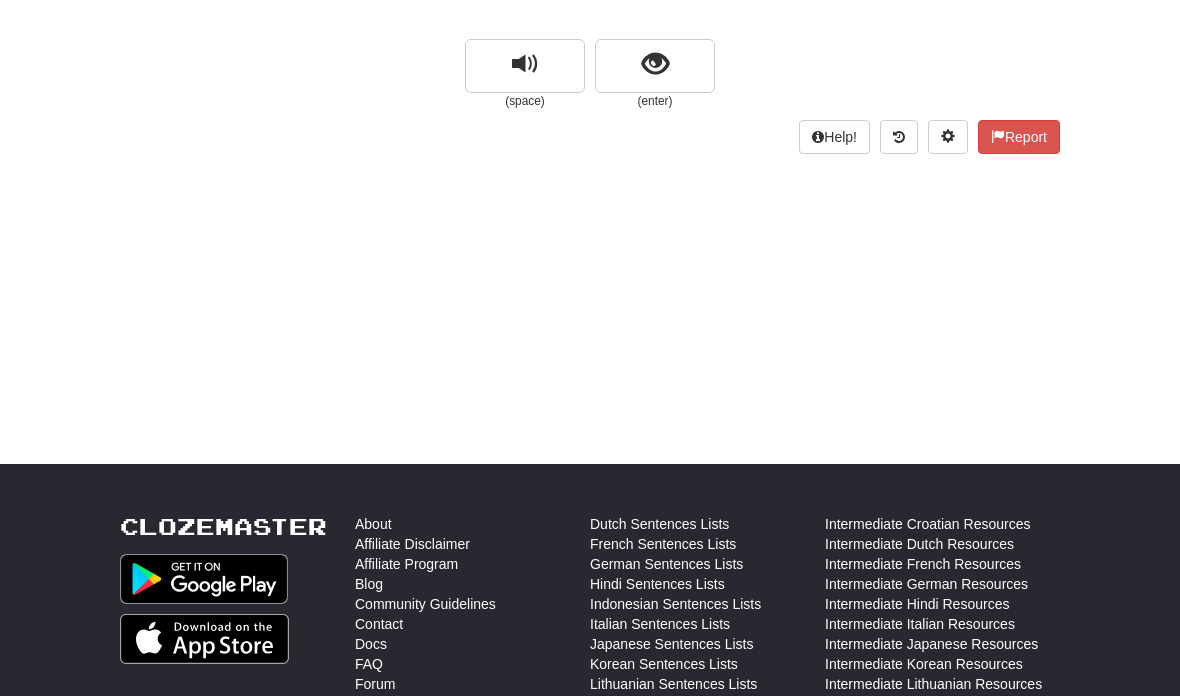 click at bounding box center [655, 66] 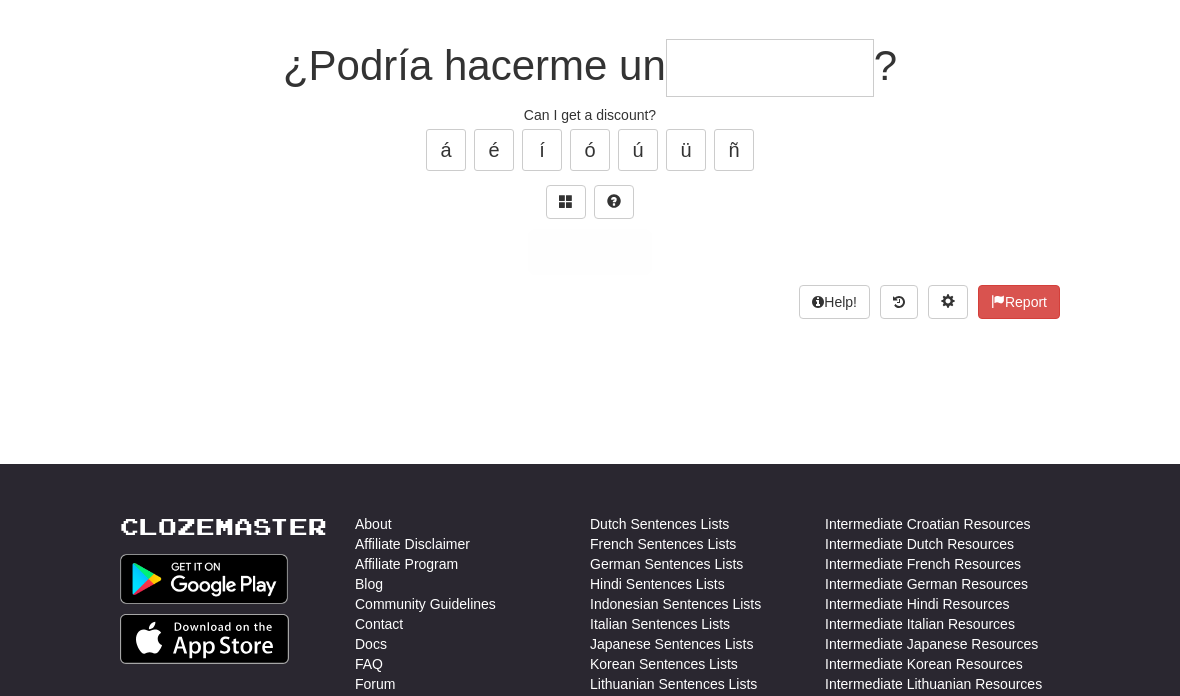 scroll, scrollTop: 281, scrollLeft: 0, axis: vertical 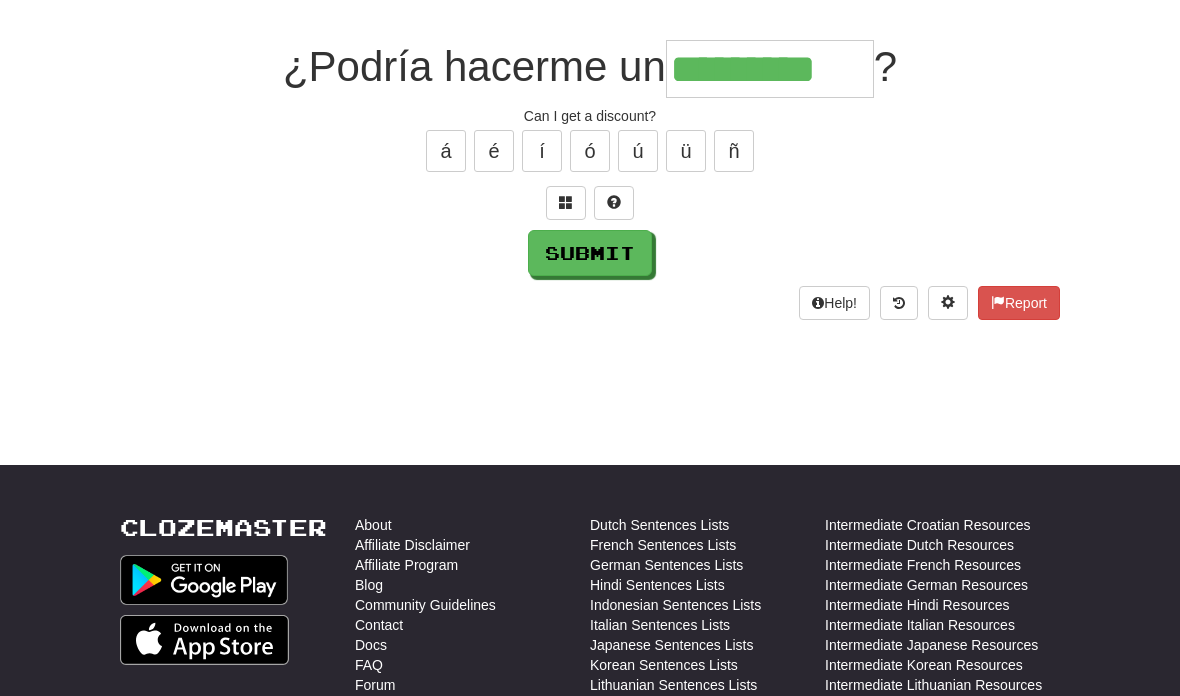 type on "*********" 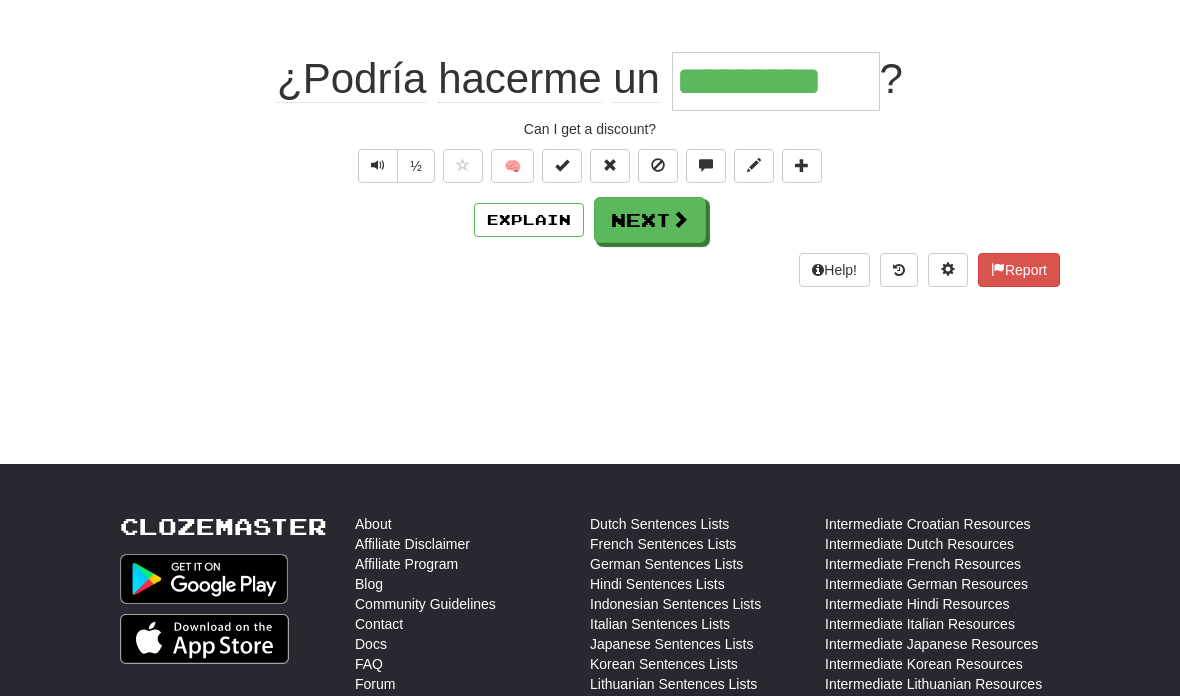 click on "Next" at bounding box center [650, 220] 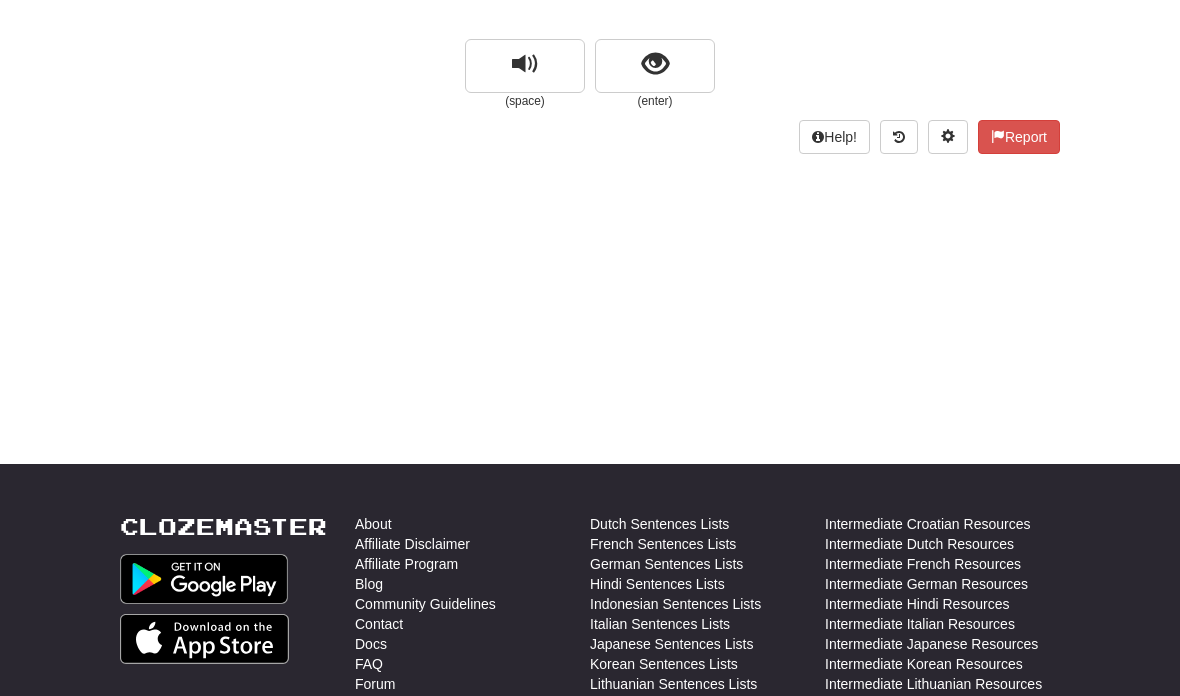 click at bounding box center (655, 64) 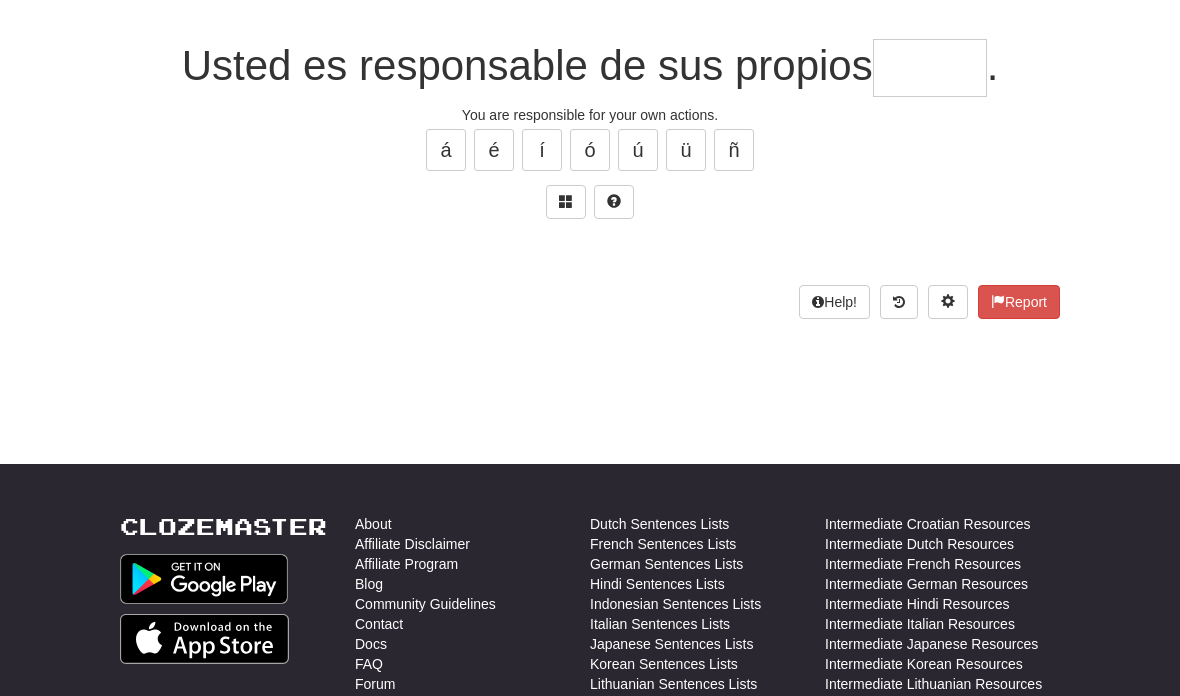 scroll, scrollTop: 281, scrollLeft: 0, axis: vertical 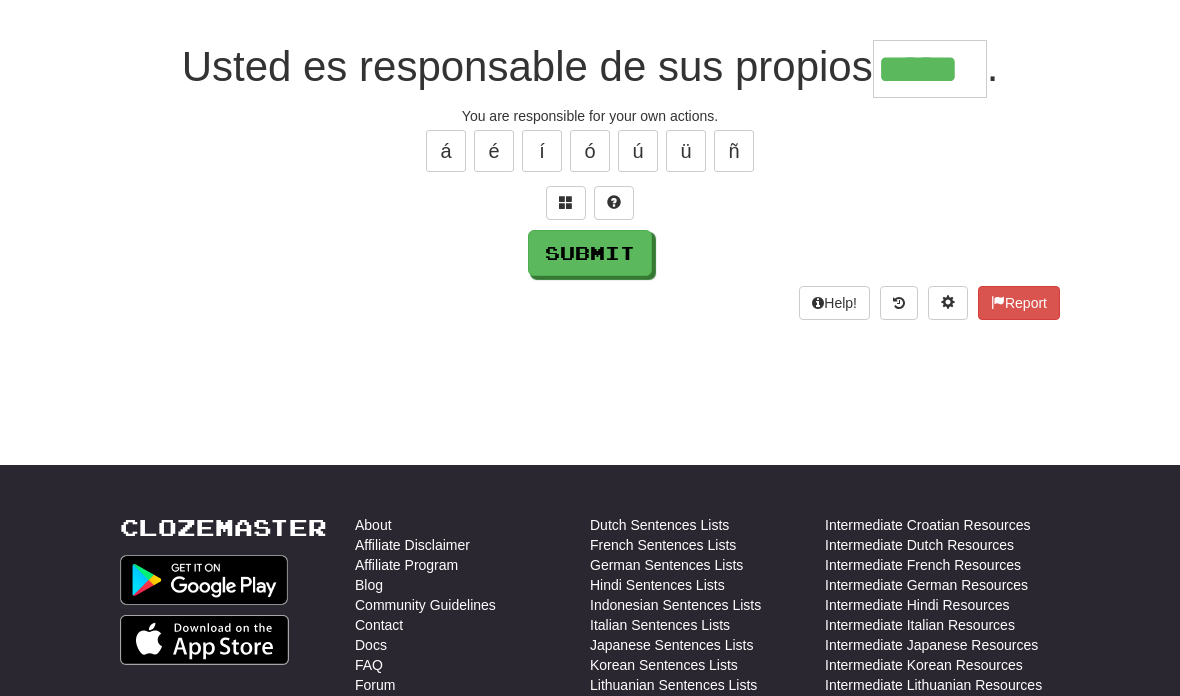 type on "*****" 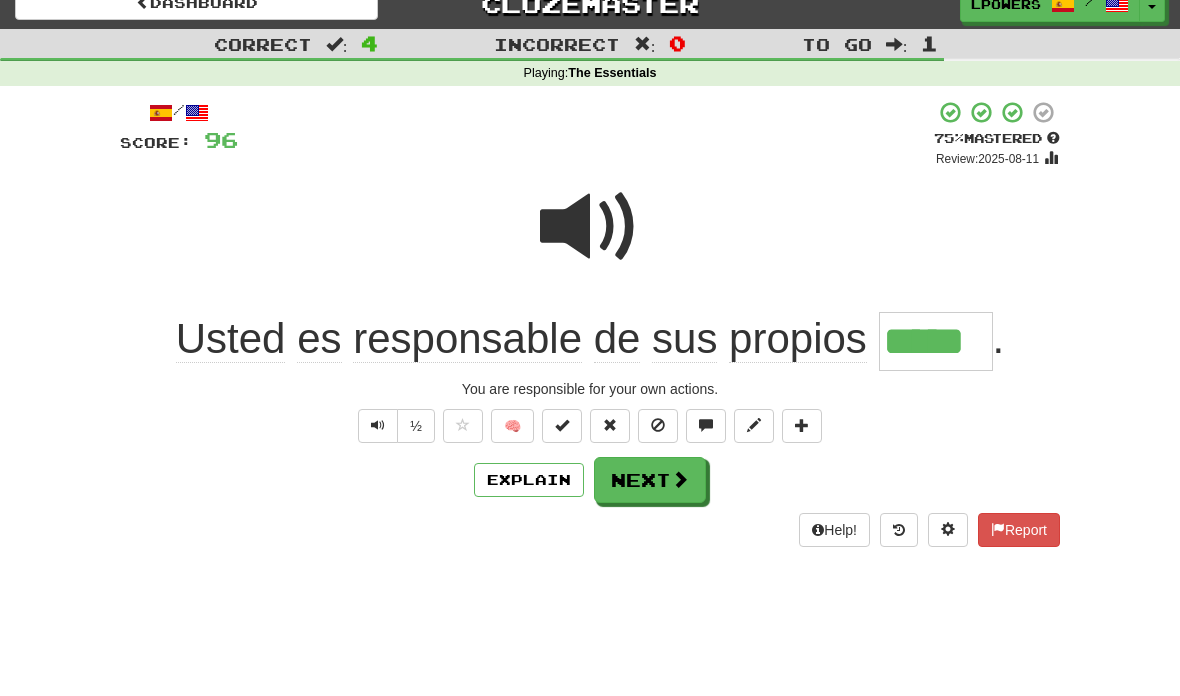 scroll, scrollTop: 0, scrollLeft: 0, axis: both 